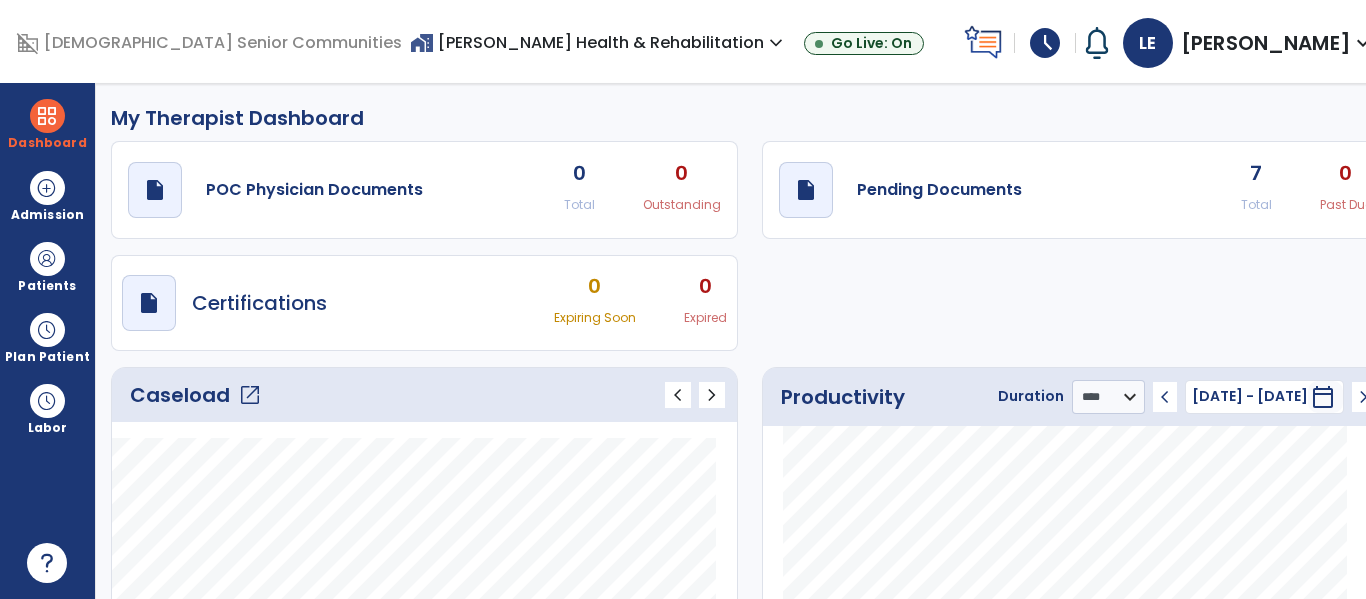 select on "****" 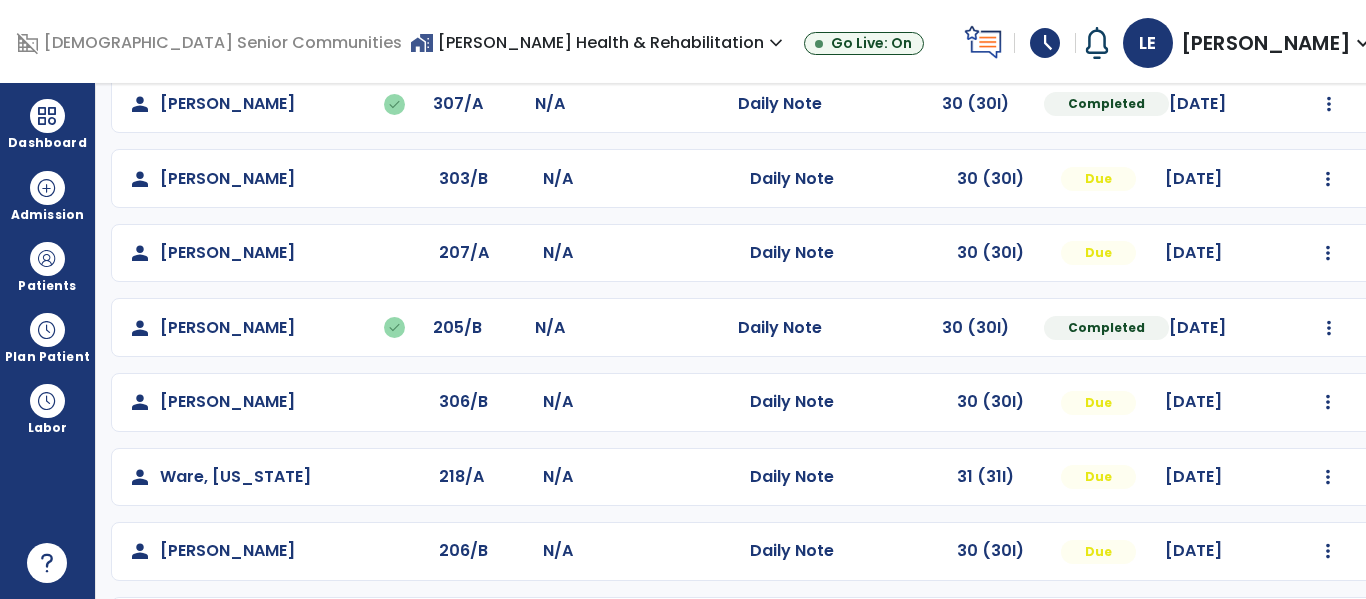 scroll, scrollTop: 786, scrollLeft: 0, axis: vertical 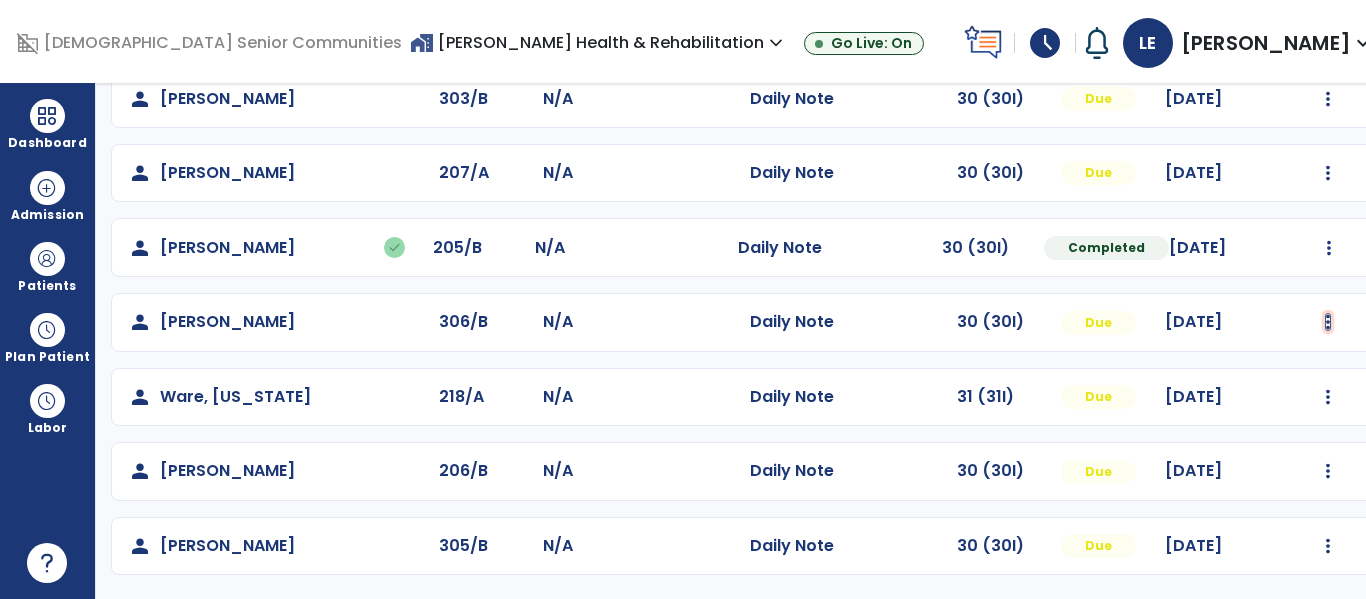 click at bounding box center (1329, -498) 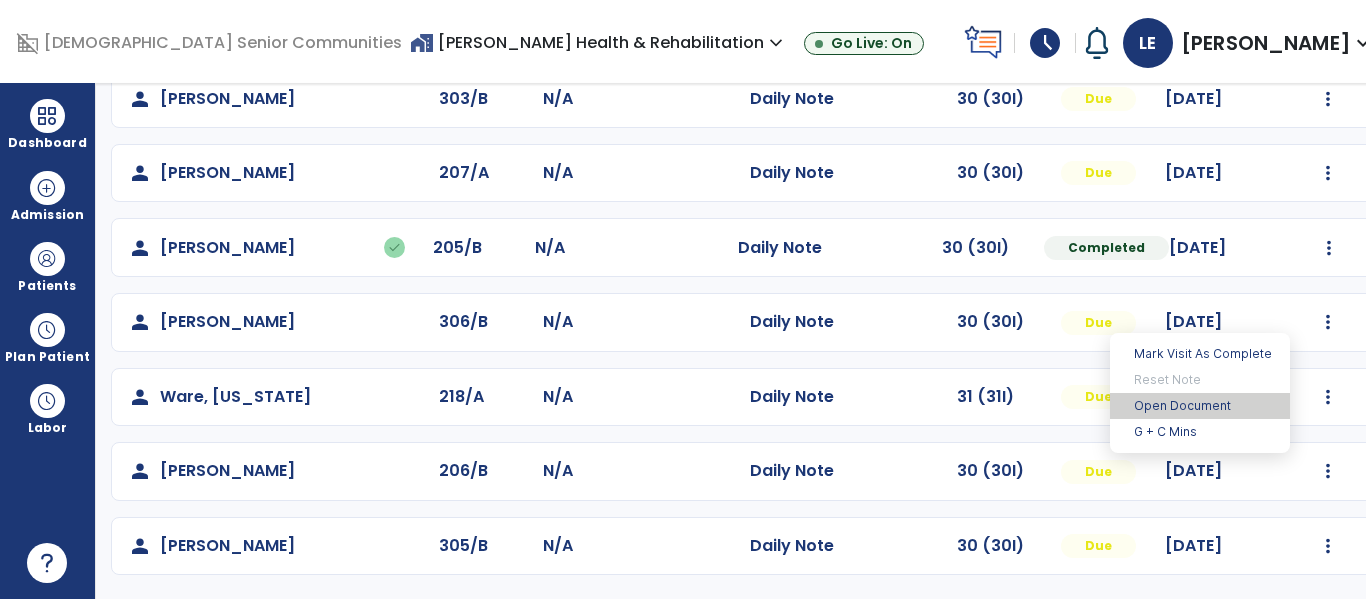click on "Open Document" at bounding box center (1200, 406) 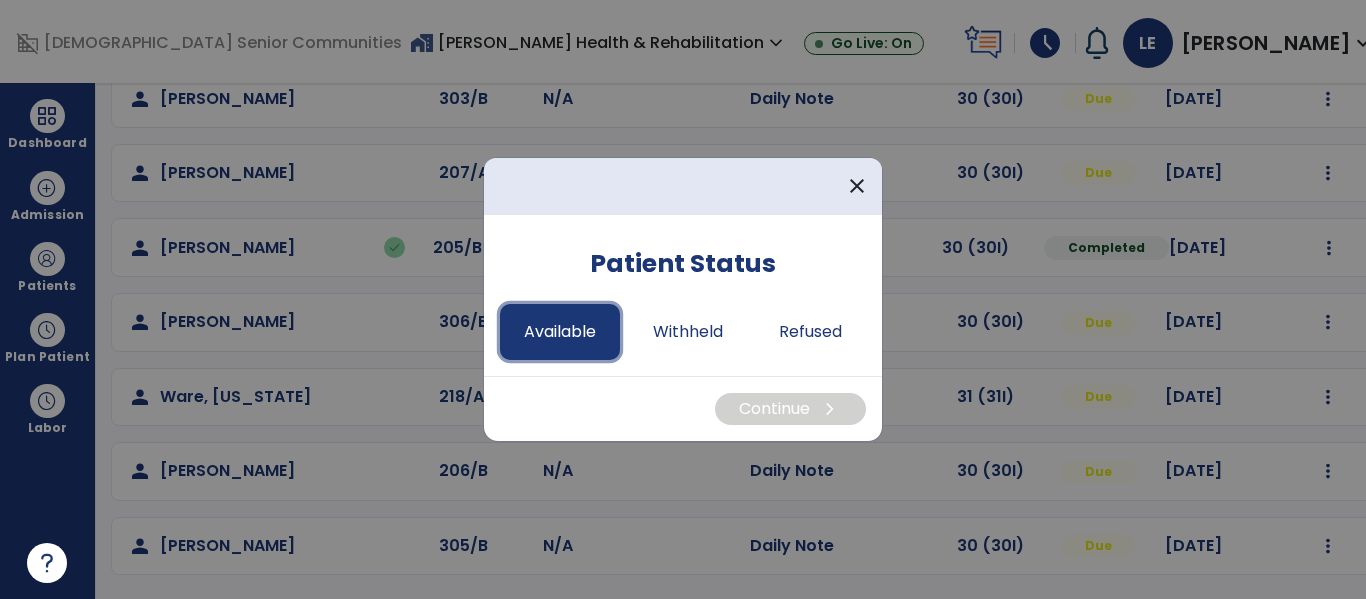 click on "Available" at bounding box center [560, 332] 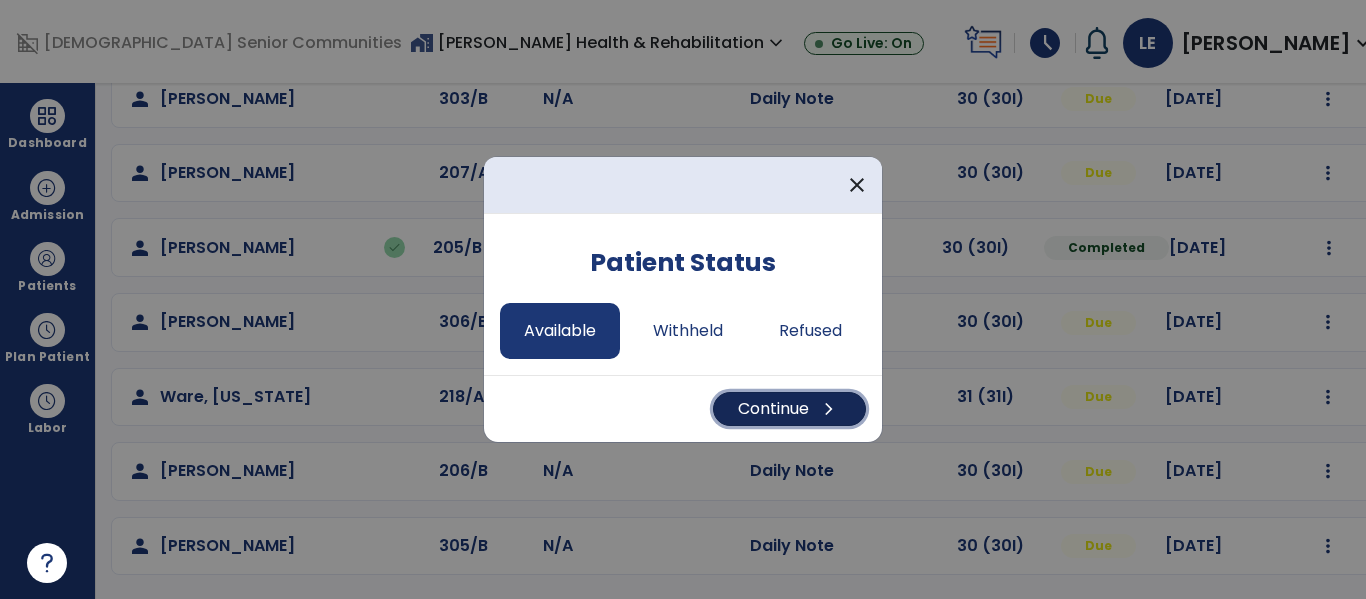 click on "Continue   chevron_right" at bounding box center (789, 409) 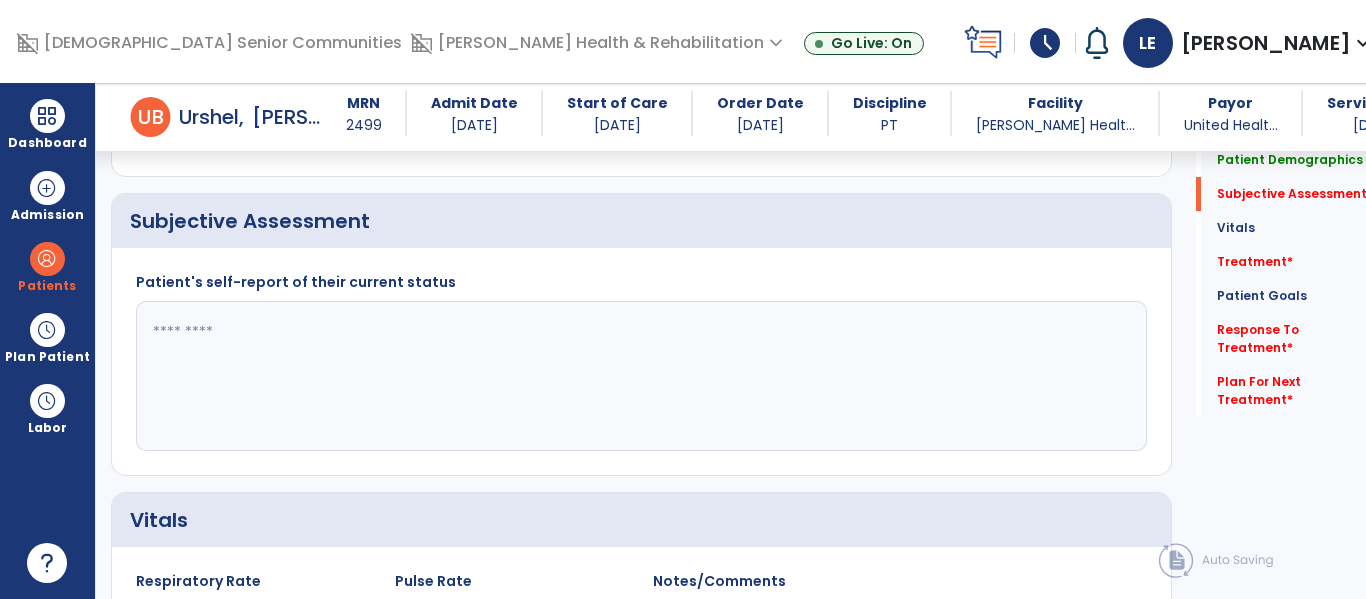 scroll, scrollTop: 446, scrollLeft: 0, axis: vertical 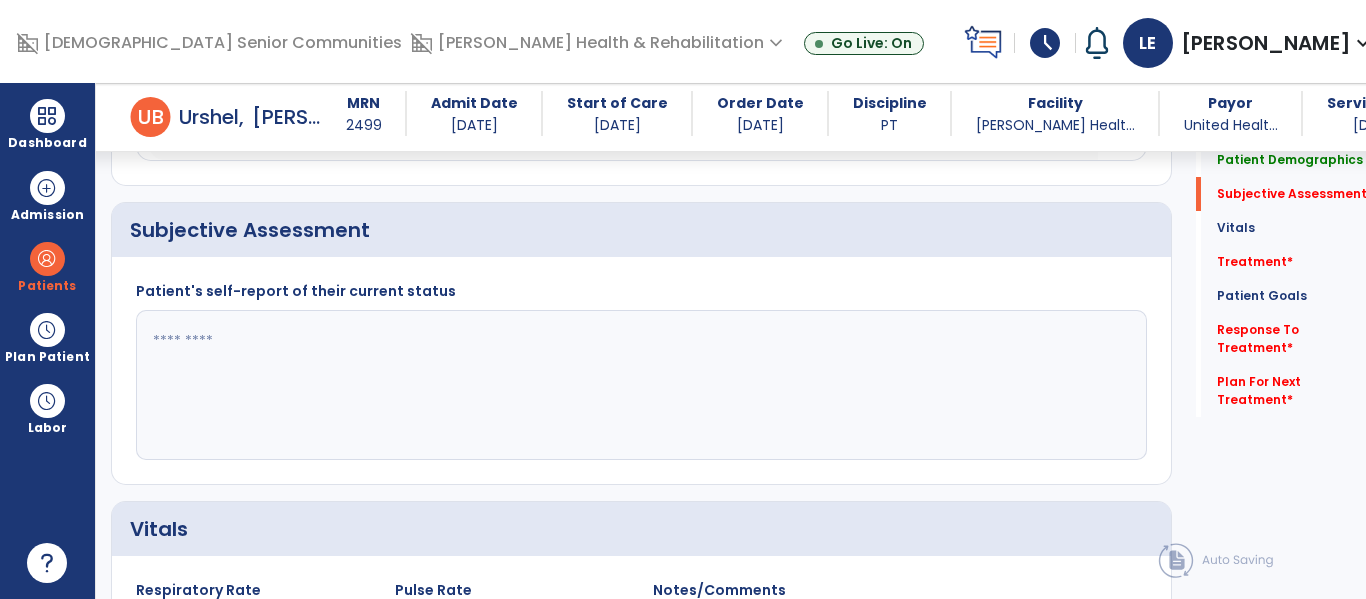 click 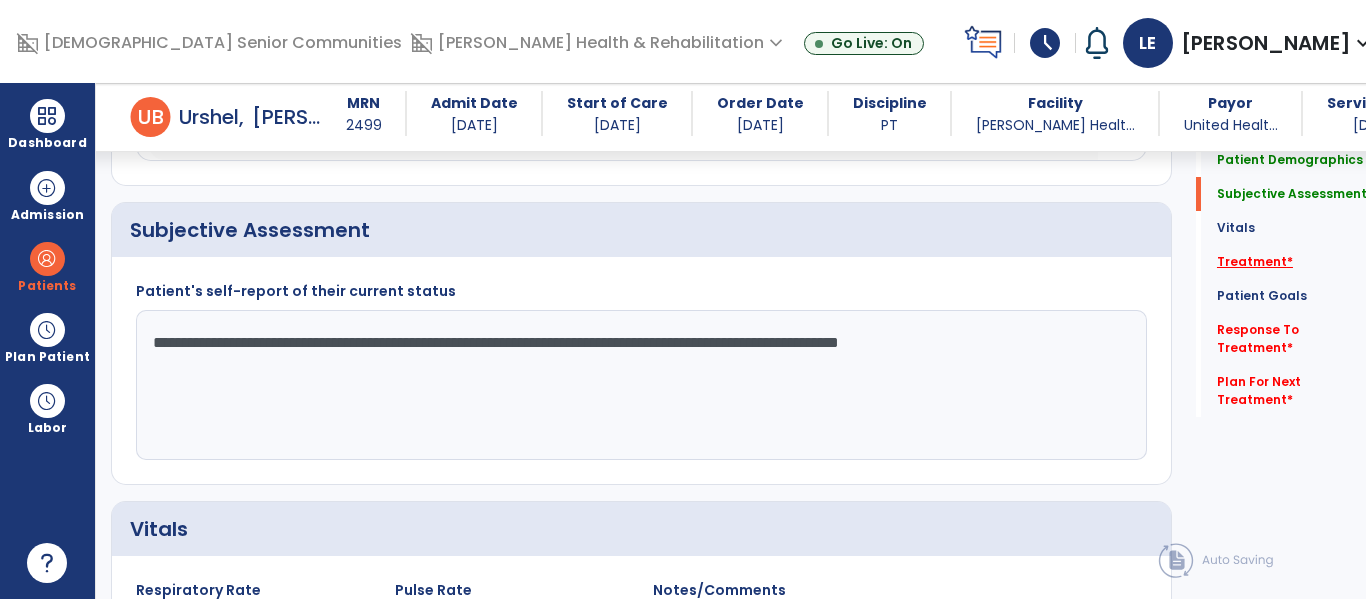 type on "**********" 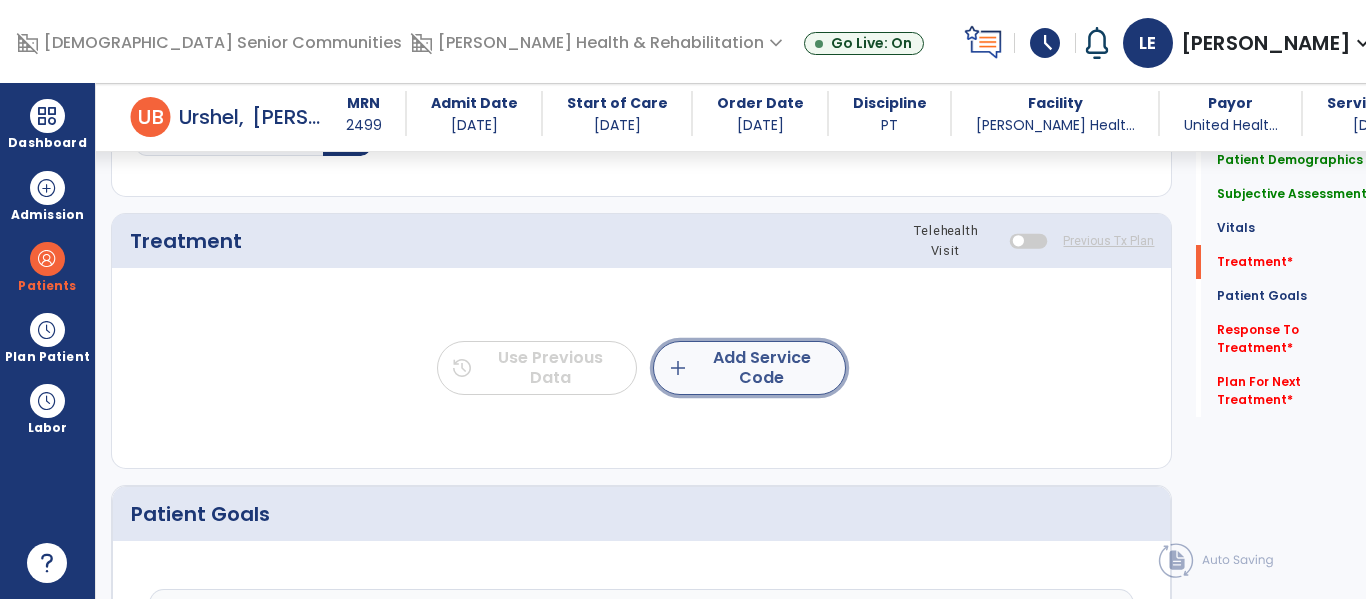 click on "add  Add Service Code" 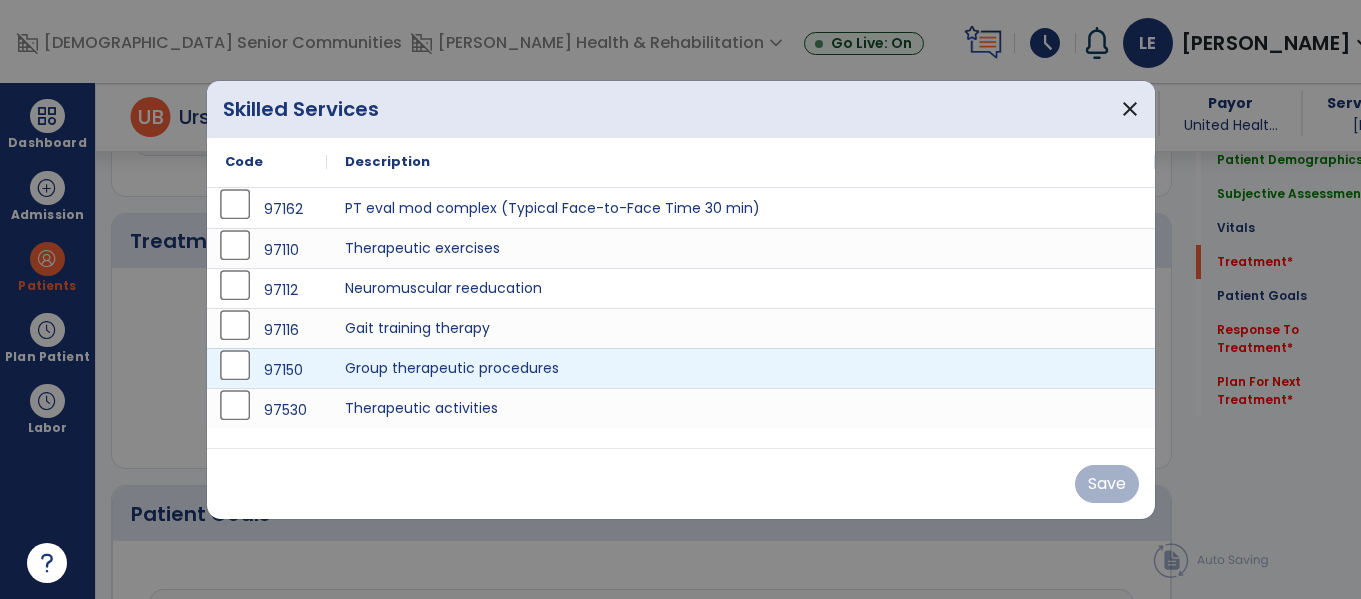 scroll, scrollTop: 1156, scrollLeft: 0, axis: vertical 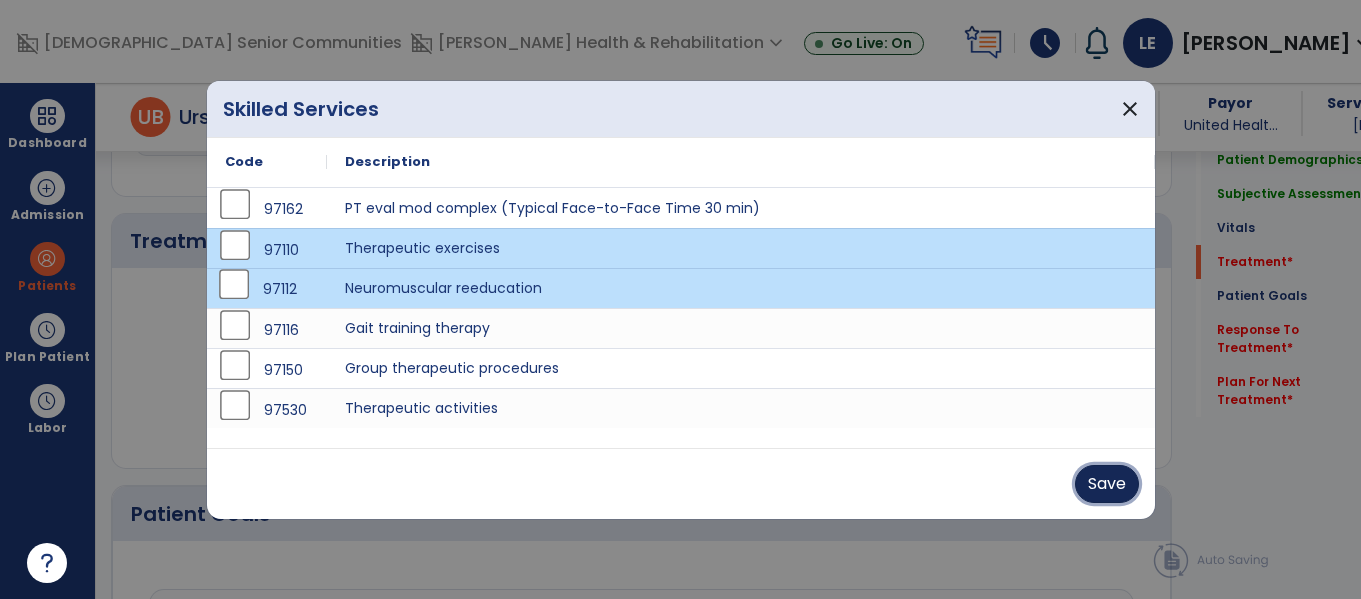 click on "Save" at bounding box center (1107, 484) 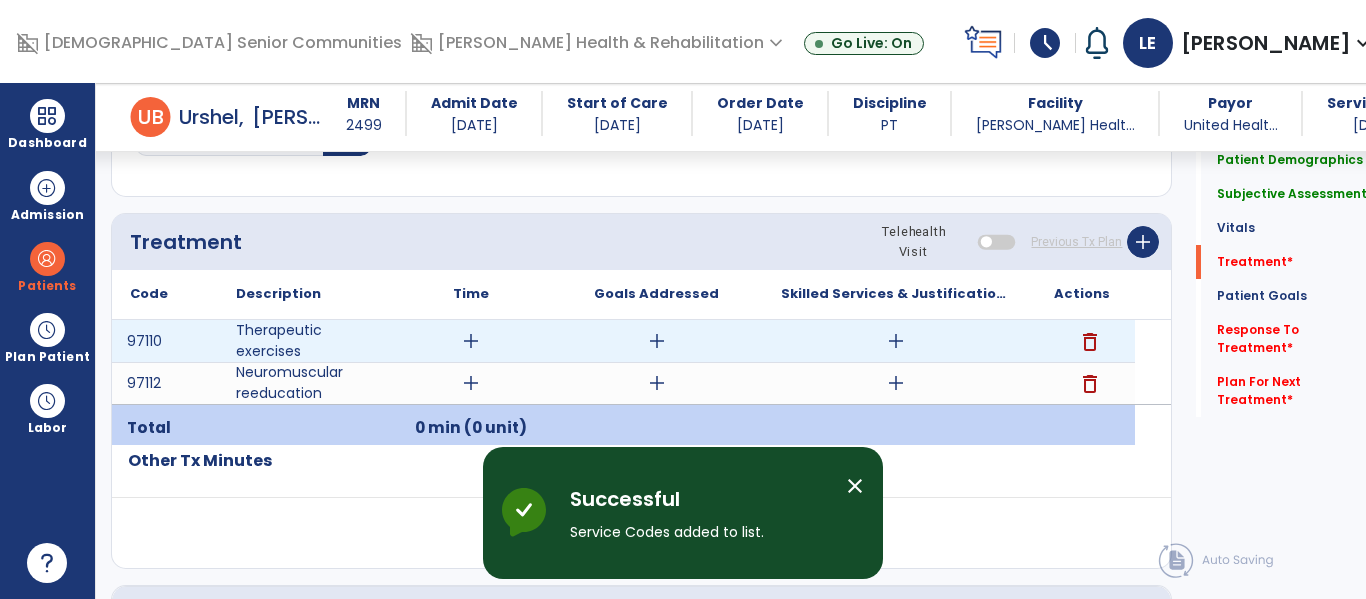 click on "add" at bounding box center (471, 341) 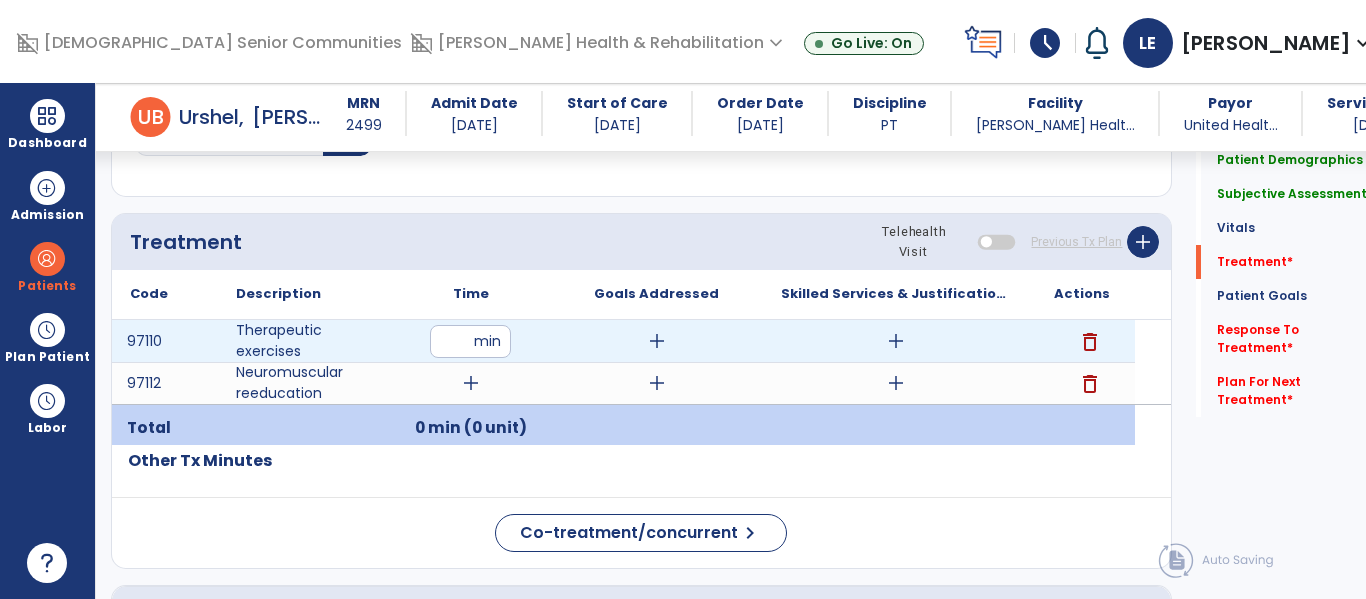 type on "**" 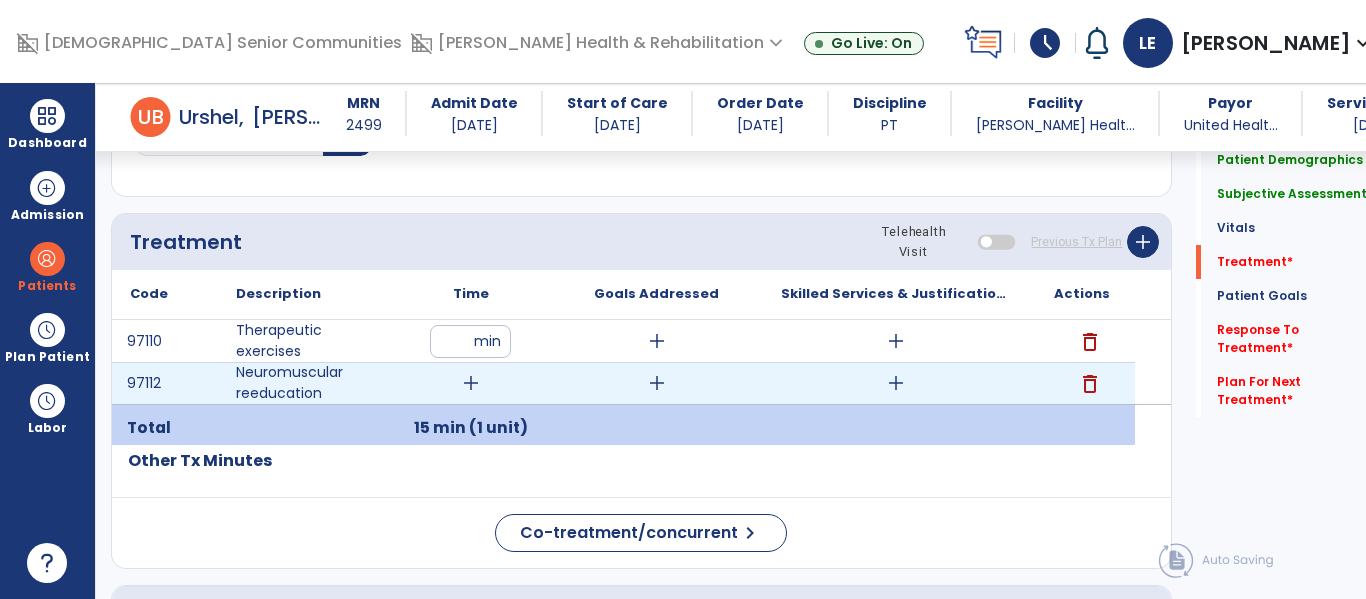 click on "add" at bounding box center (471, 383) 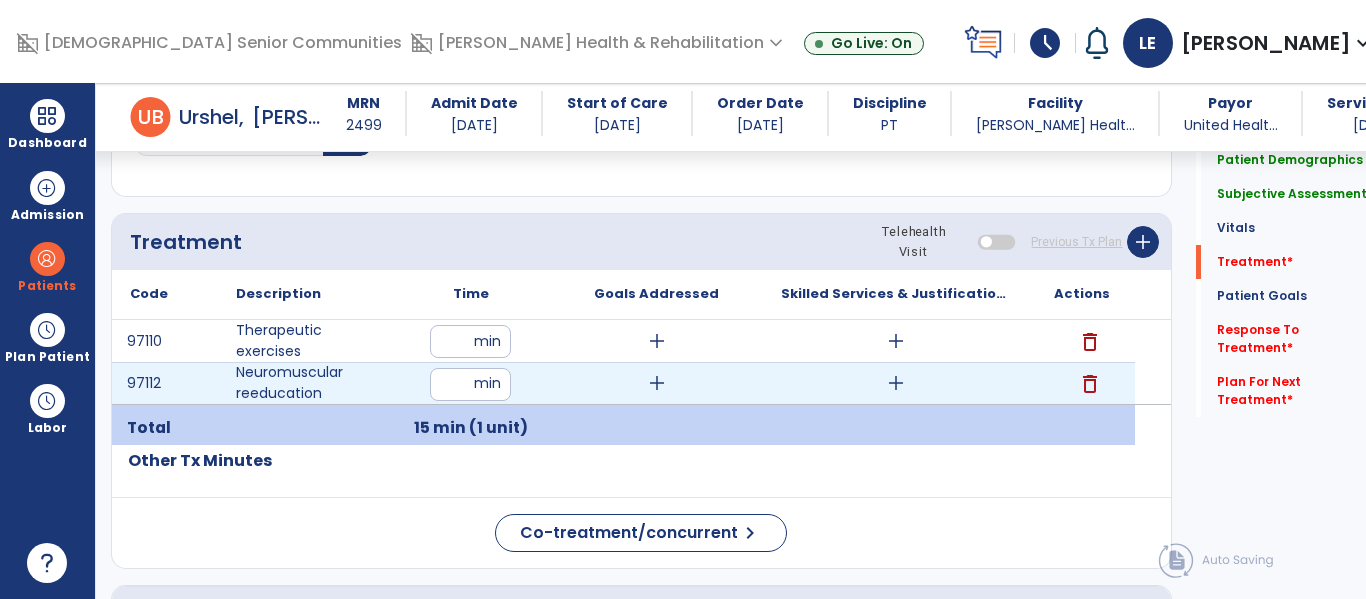 type on "**" 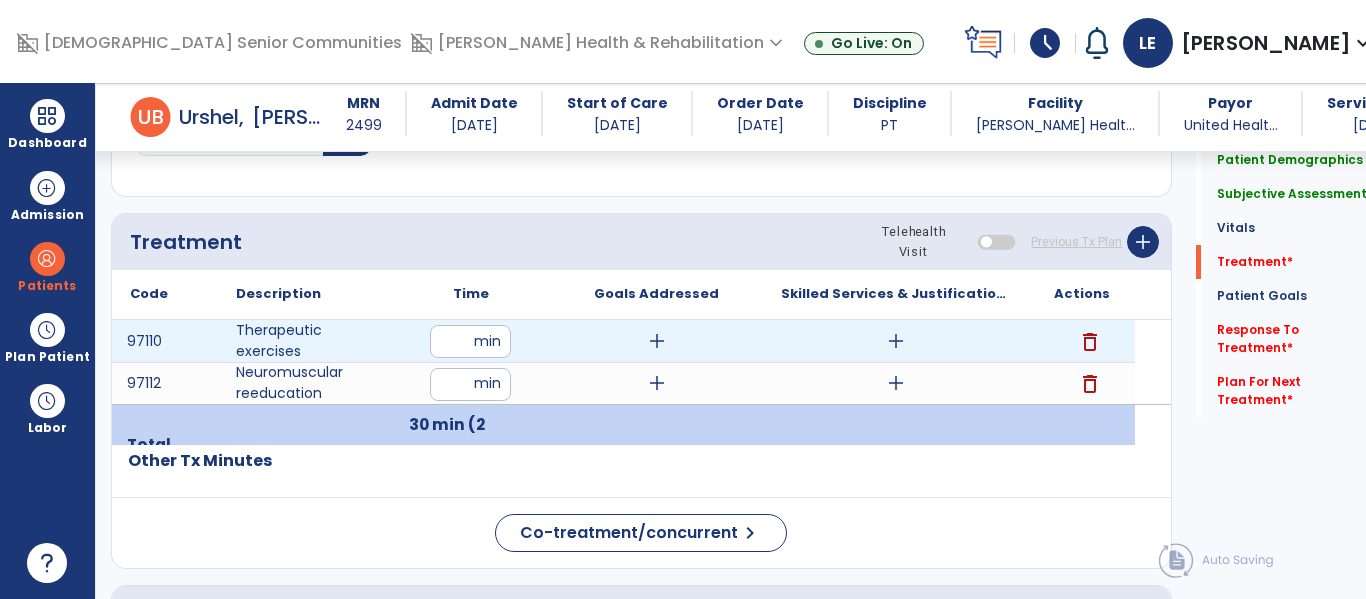 click on "add" at bounding box center [657, 341] 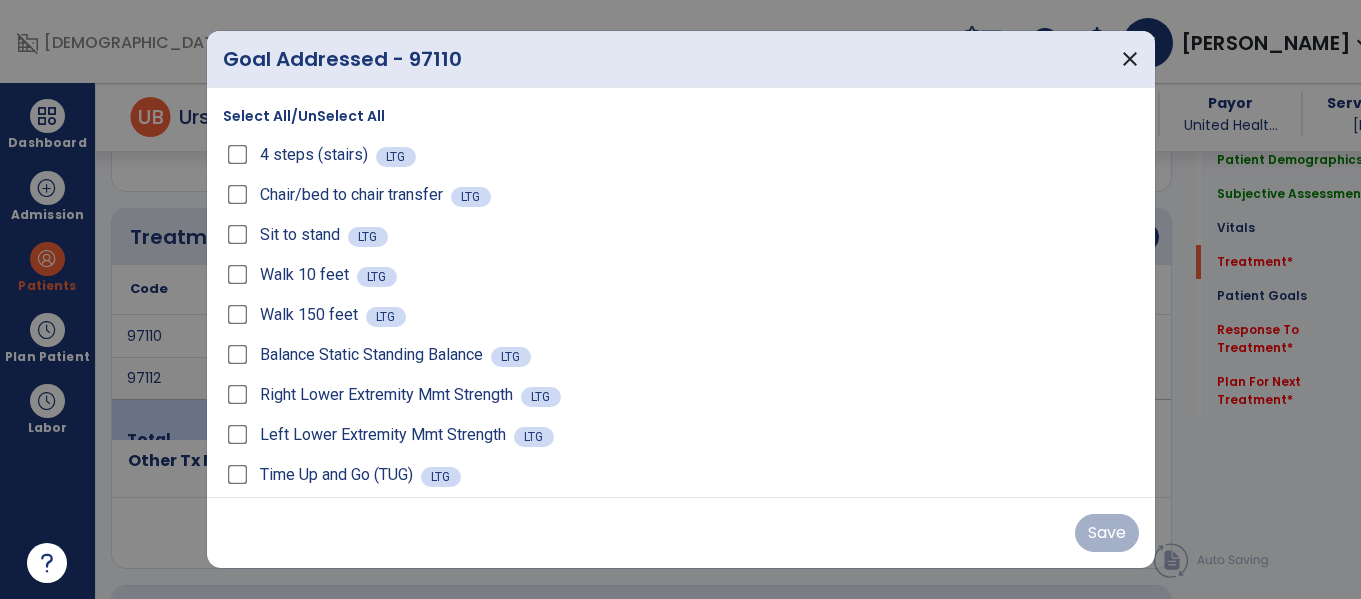 scroll, scrollTop: 1156, scrollLeft: 0, axis: vertical 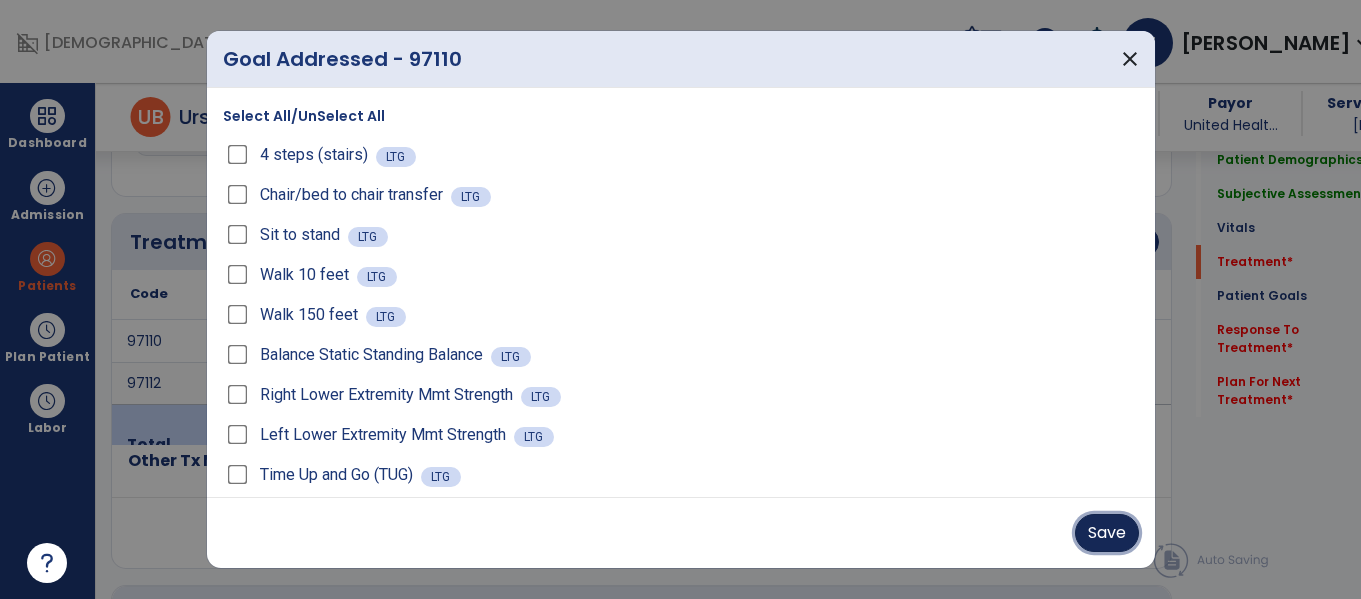 click on "Save" at bounding box center (1107, 533) 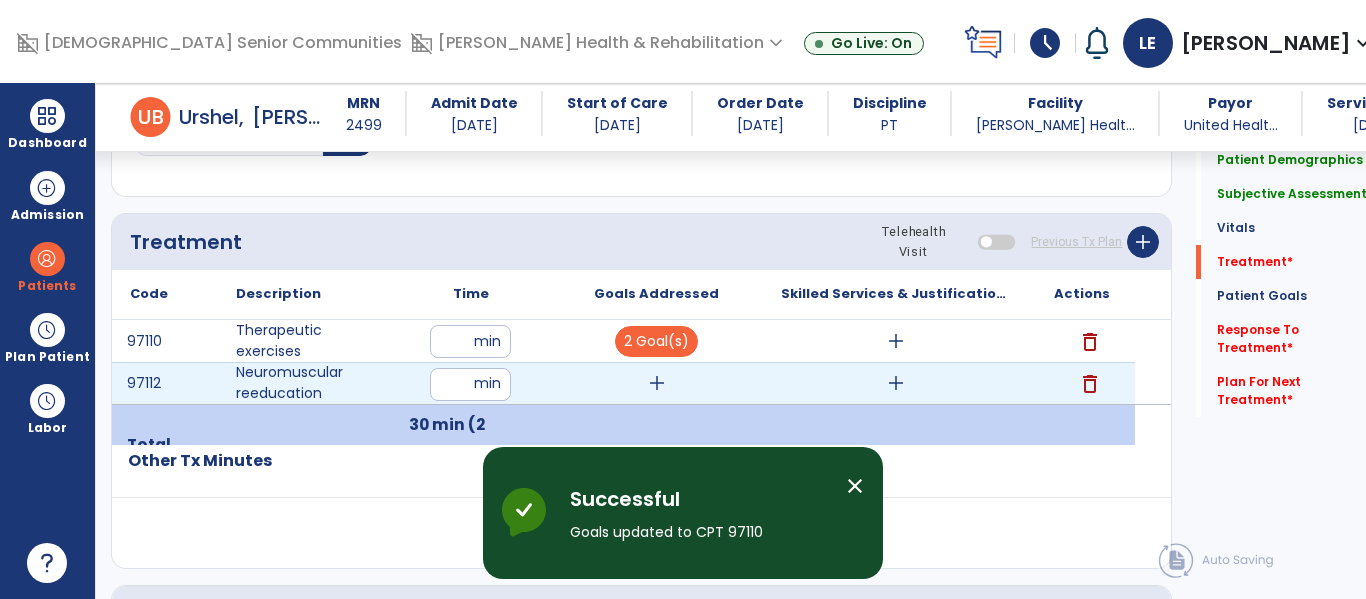 click on "add" at bounding box center [657, 383] 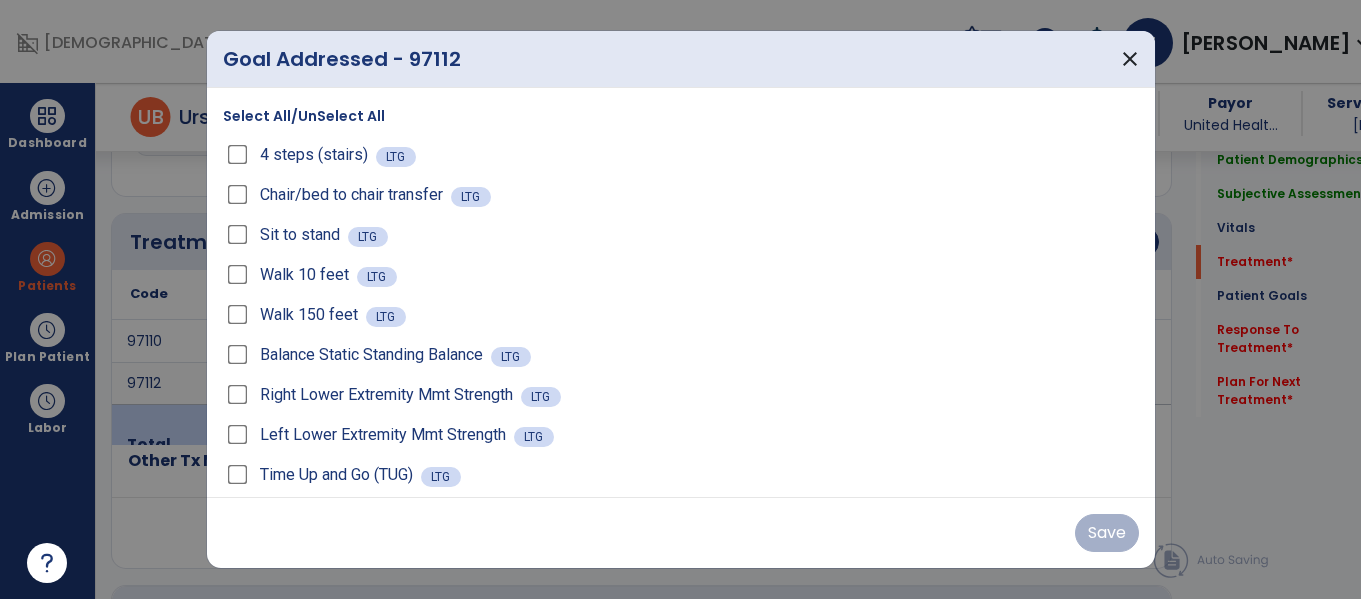 scroll, scrollTop: 1156, scrollLeft: 0, axis: vertical 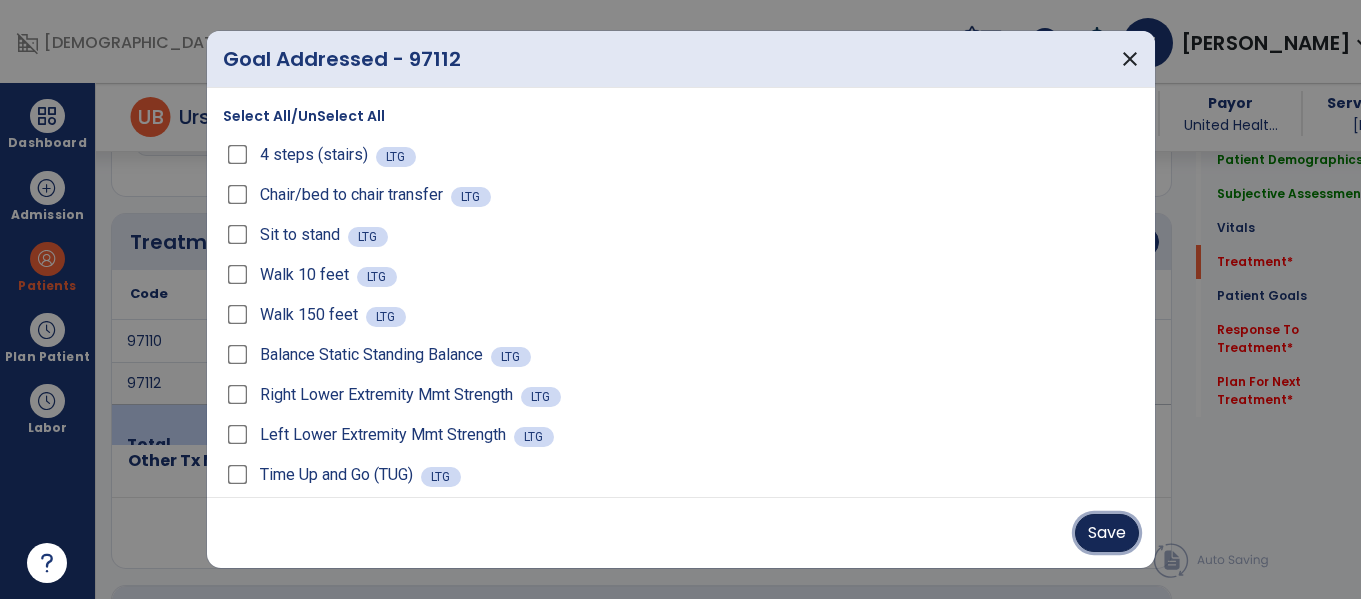 click on "Save" at bounding box center [1107, 533] 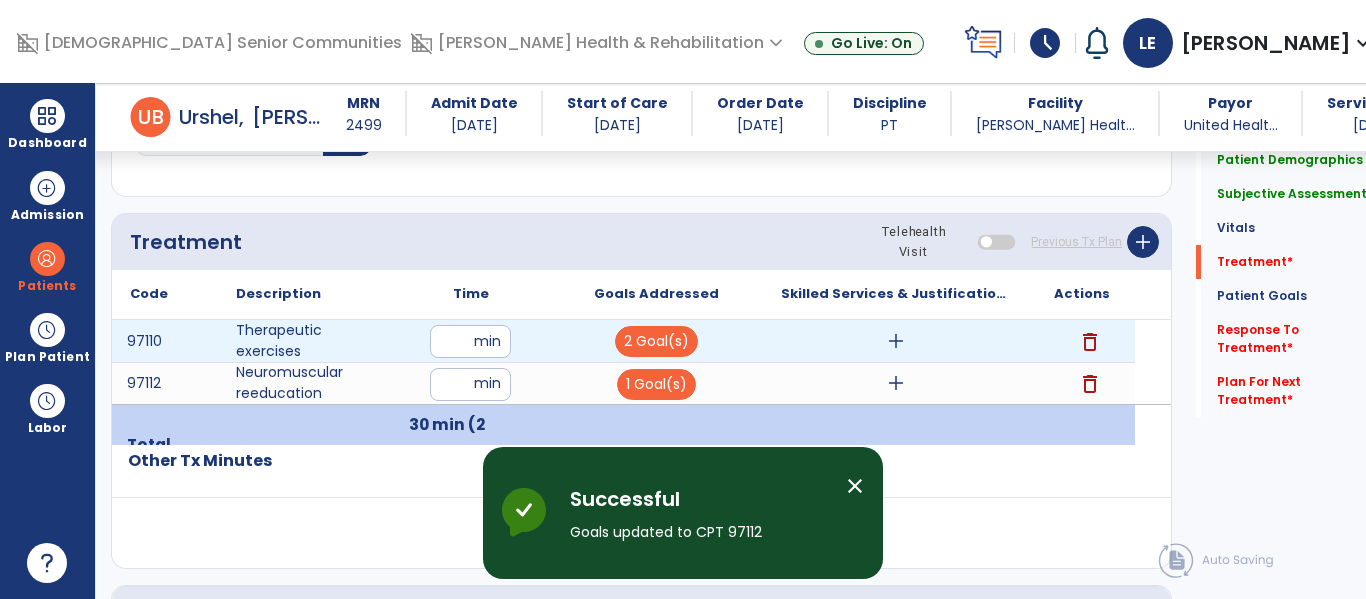 click on "add" at bounding box center (896, 341) 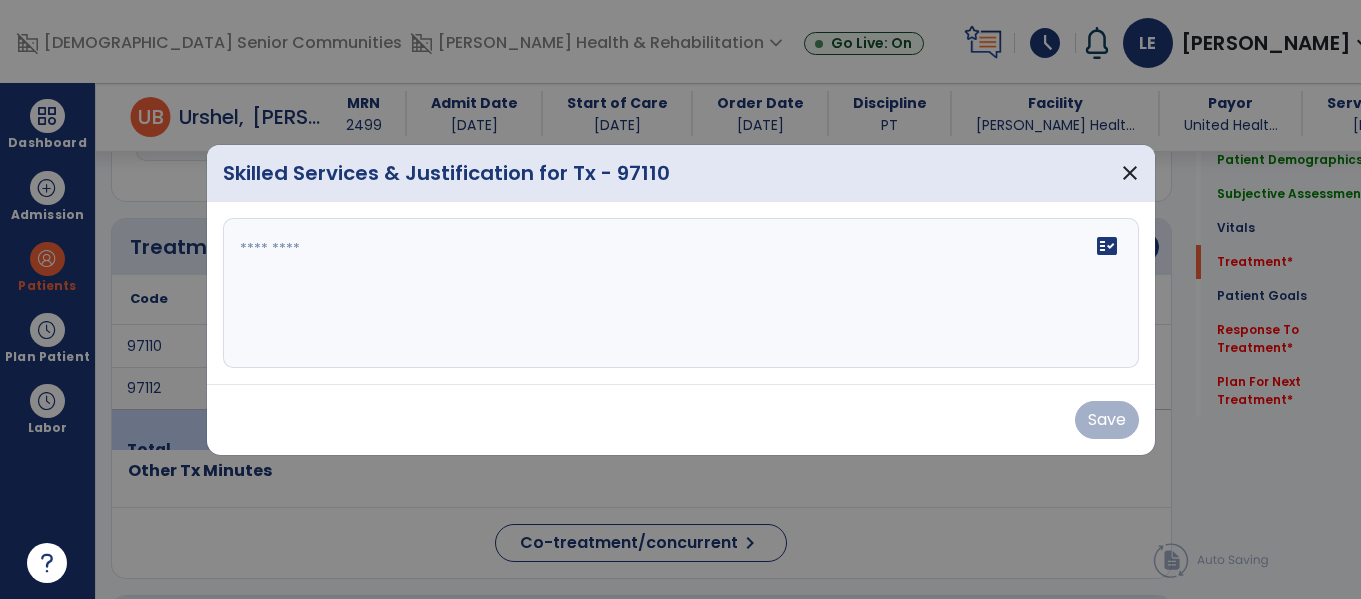 scroll, scrollTop: 1156, scrollLeft: 0, axis: vertical 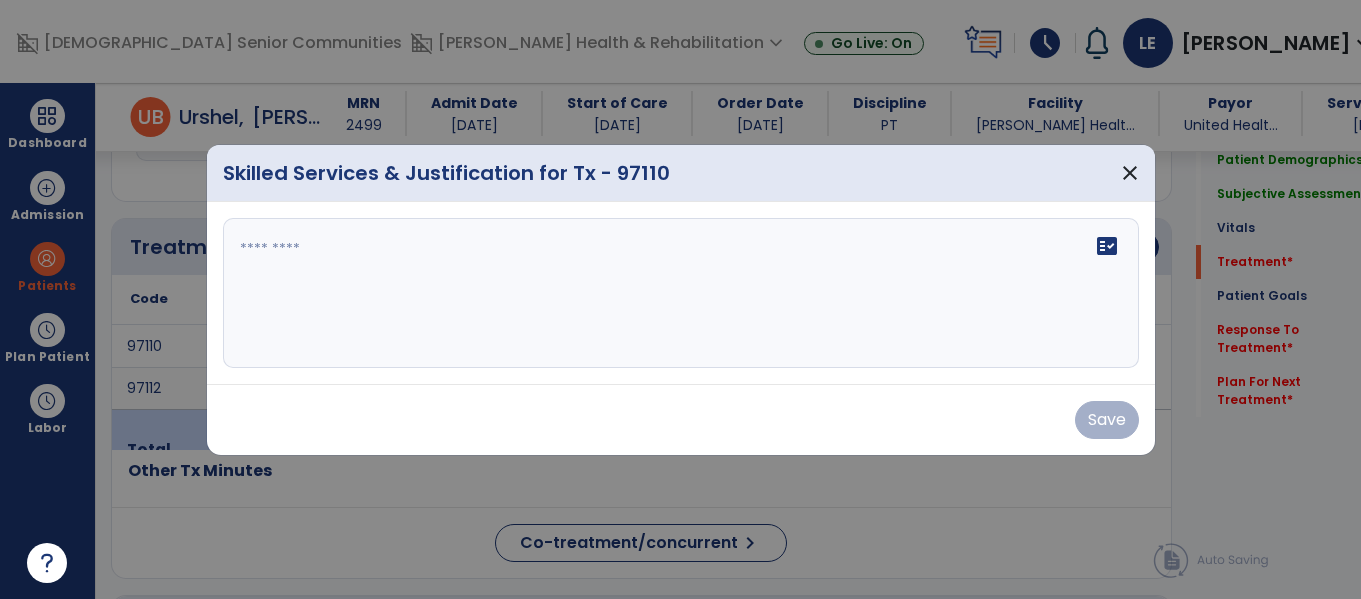 click on "fact_check" at bounding box center [681, 293] 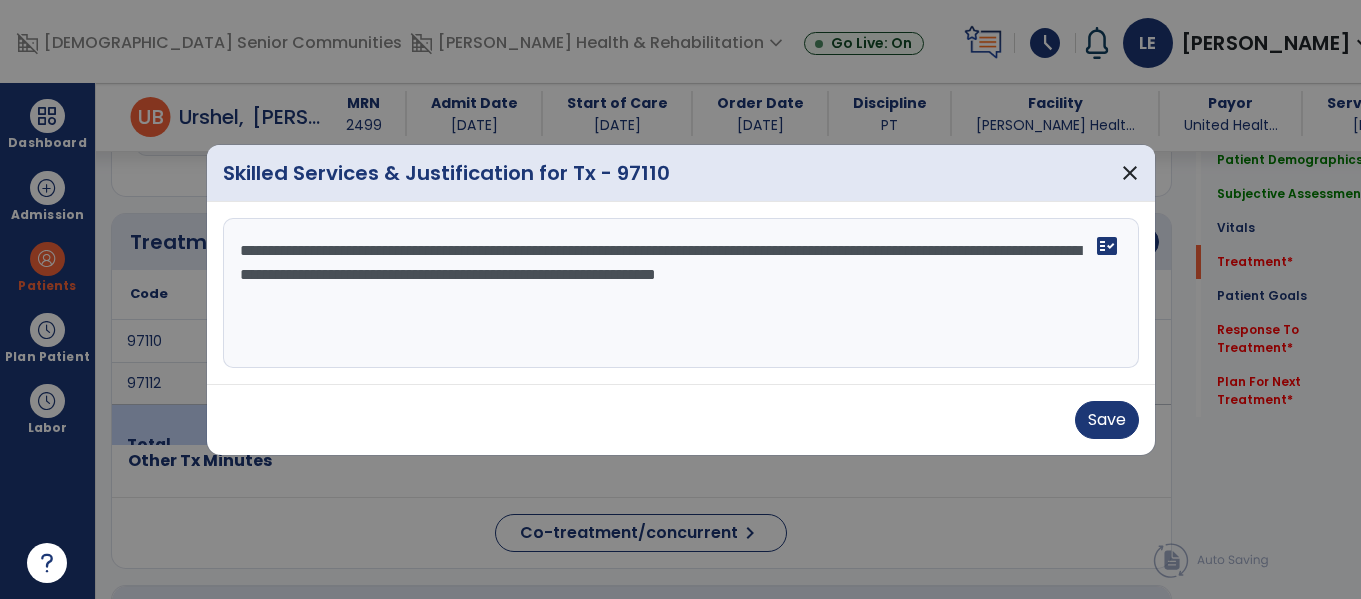 type on "**********" 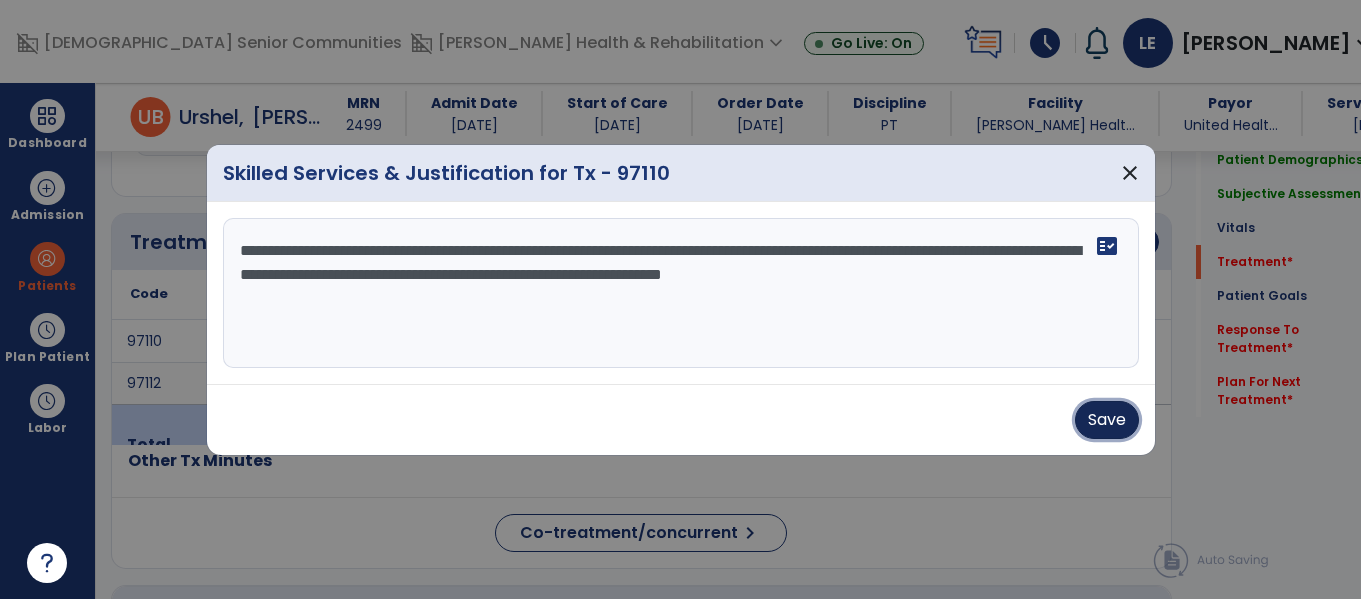 click on "Save" at bounding box center [1107, 420] 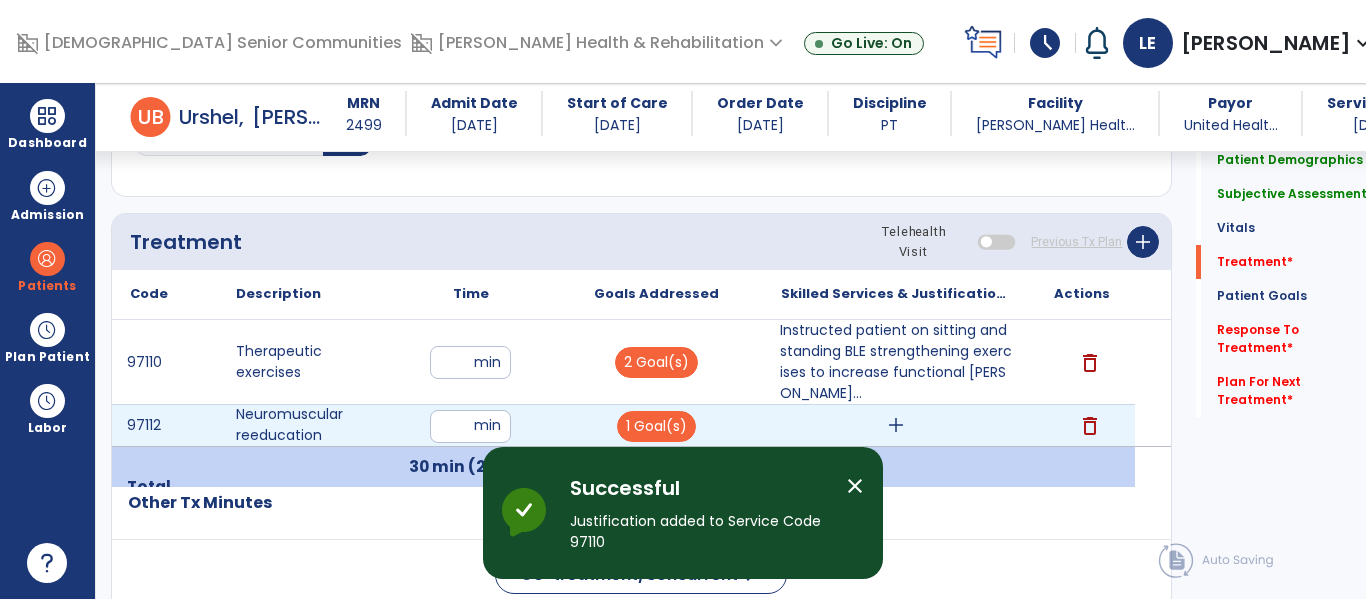 click on "add" at bounding box center (896, 425) 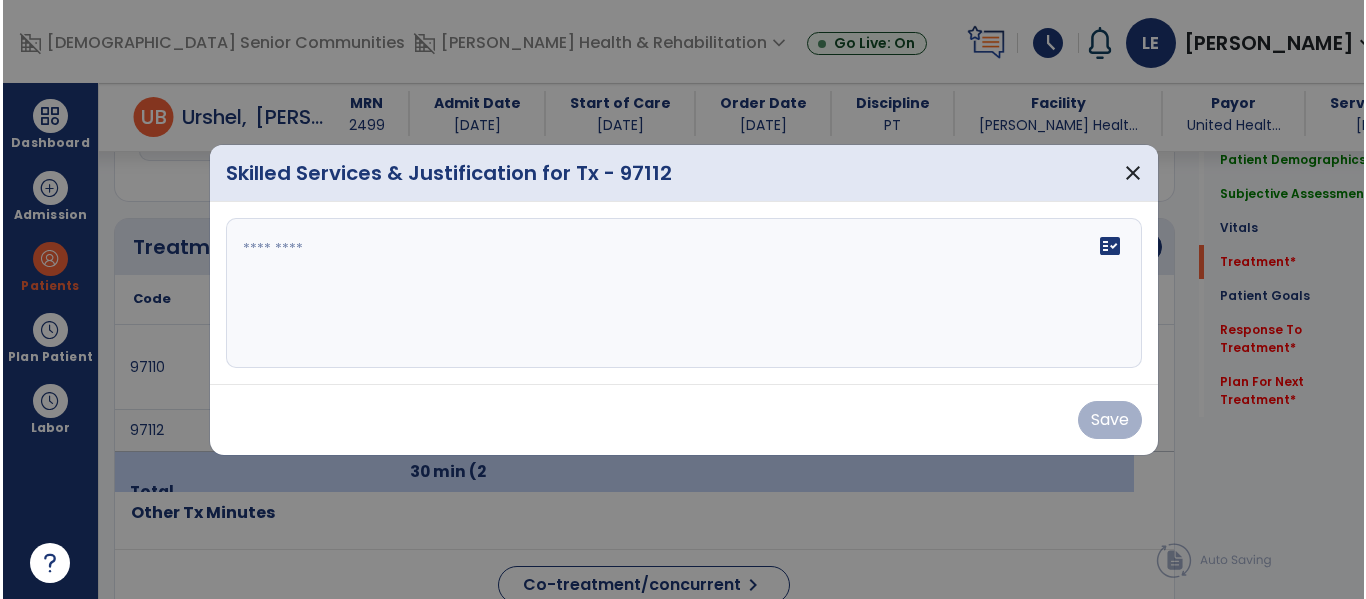 scroll, scrollTop: 1156, scrollLeft: 0, axis: vertical 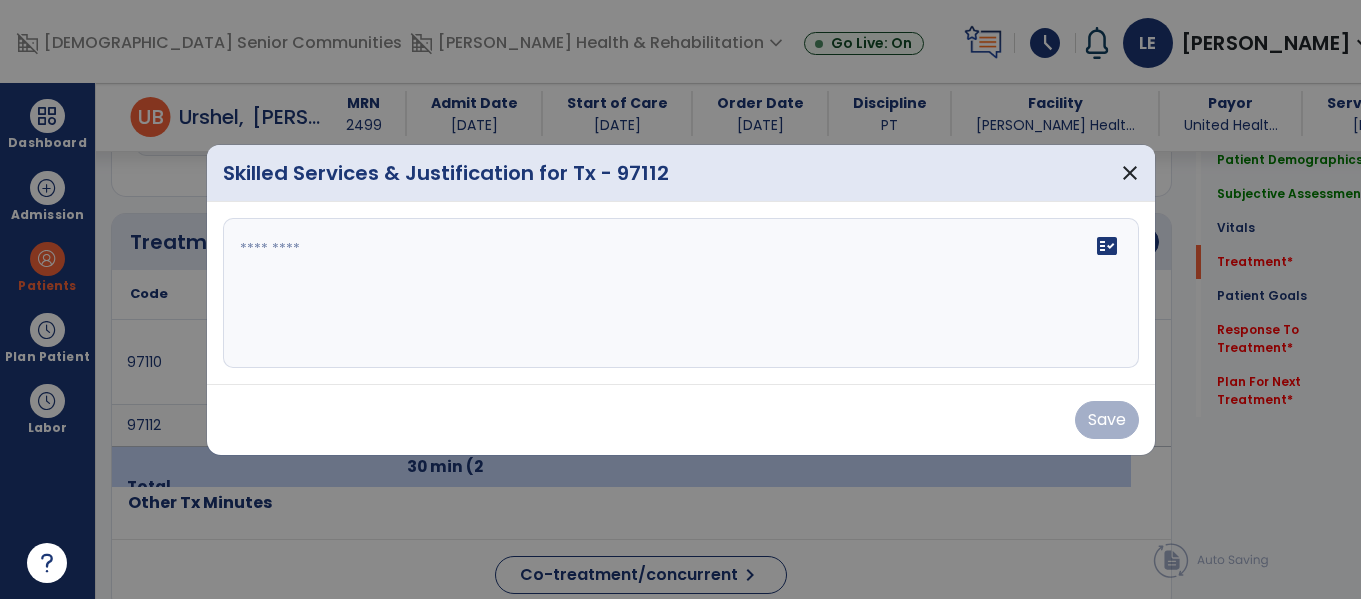 click on "fact_check" at bounding box center (681, 293) 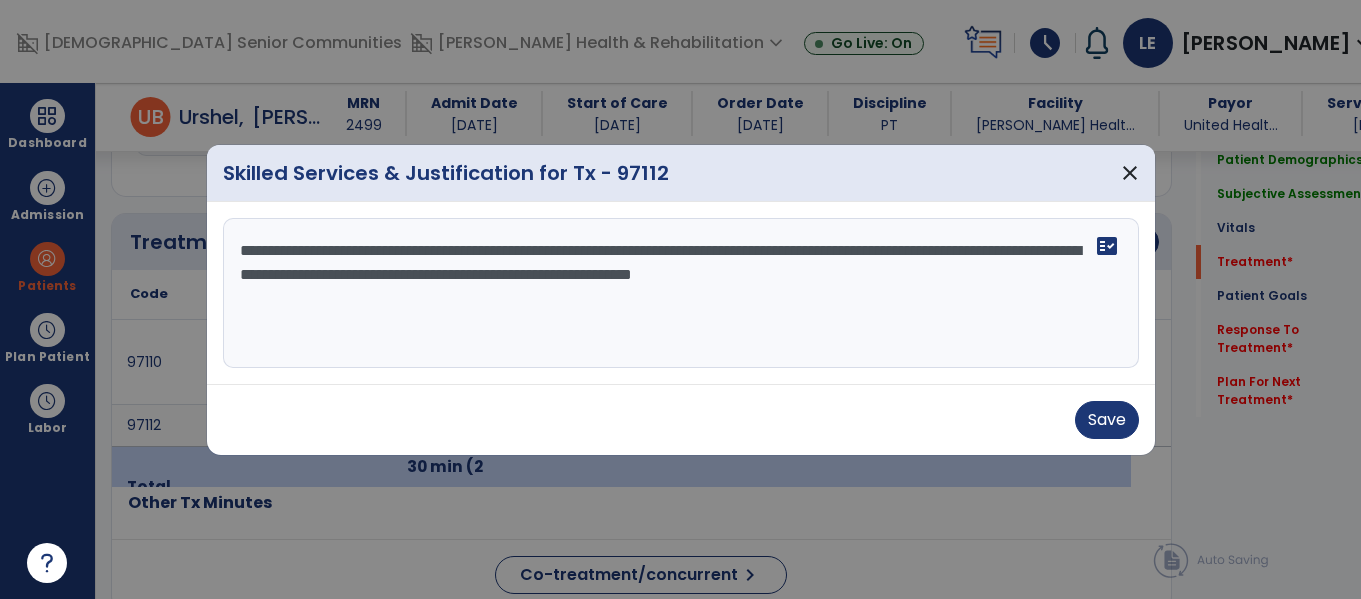 type on "**********" 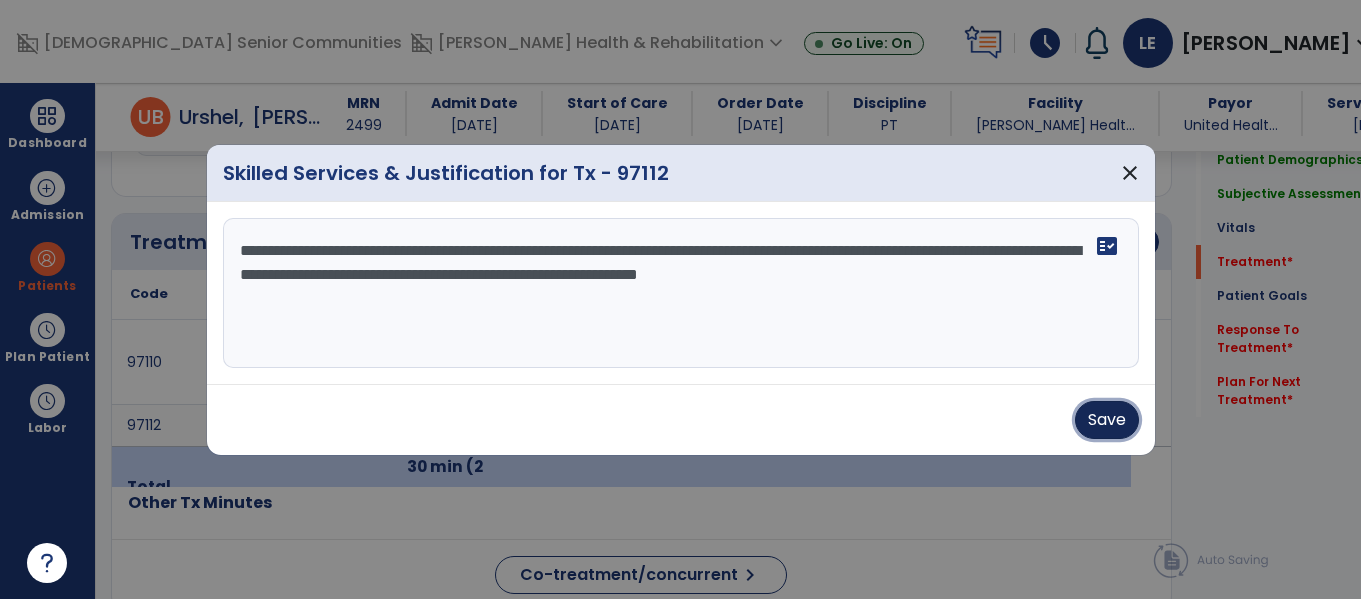 click on "Save" at bounding box center (1107, 420) 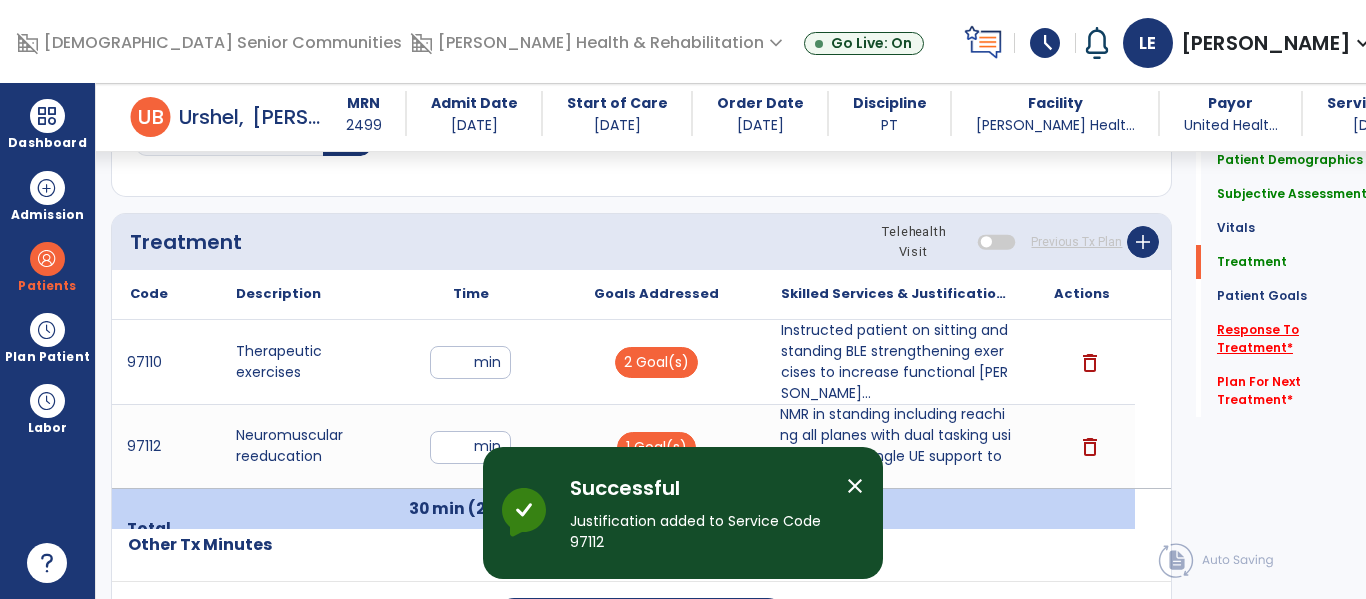 click on "Response To Treatment   *" 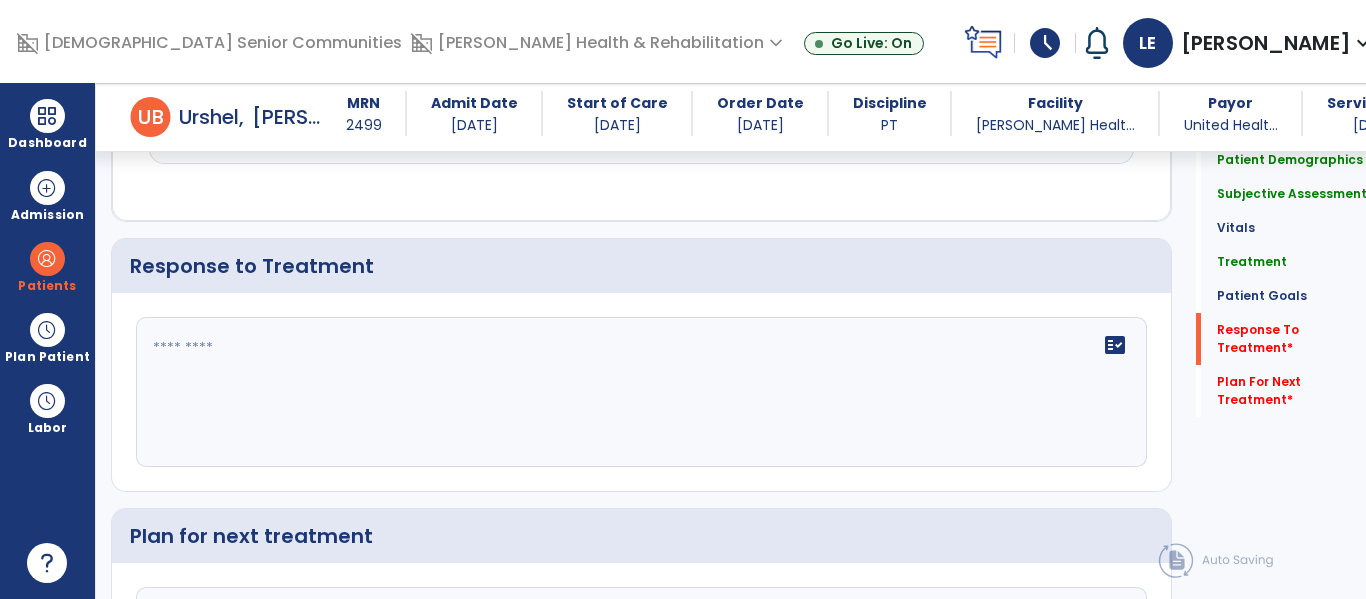 scroll, scrollTop: 3706, scrollLeft: 0, axis: vertical 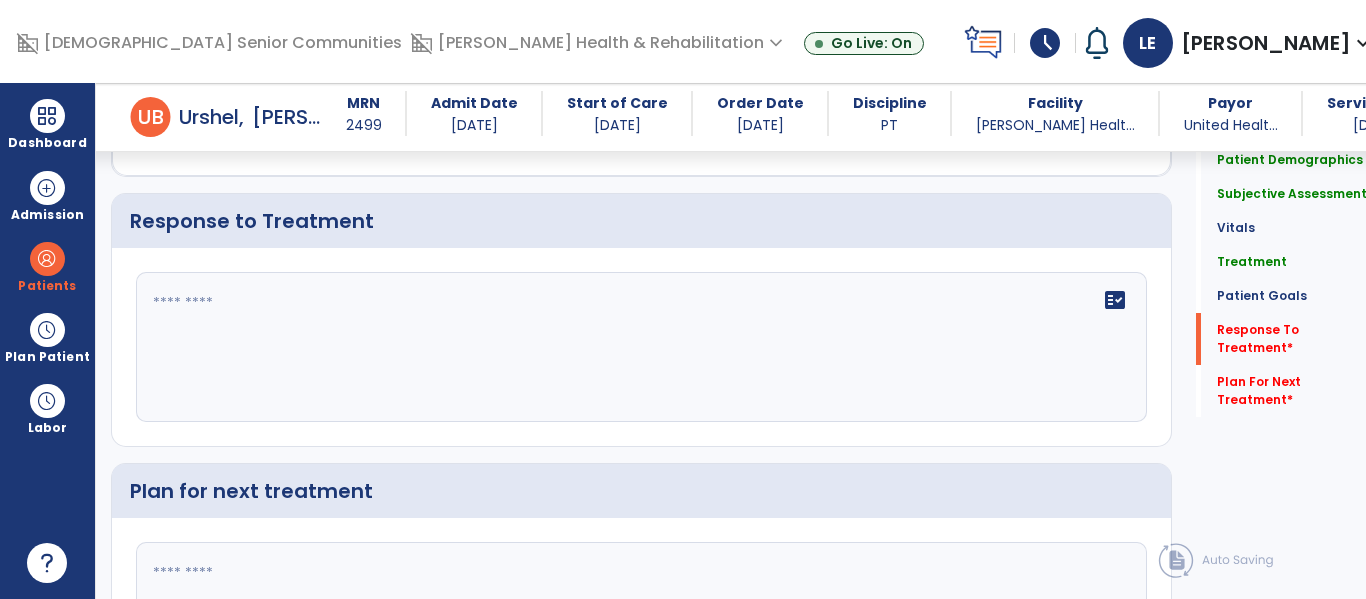 click on "fact_check" 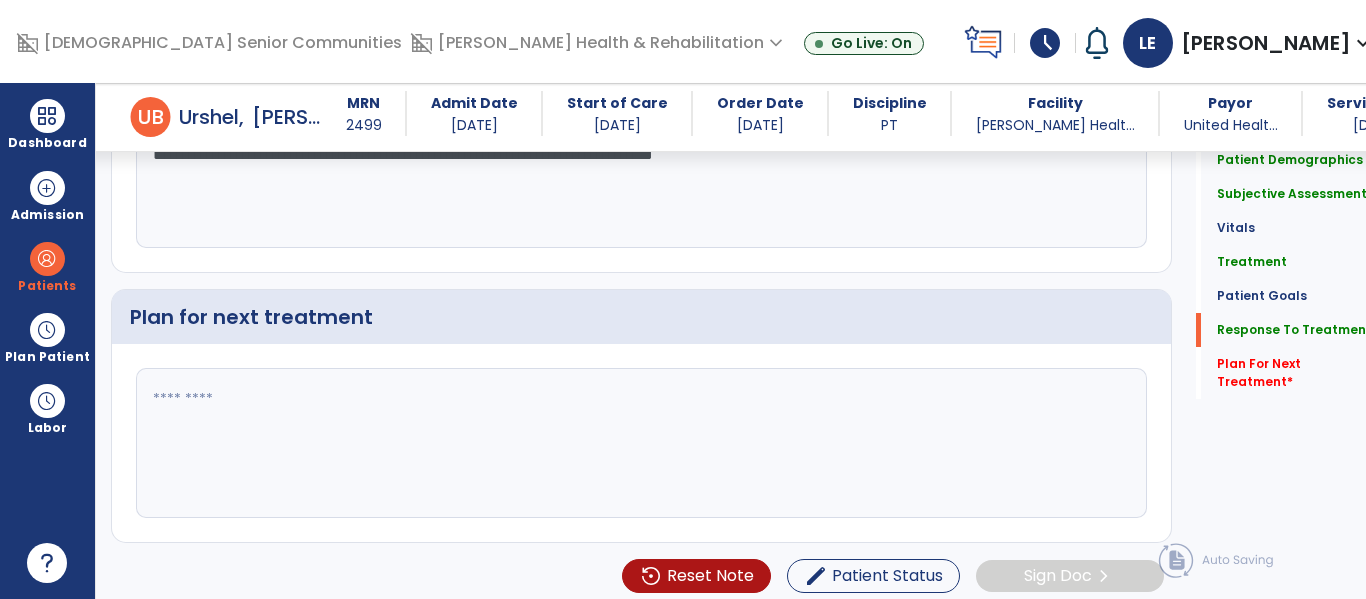 scroll, scrollTop: 3911, scrollLeft: 0, axis: vertical 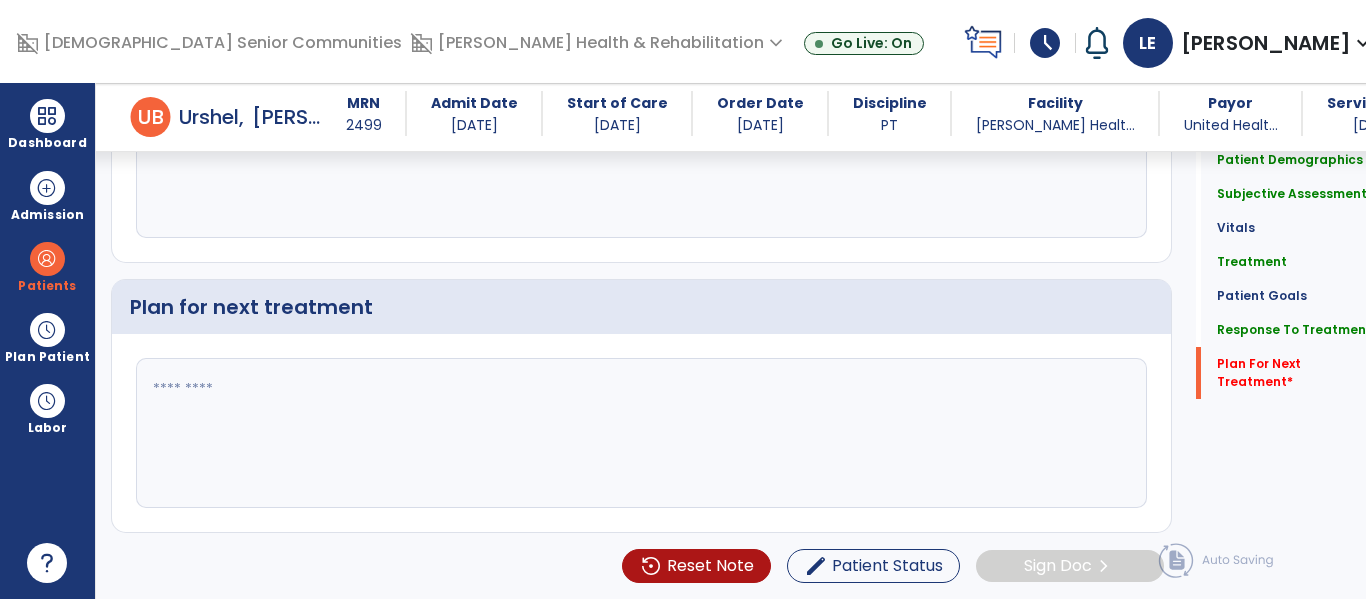 type on "**********" 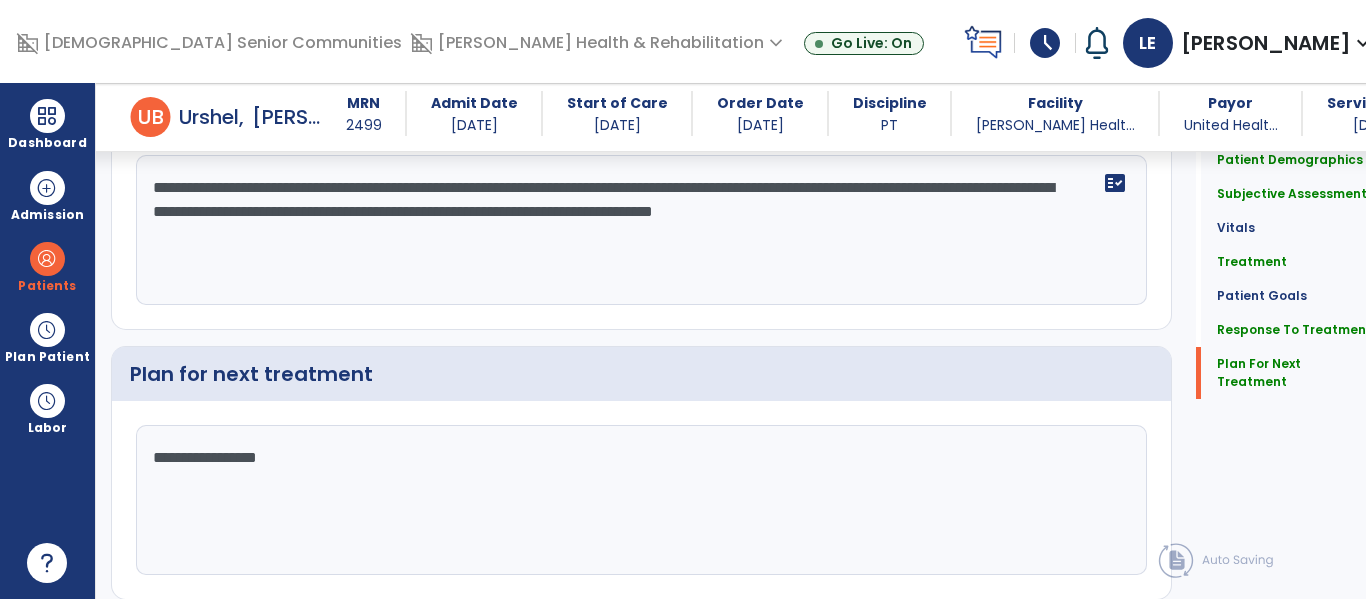 scroll, scrollTop: 3911, scrollLeft: 0, axis: vertical 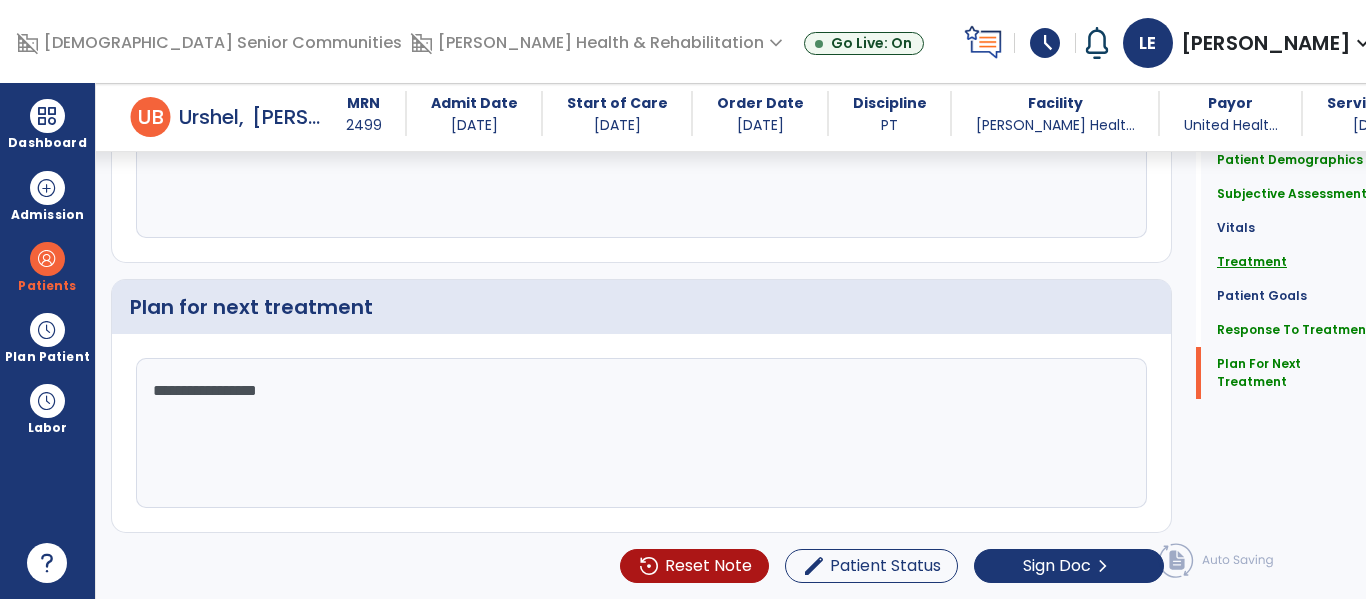type on "**********" 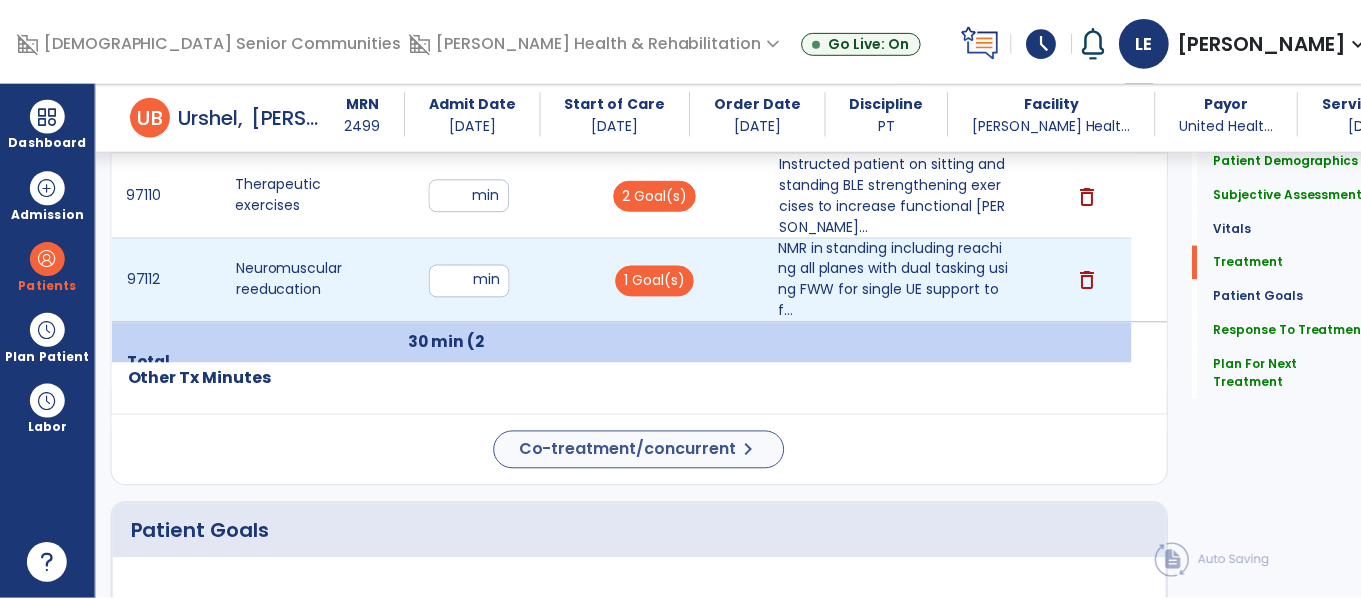 scroll, scrollTop: 1248, scrollLeft: 0, axis: vertical 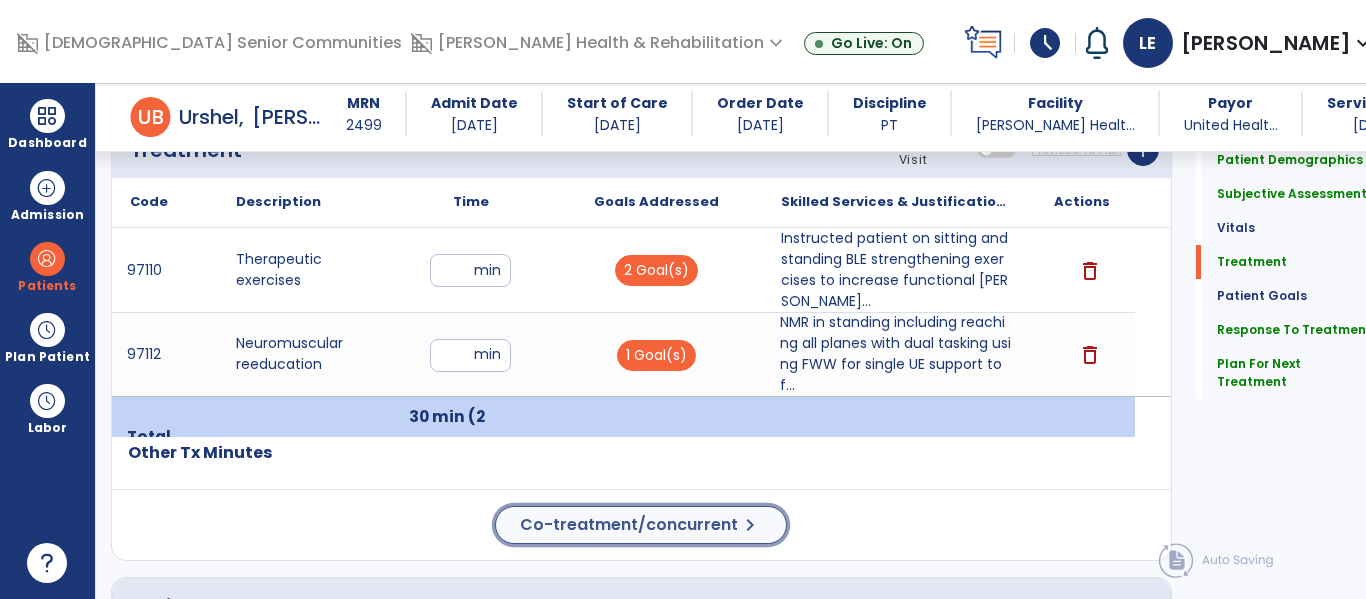 click on "Co-treatment/concurrent" 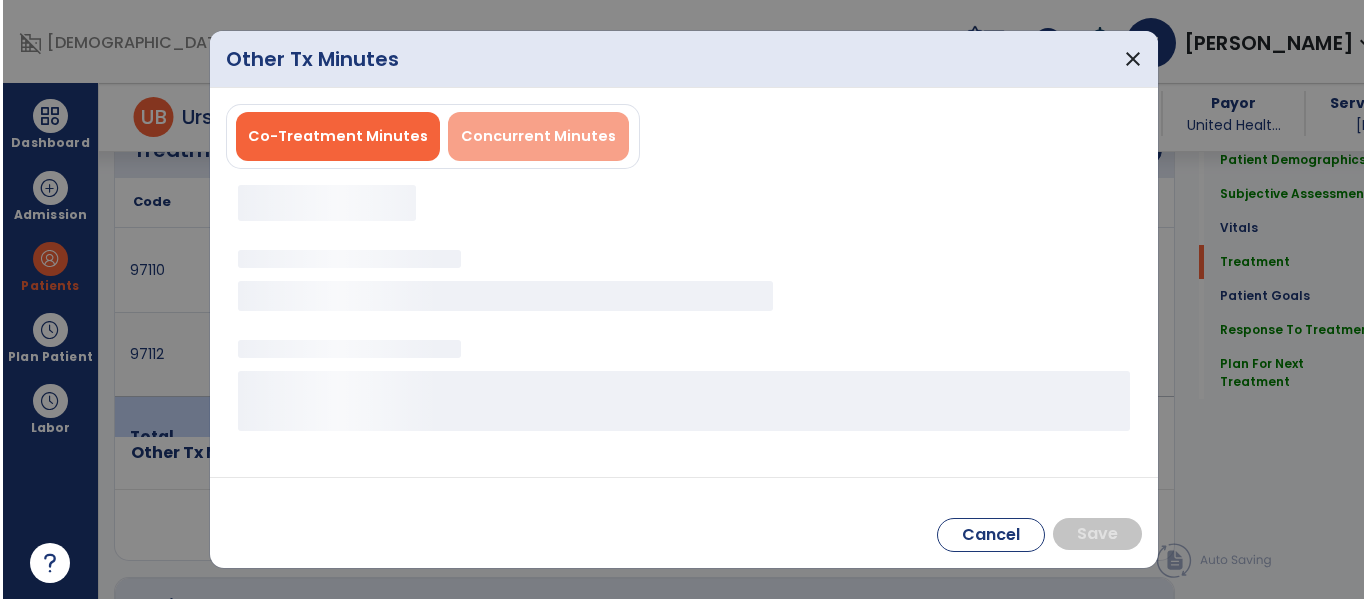 scroll, scrollTop: 1248, scrollLeft: 0, axis: vertical 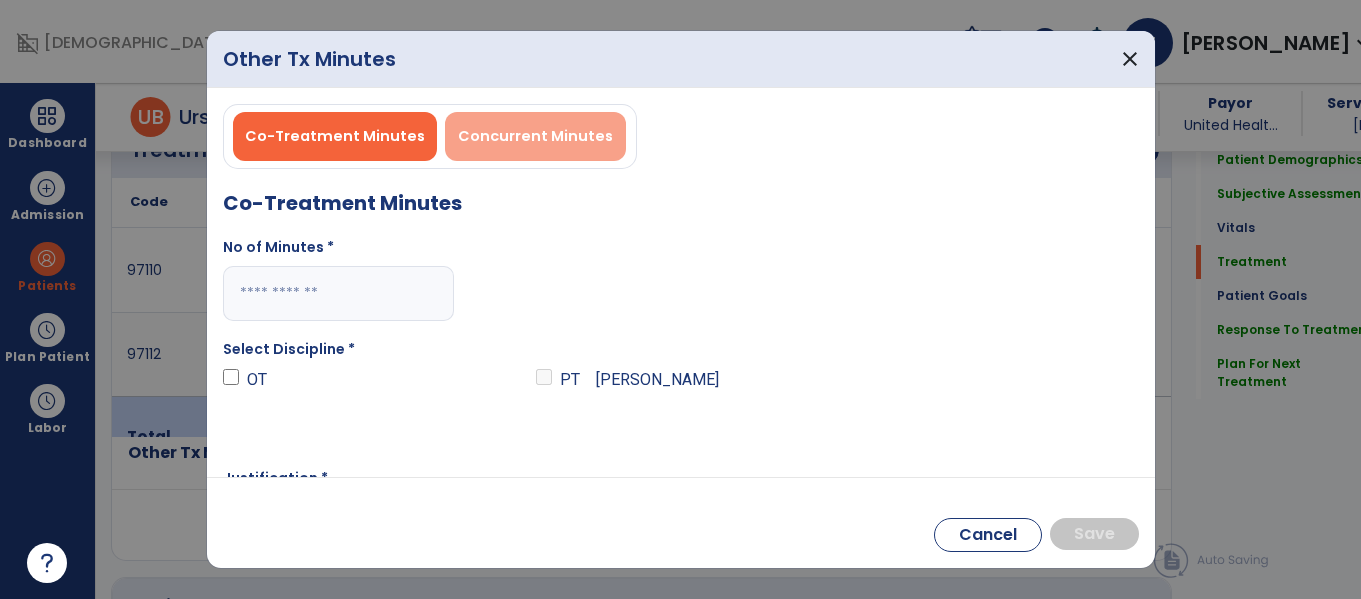 click on "Concurrent Minutes" at bounding box center [535, 136] 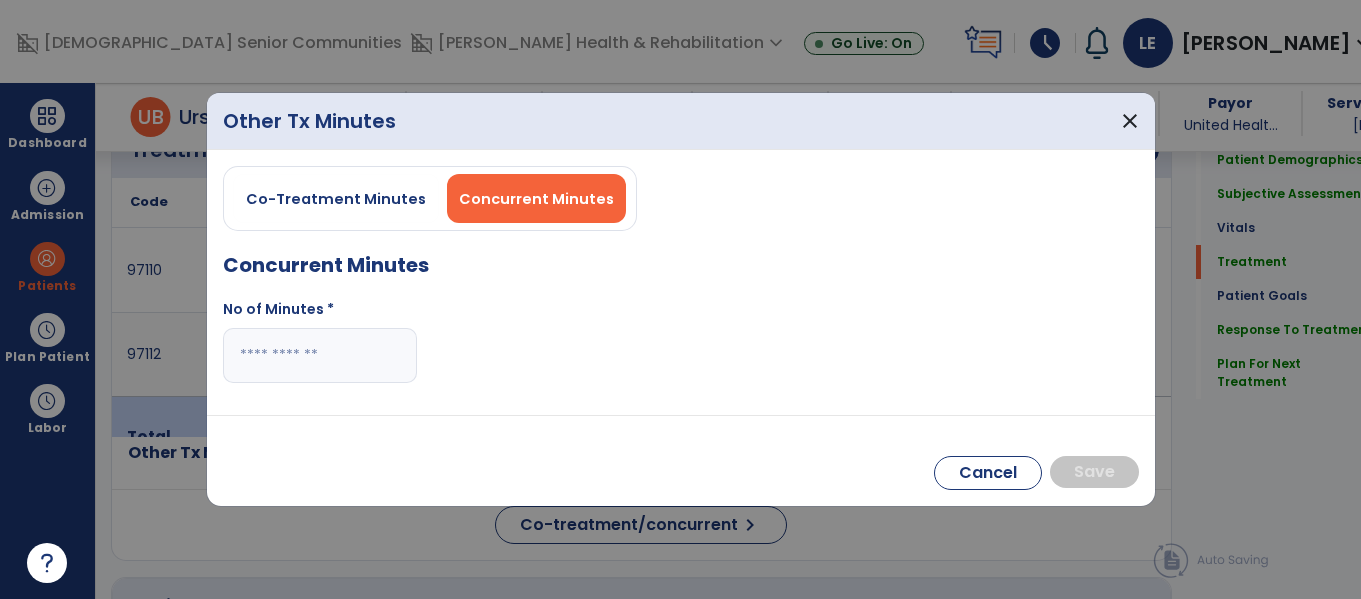 click at bounding box center (320, 355) 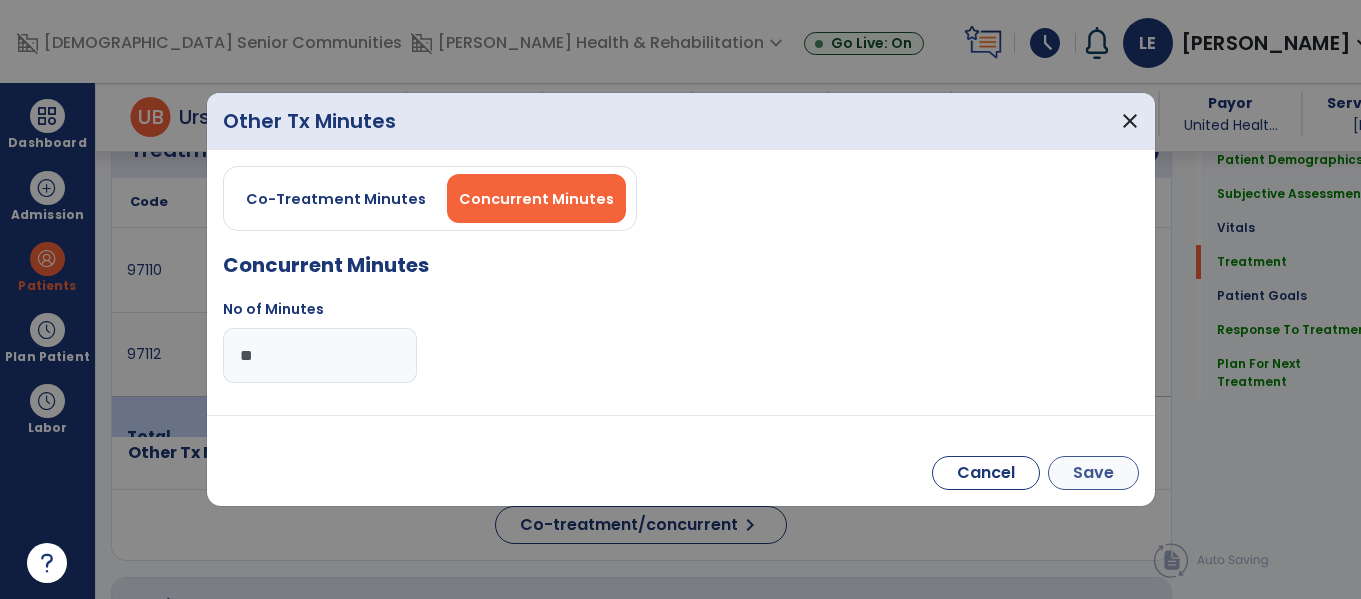 type on "**" 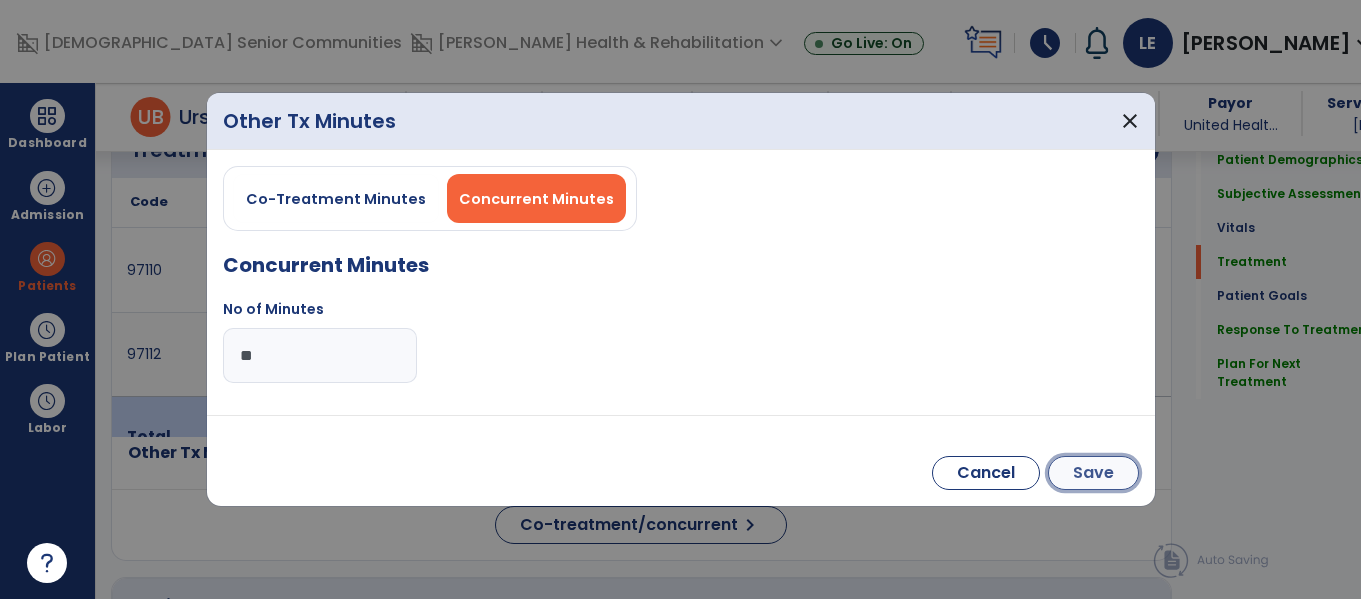 click on "Save" at bounding box center [1093, 473] 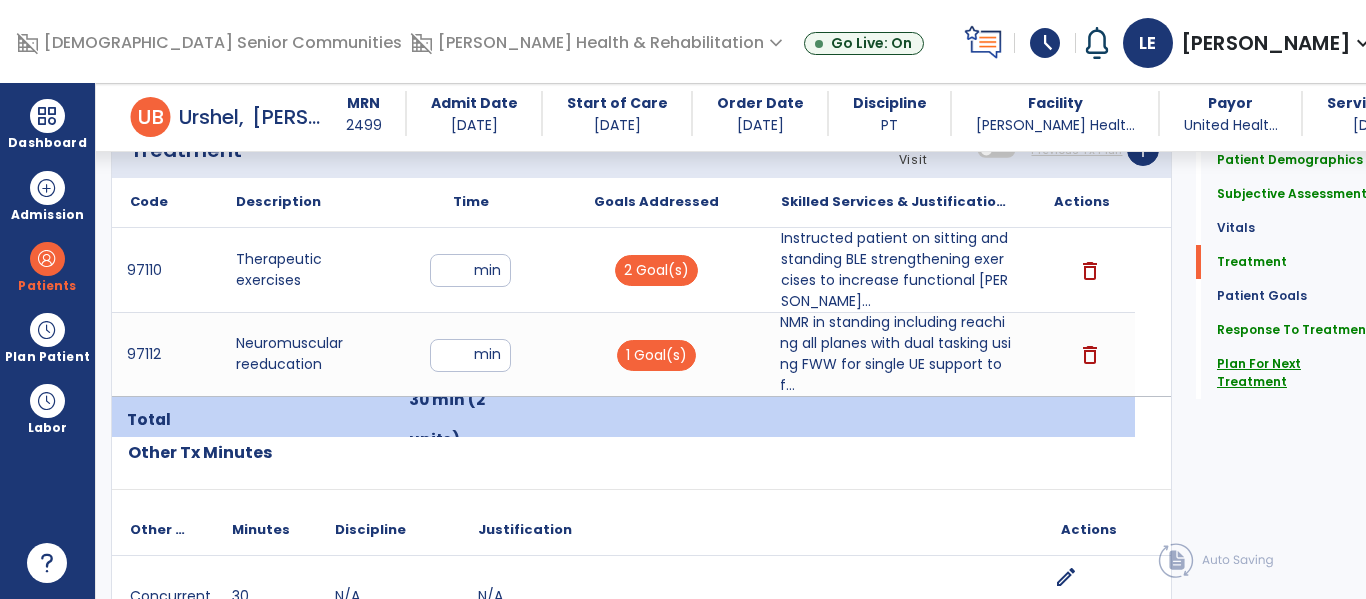 click on "Plan For Next Treatment" 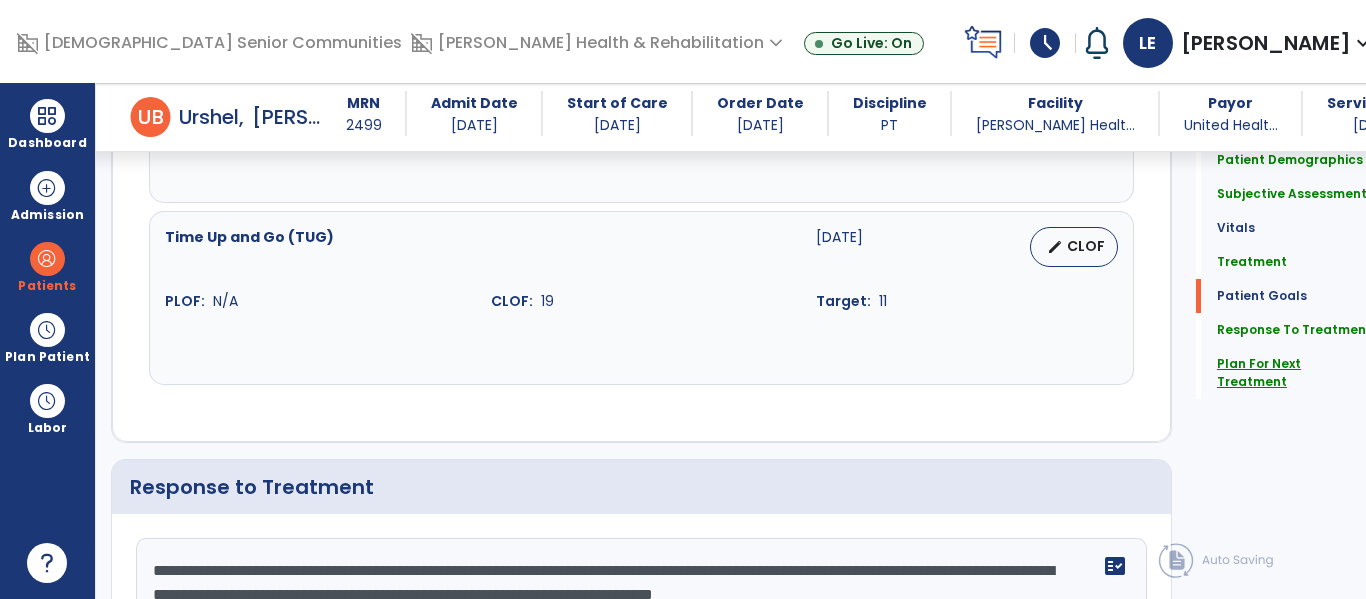 scroll, scrollTop: 4027, scrollLeft: 0, axis: vertical 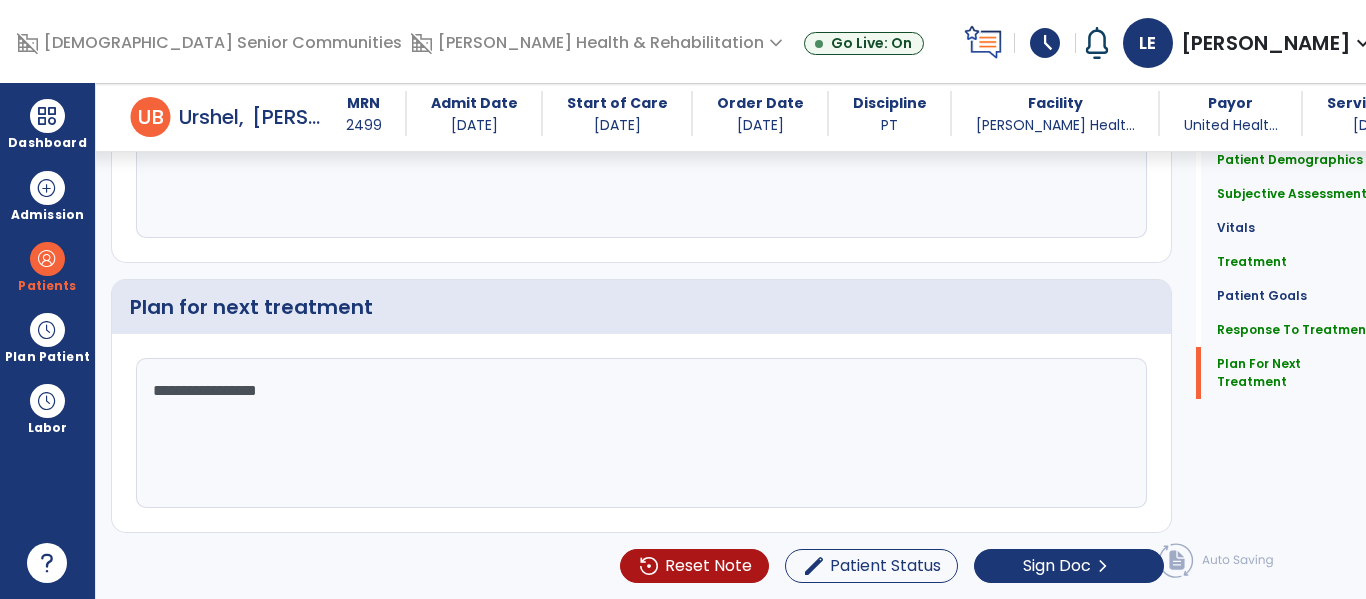 click on "**********" 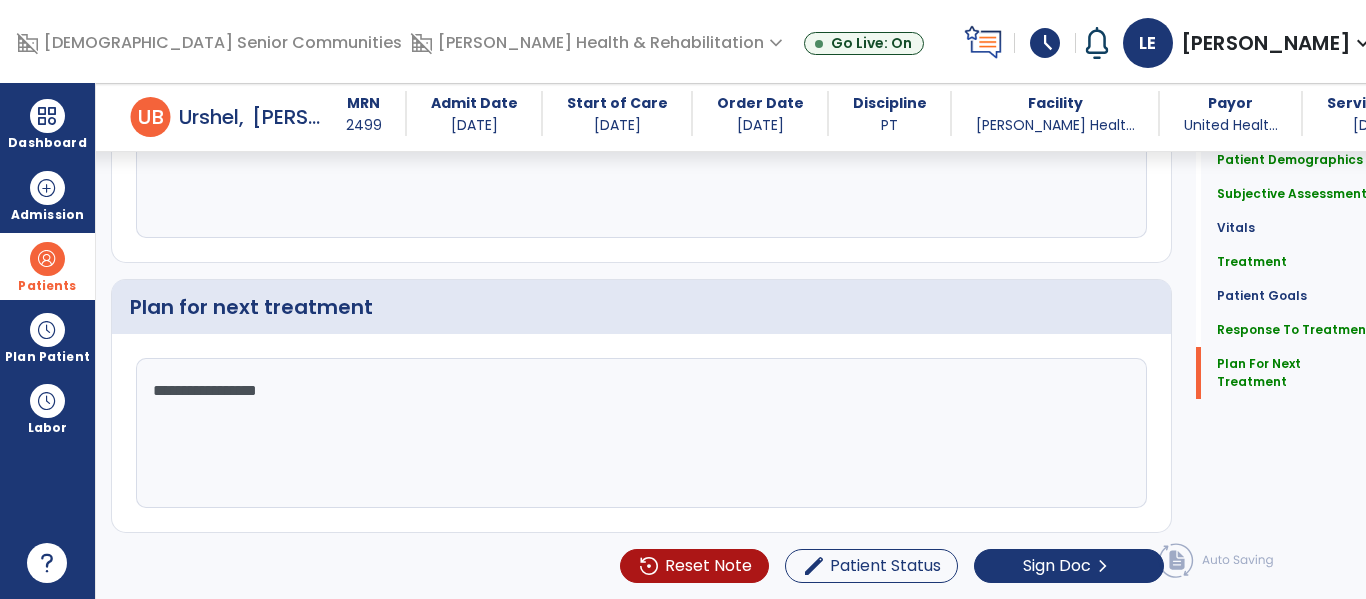 click at bounding box center [47, 259] 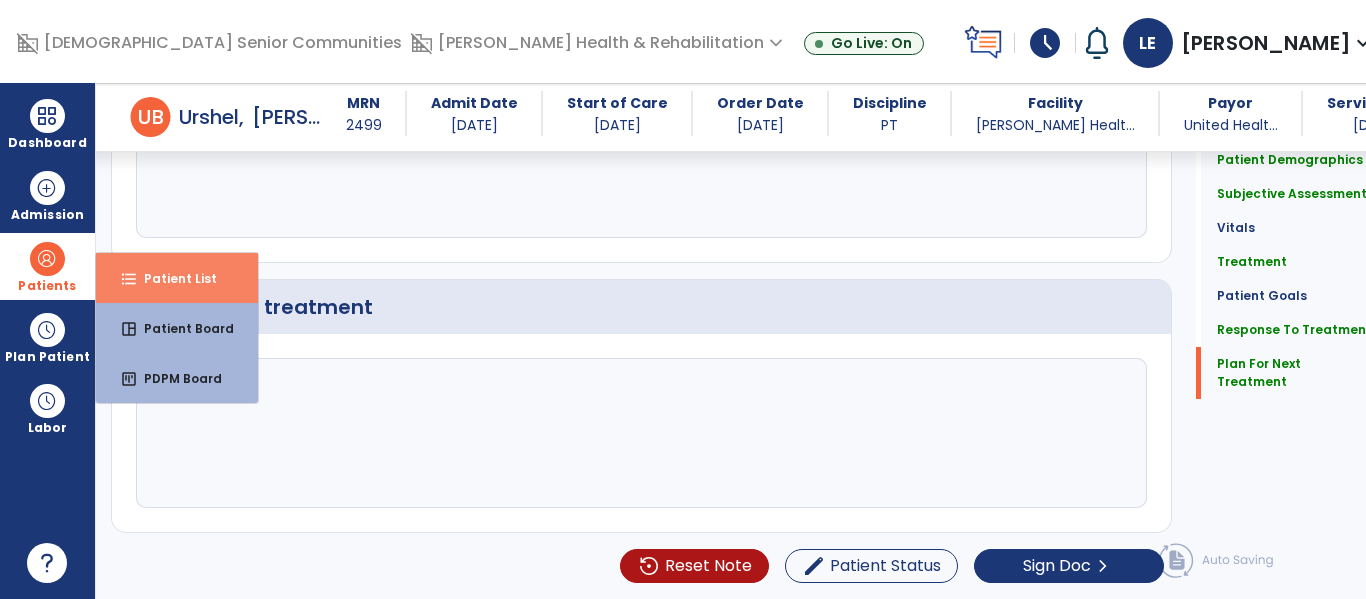 click on "Patient List" at bounding box center (172, 278) 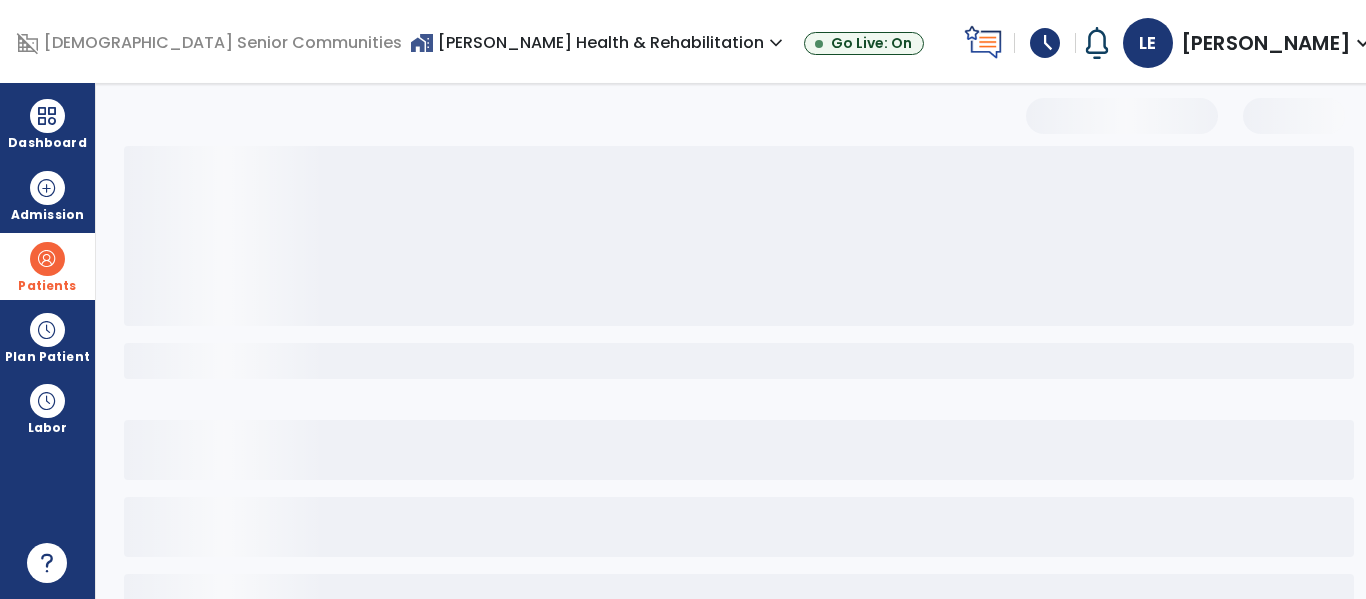 scroll, scrollTop: 0, scrollLeft: 0, axis: both 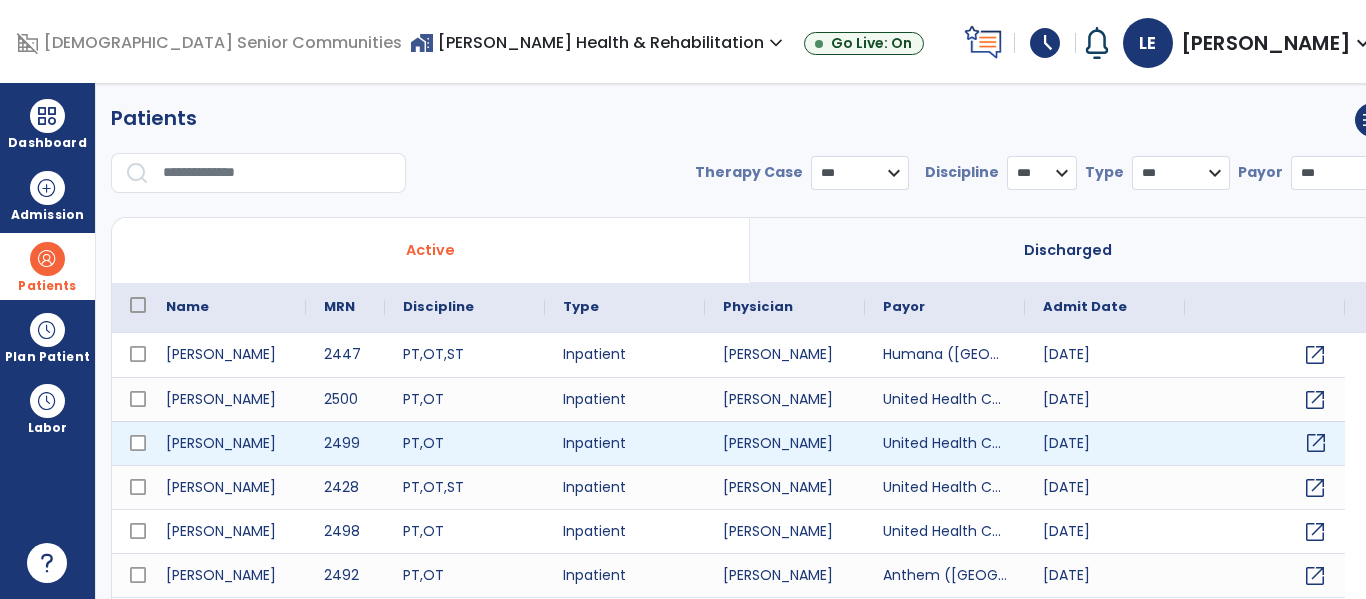 click on "open_in_new" at bounding box center (1316, 443) 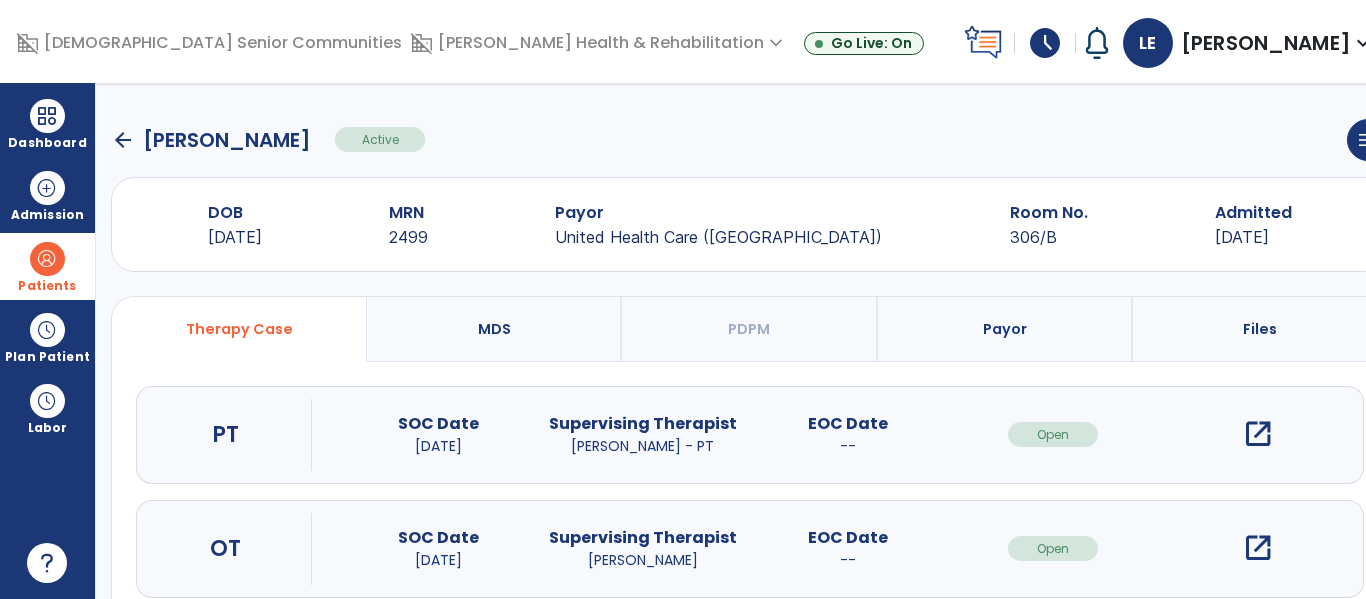 click on "open_in_new" at bounding box center (1258, 434) 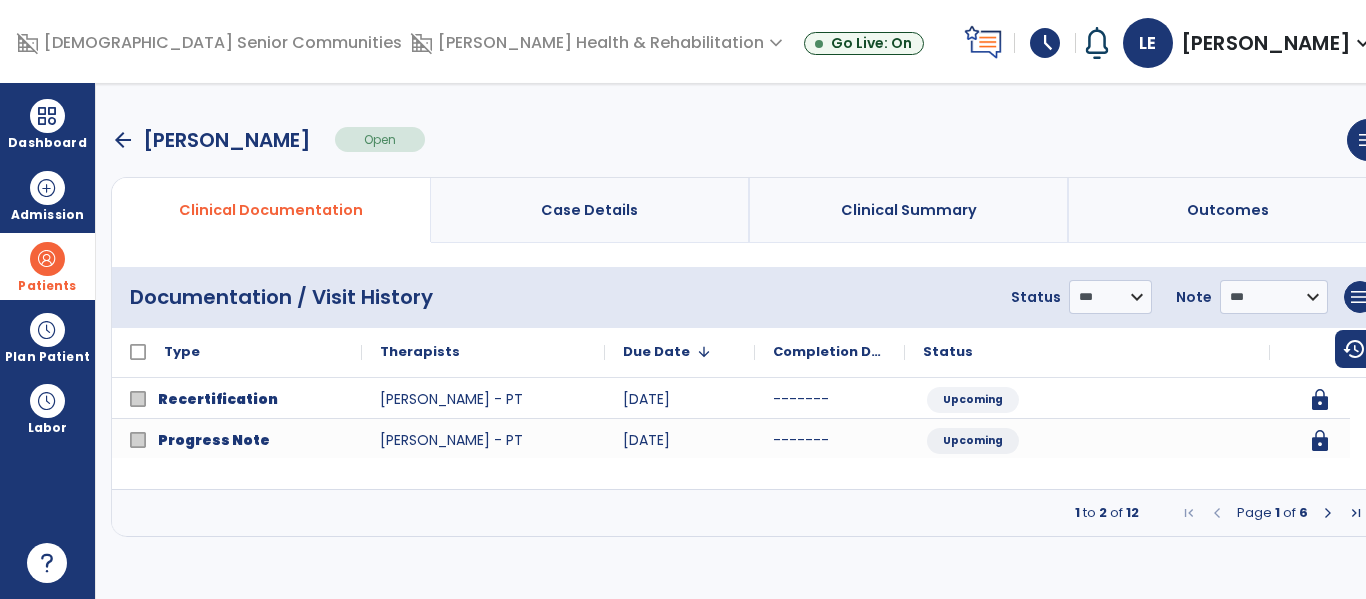 click at bounding box center [1328, 513] 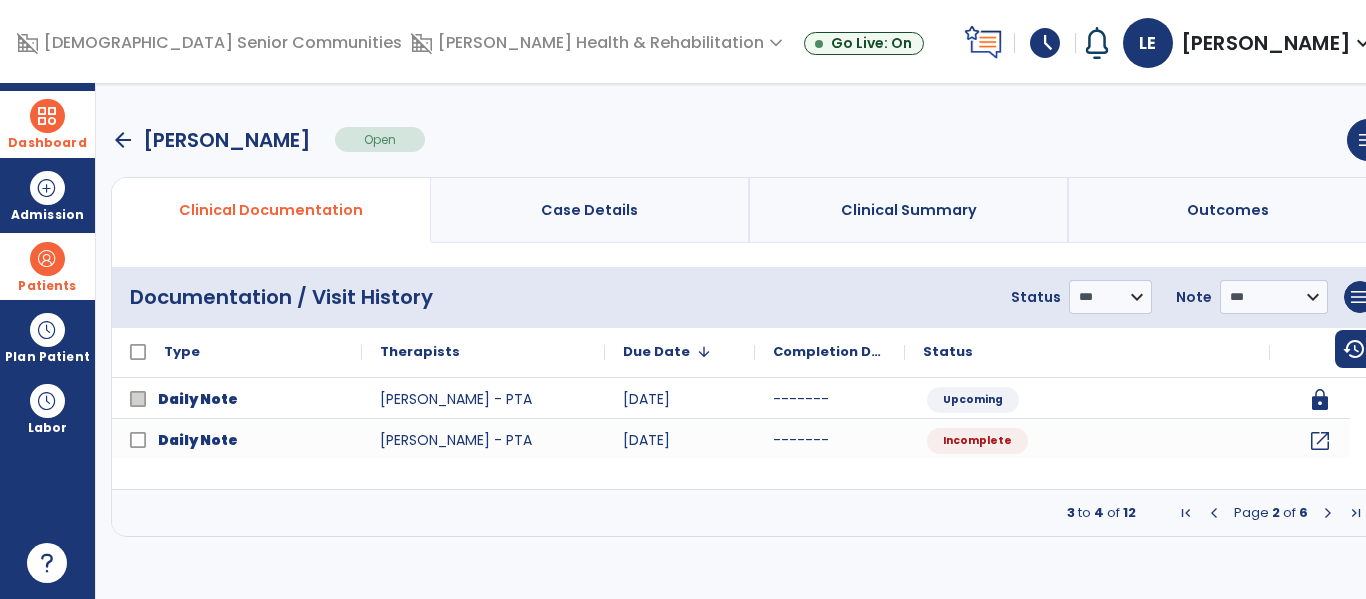click at bounding box center (47, 116) 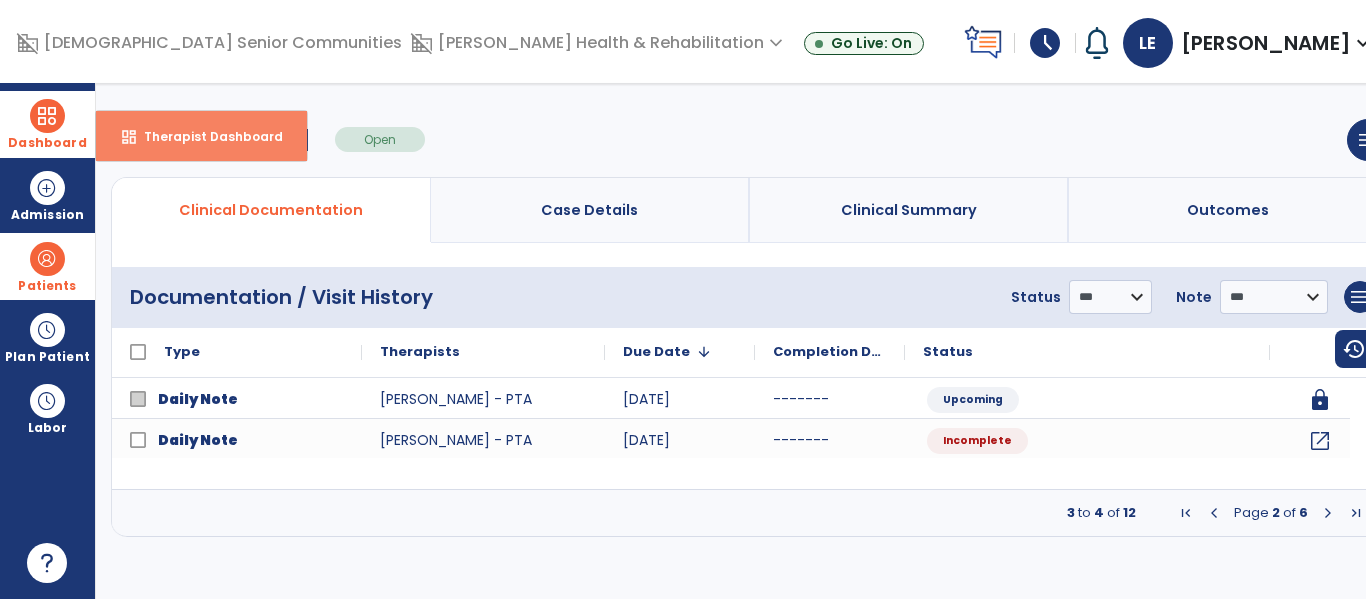 click on "Therapist Dashboard" at bounding box center (205, 136) 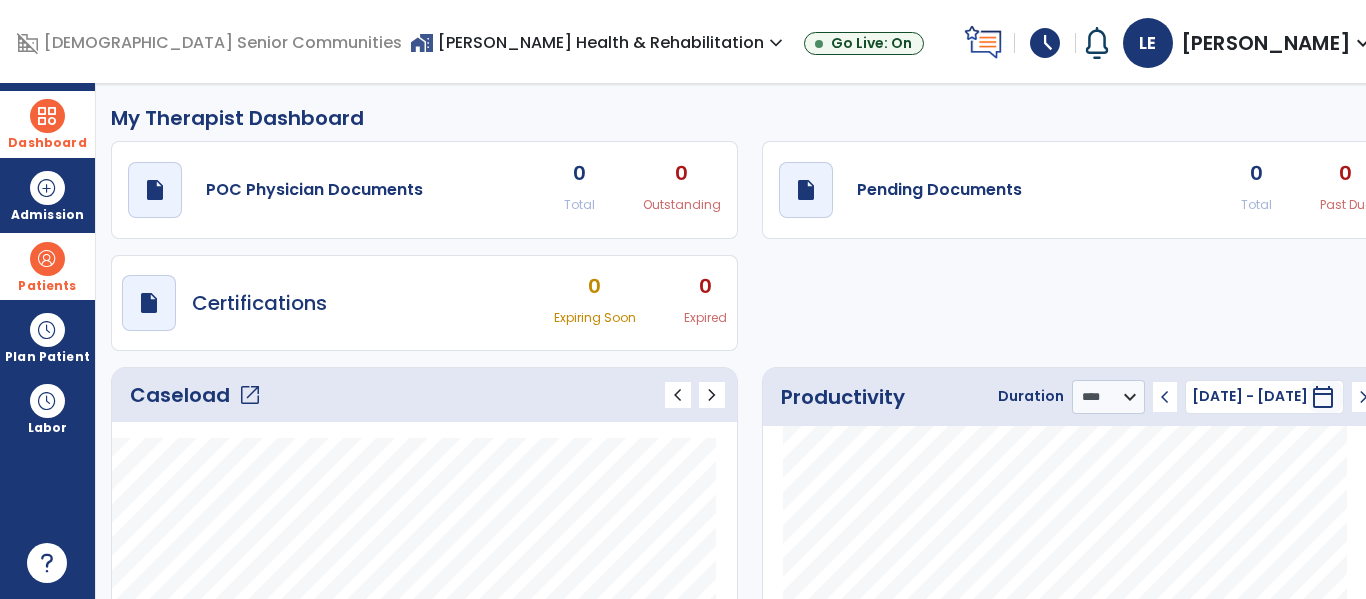 click on "open_in_new" 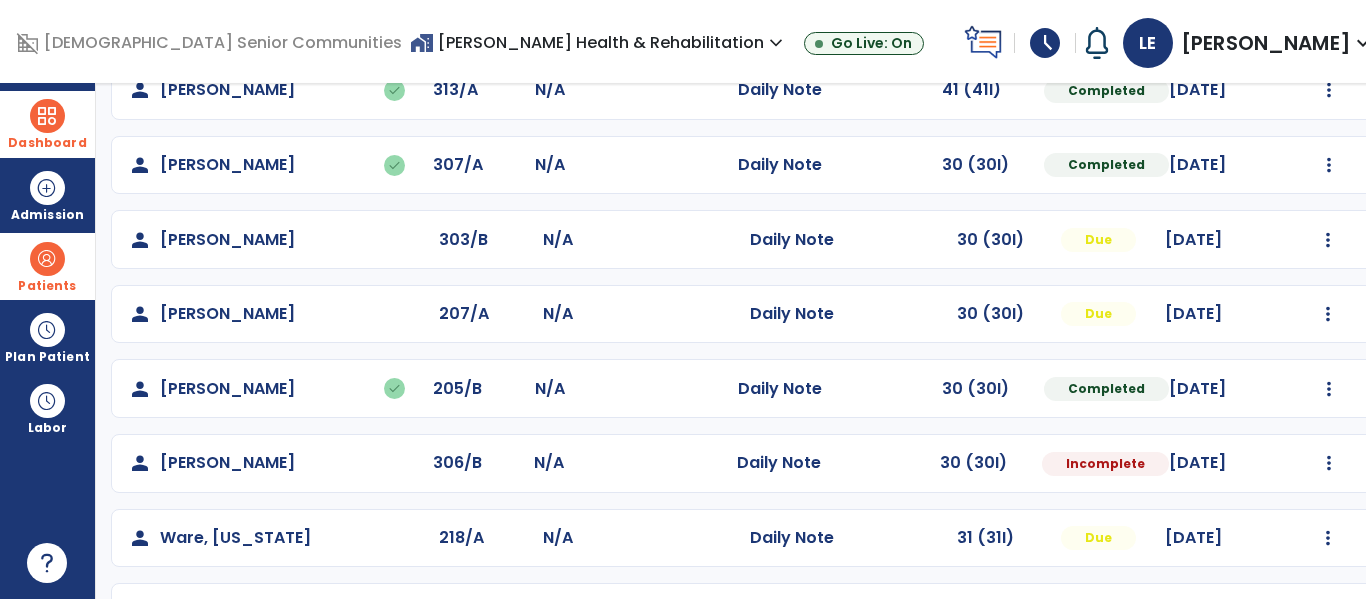 scroll, scrollTop: 690, scrollLeft: 0, axis: vertical 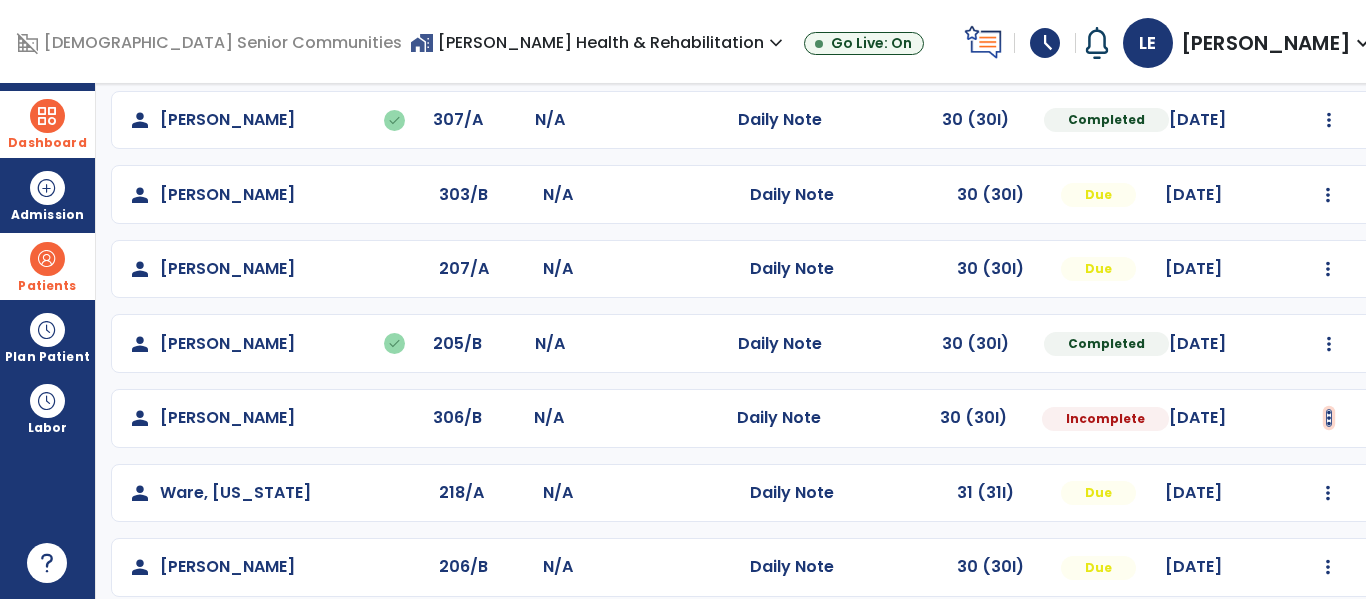 click at bounding box center [1329, -402] 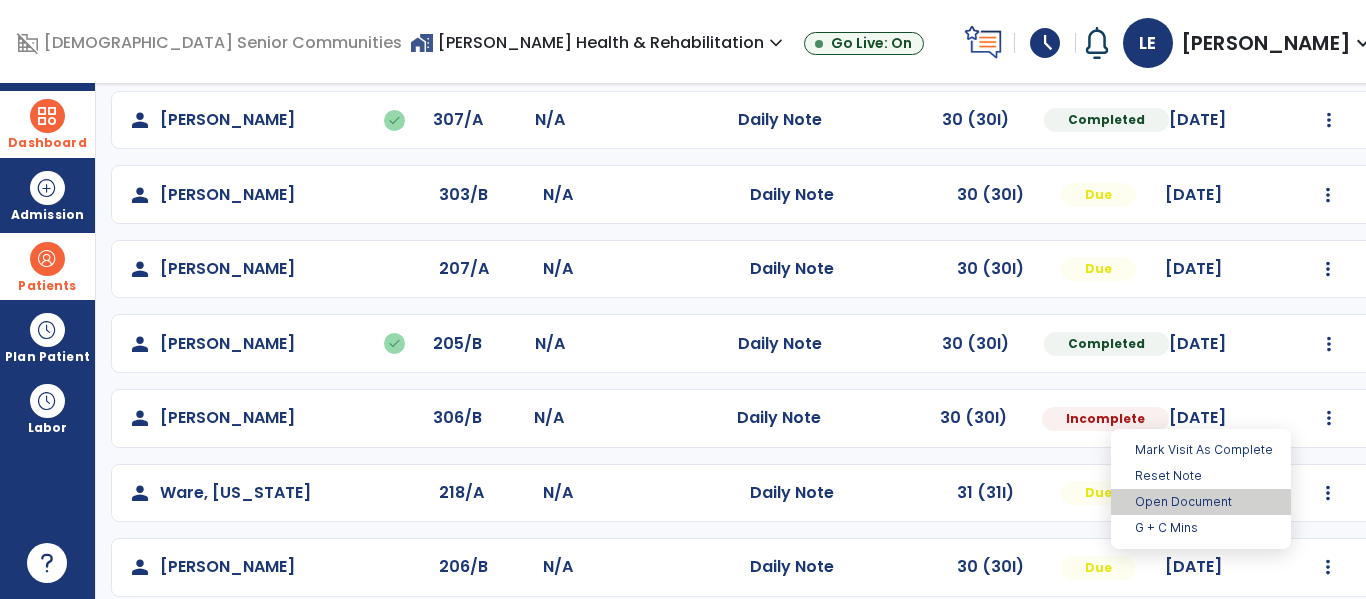 click on "Open Document" at bounding box center [1201, 502] 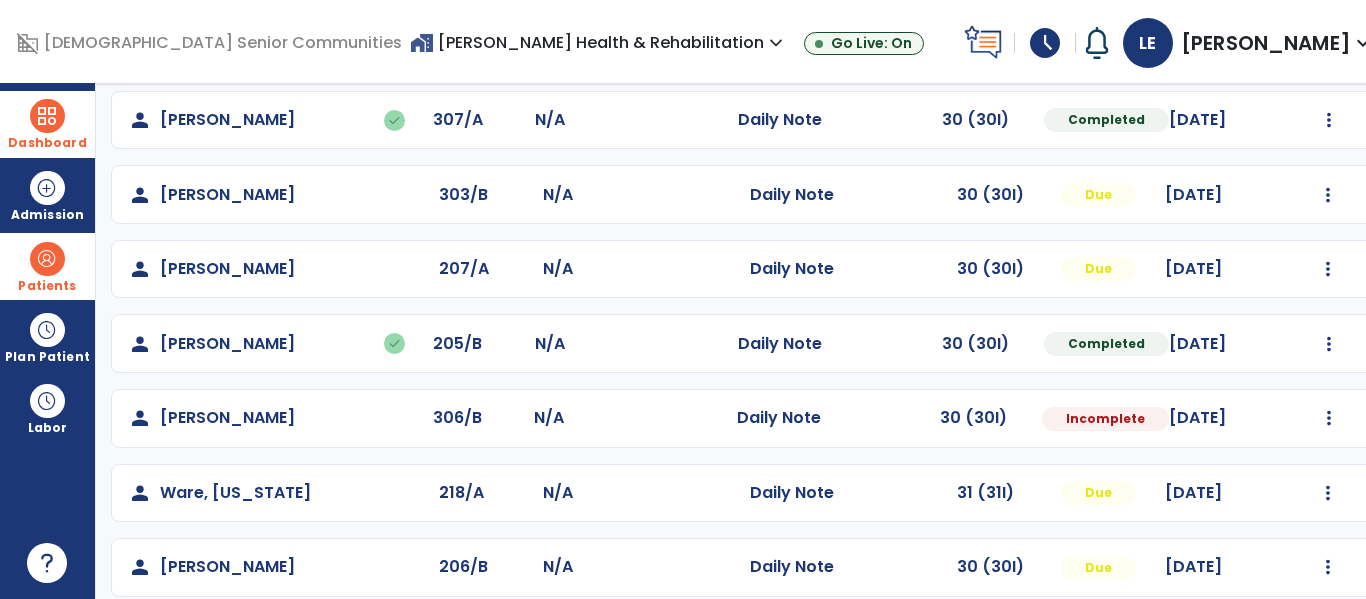 select on "*" 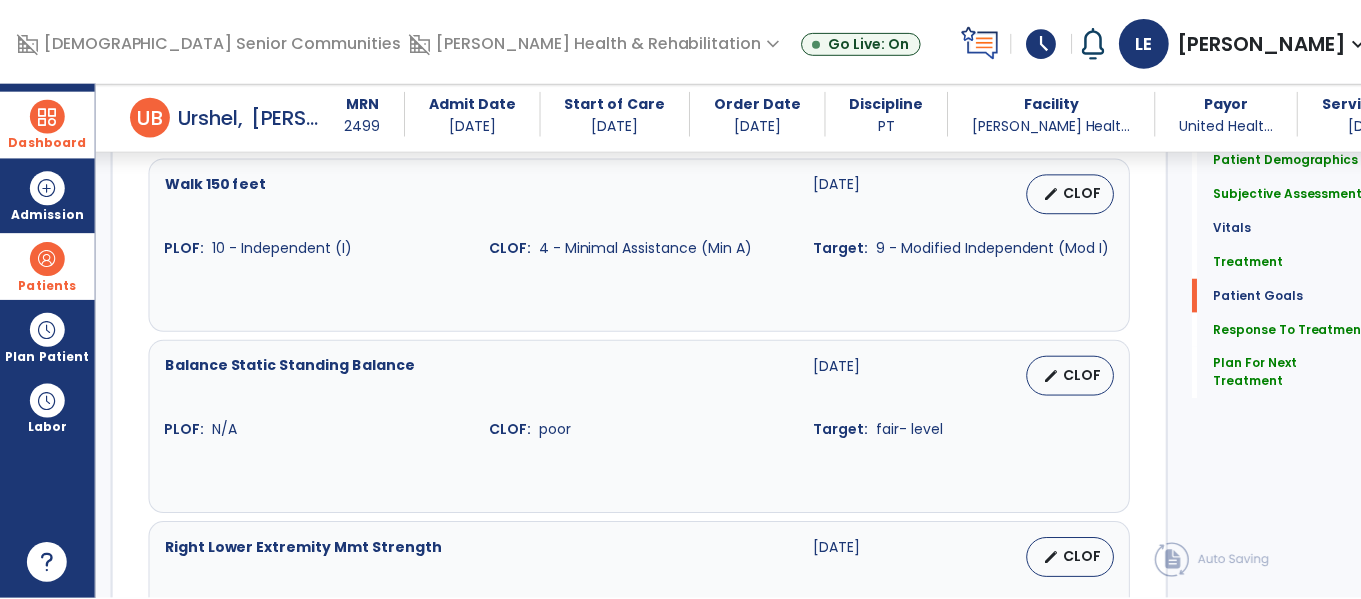 scroll, scrollTop: 4027, scrollLeft: 0, axis: vertical 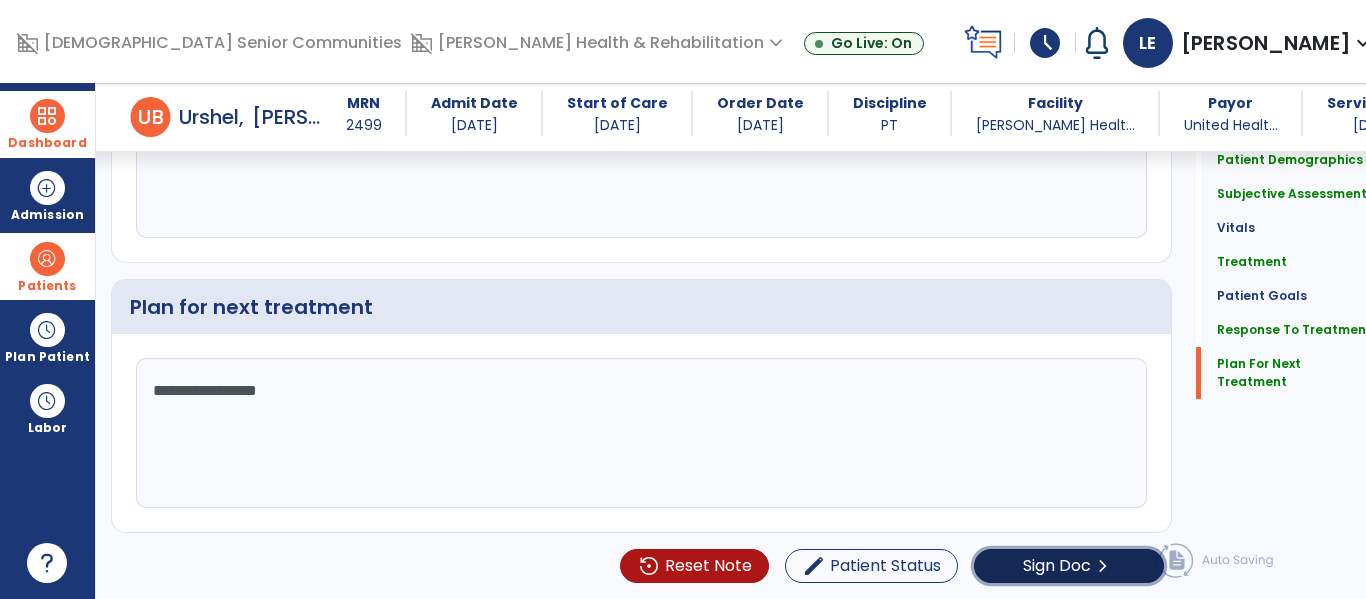 click on "Sign Doc" 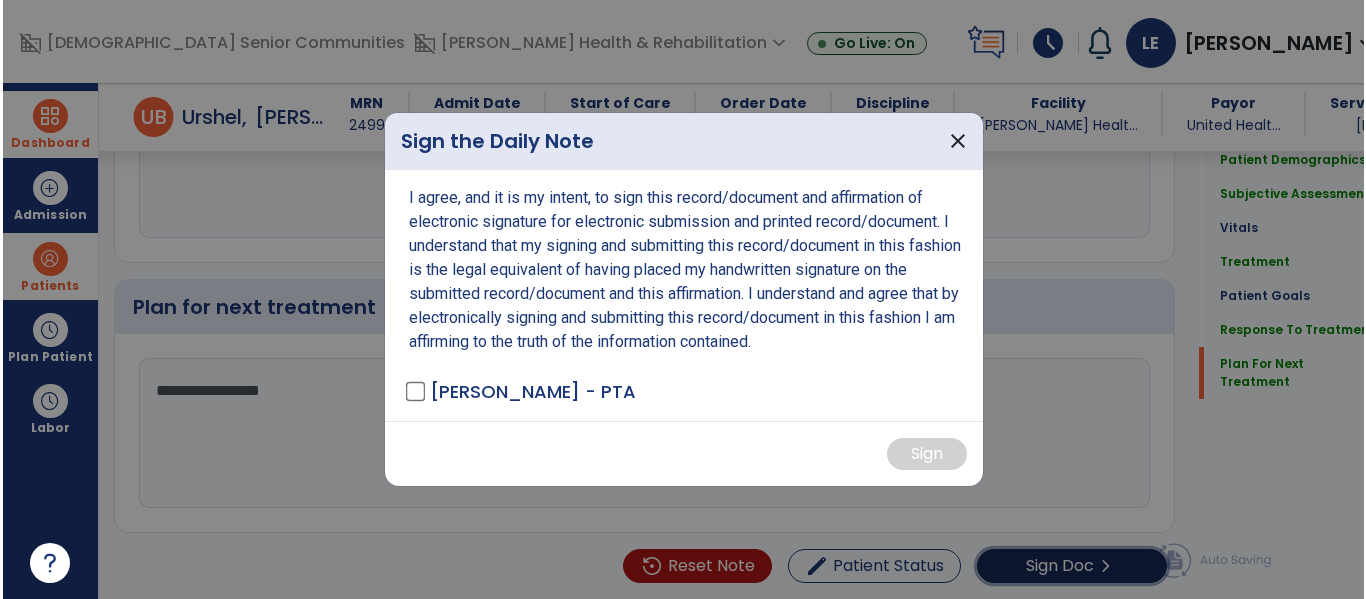 scroll, scrollTop: 4067, scrollLeft: 0, axis: vertical 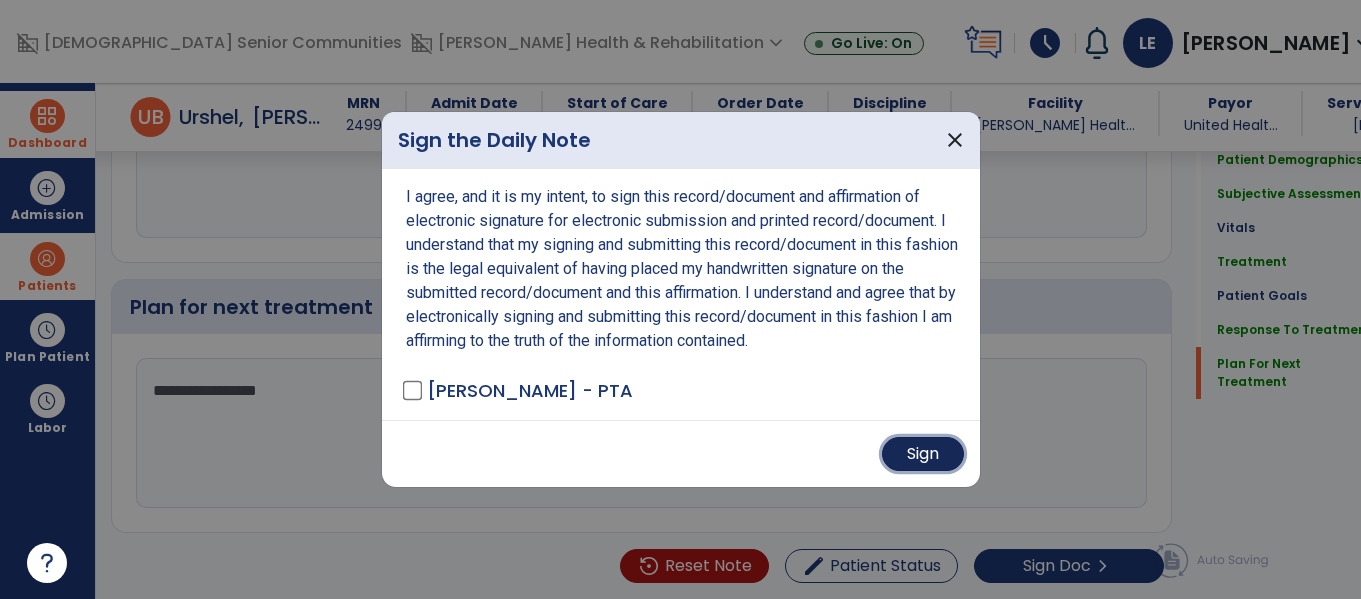 click on "Sign" at bounding box center (923, 454) 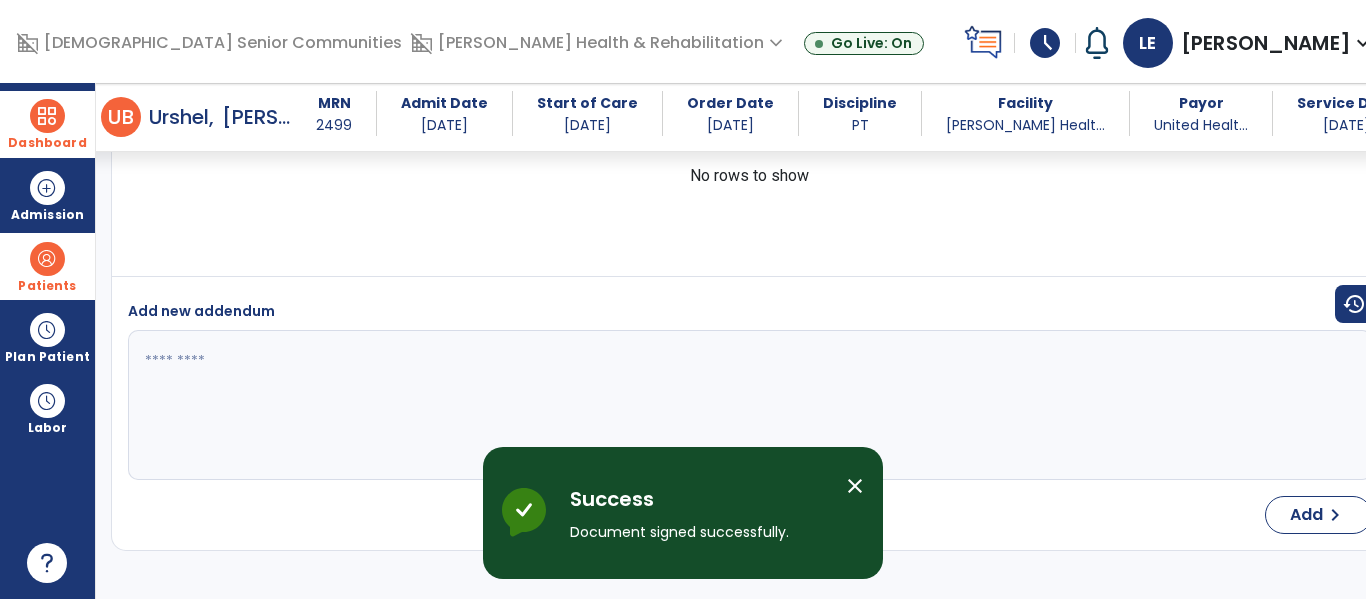scroll, scrollTop: 5039, scrollLeft: 0, axis: vertical 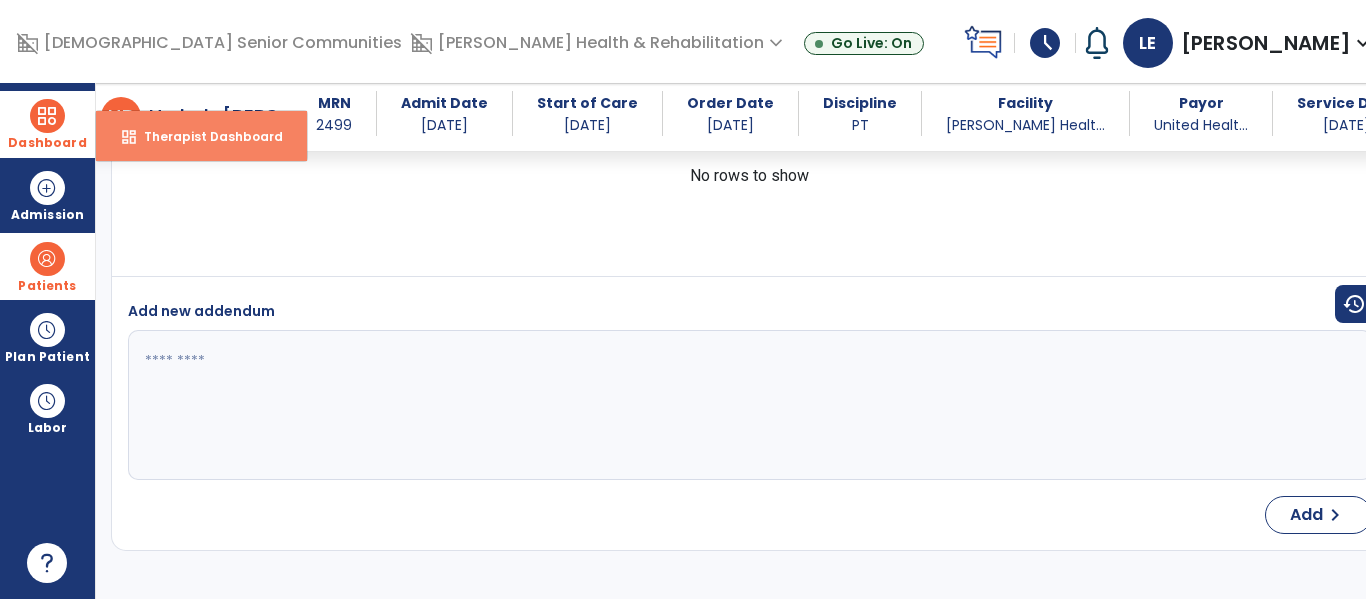 click on "Therapist Dashboard" at bounding box center [205, 136] 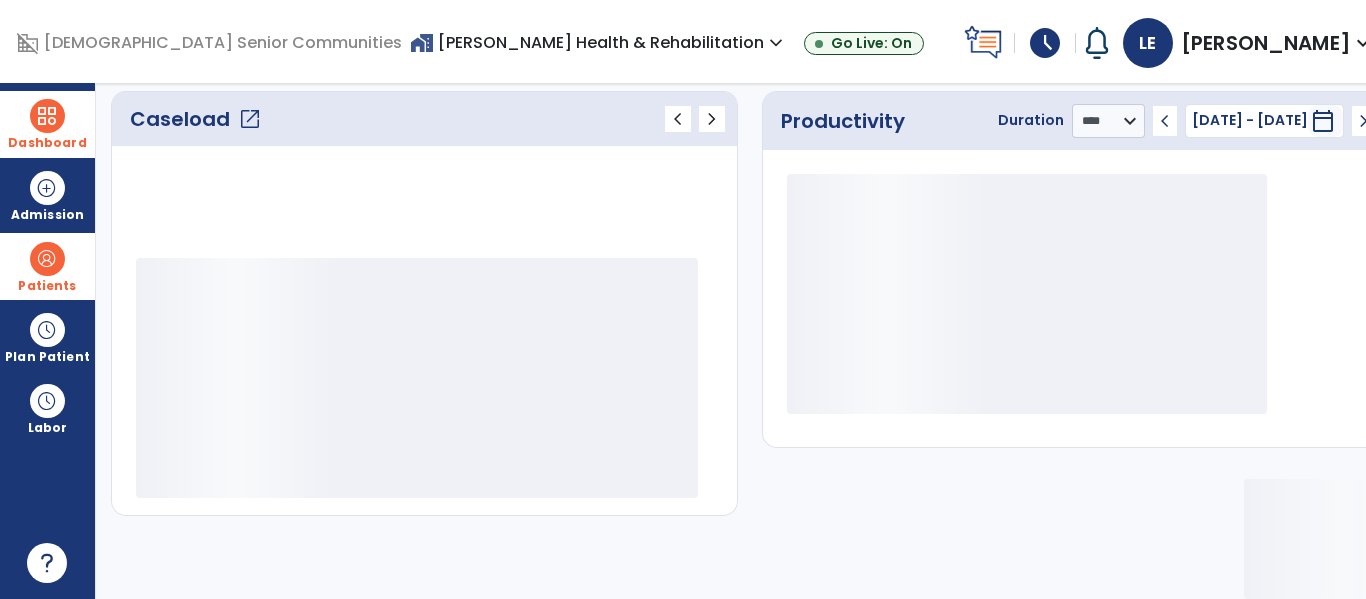 scroll, scrollTop: 276, scrollLeft: 0, axis: vertical 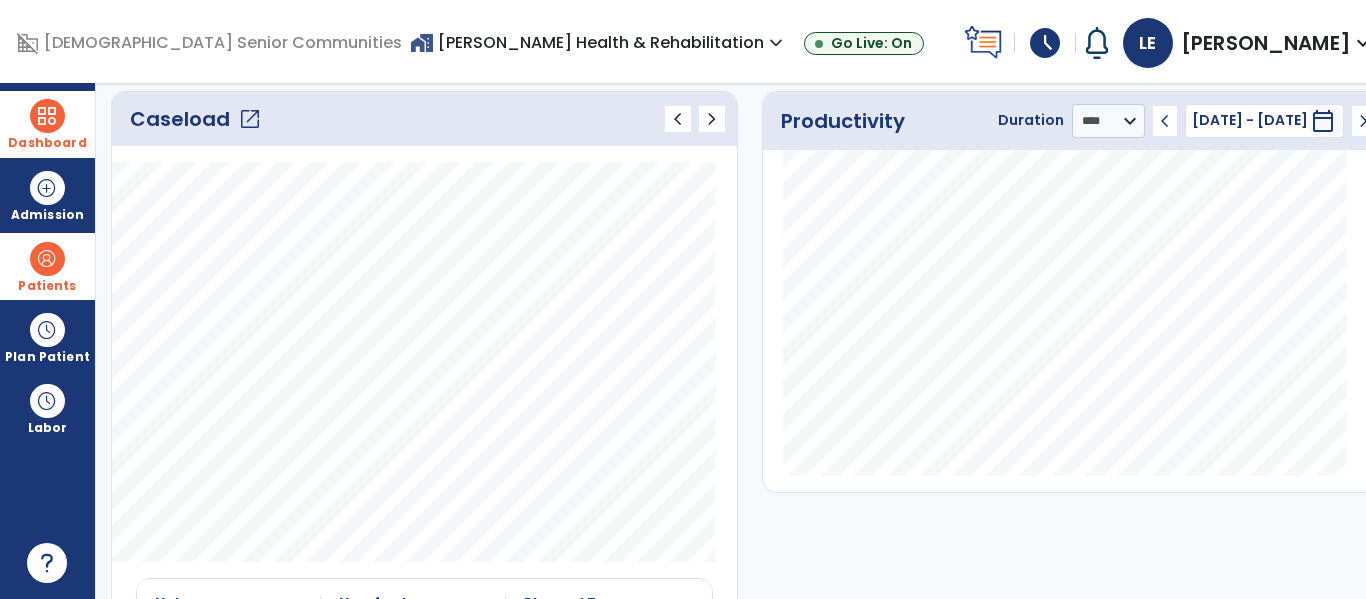 click on "open_in_new" 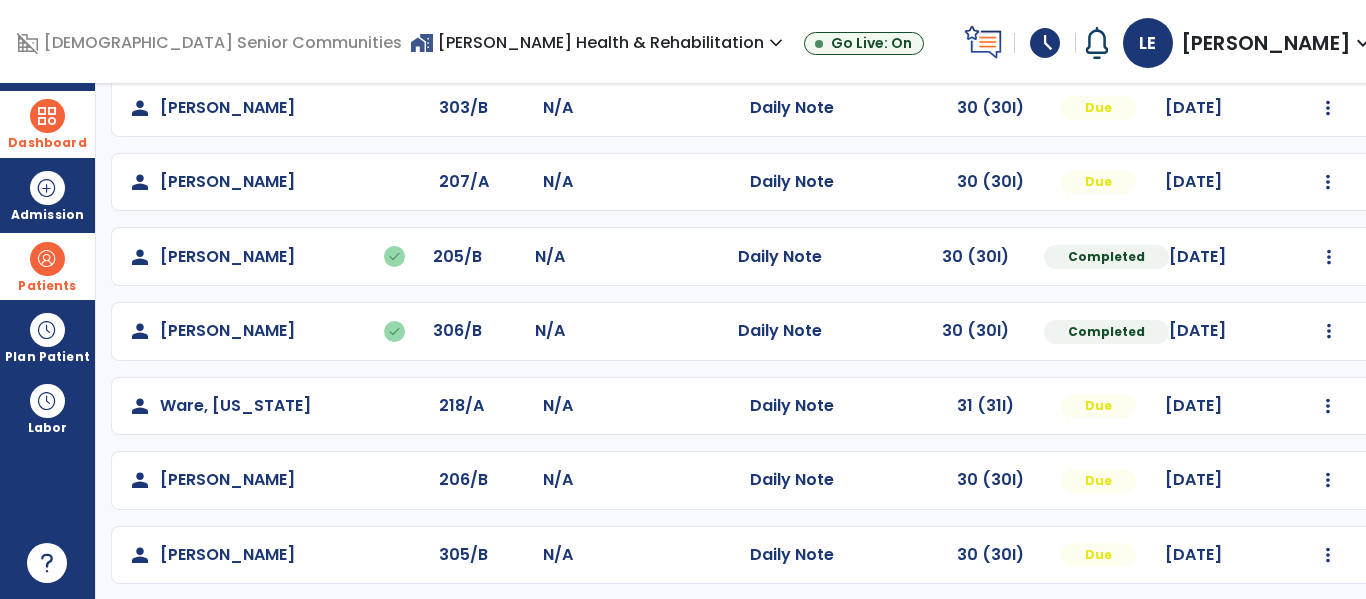 scroll, scrollTop: 786, scrollLeft: 0, axis: vertical 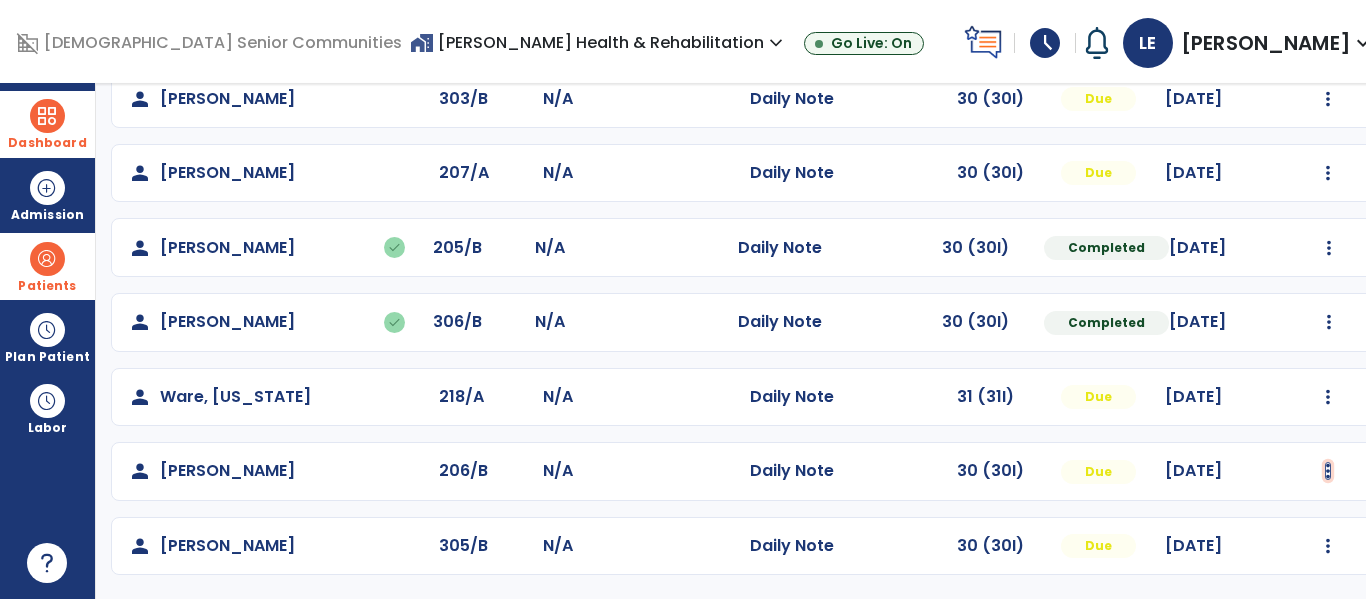 click at bounding box center [1329, -498] 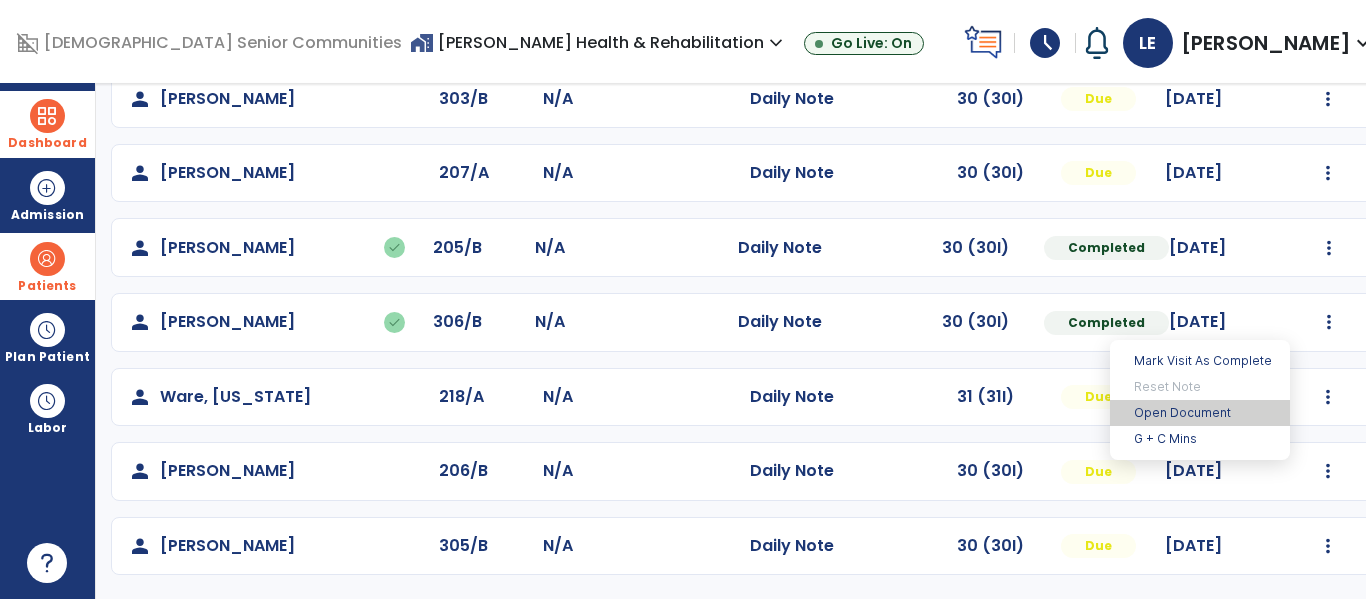 click on "Open Document" at bounding box center (1200, 413) 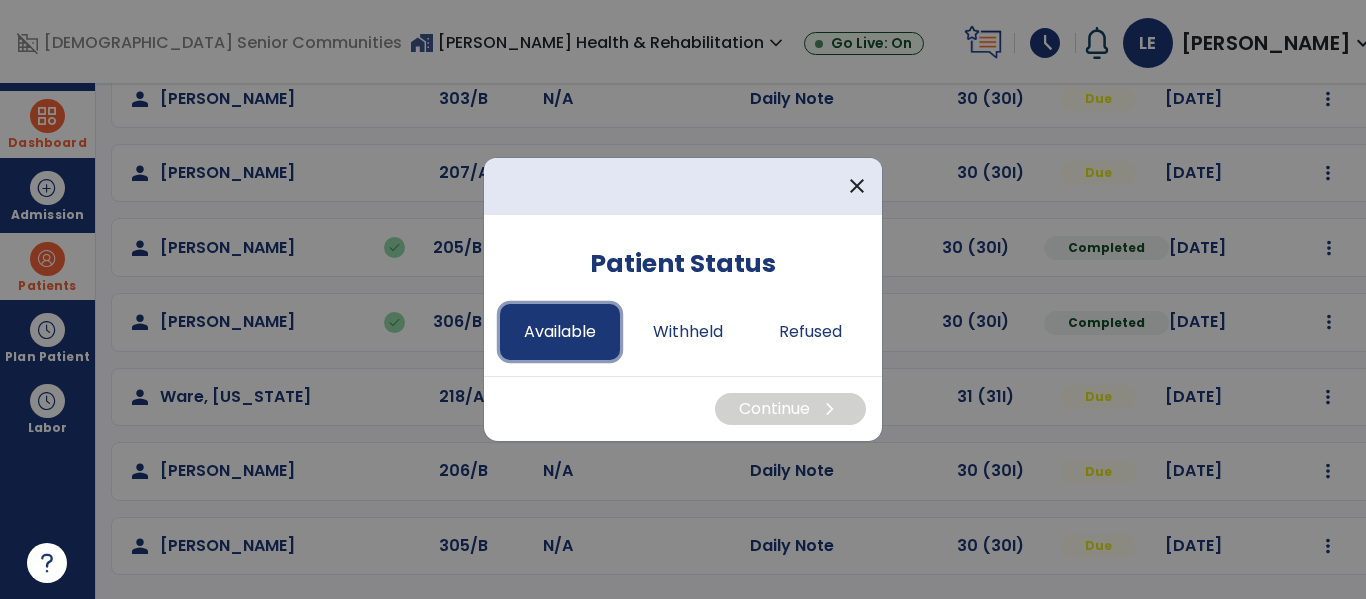 click on "Available" at bounding box center [560, 332] 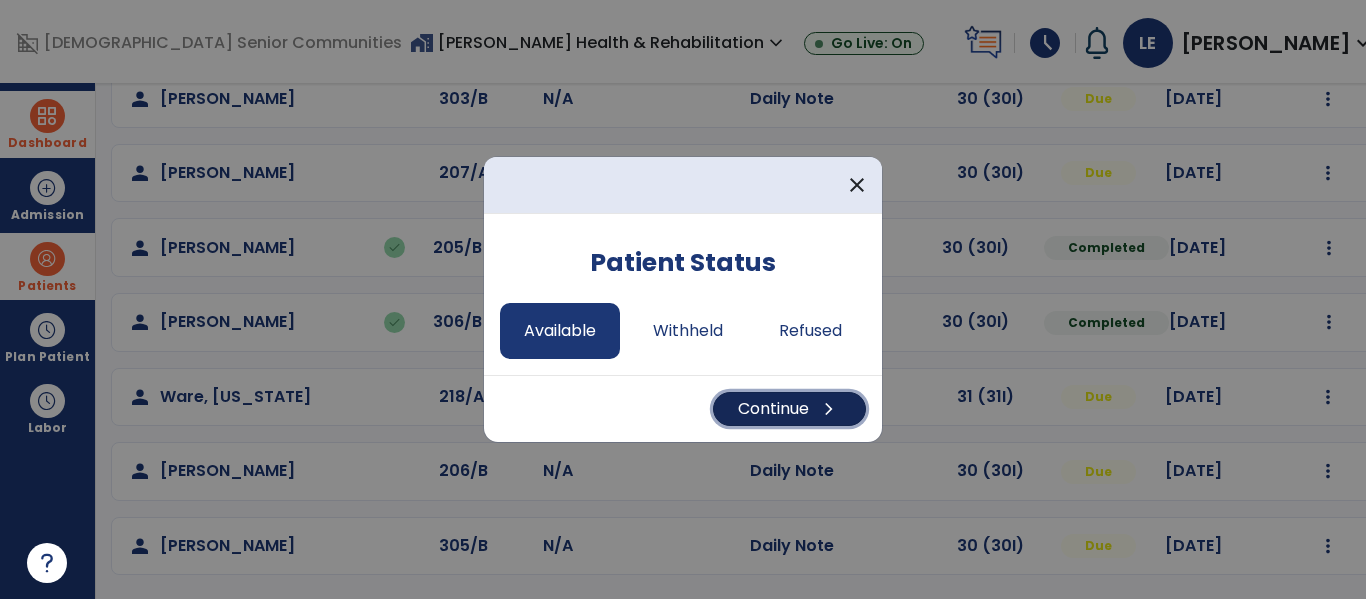click on "Continue   chevron_right" at bounding box center (789, 409) 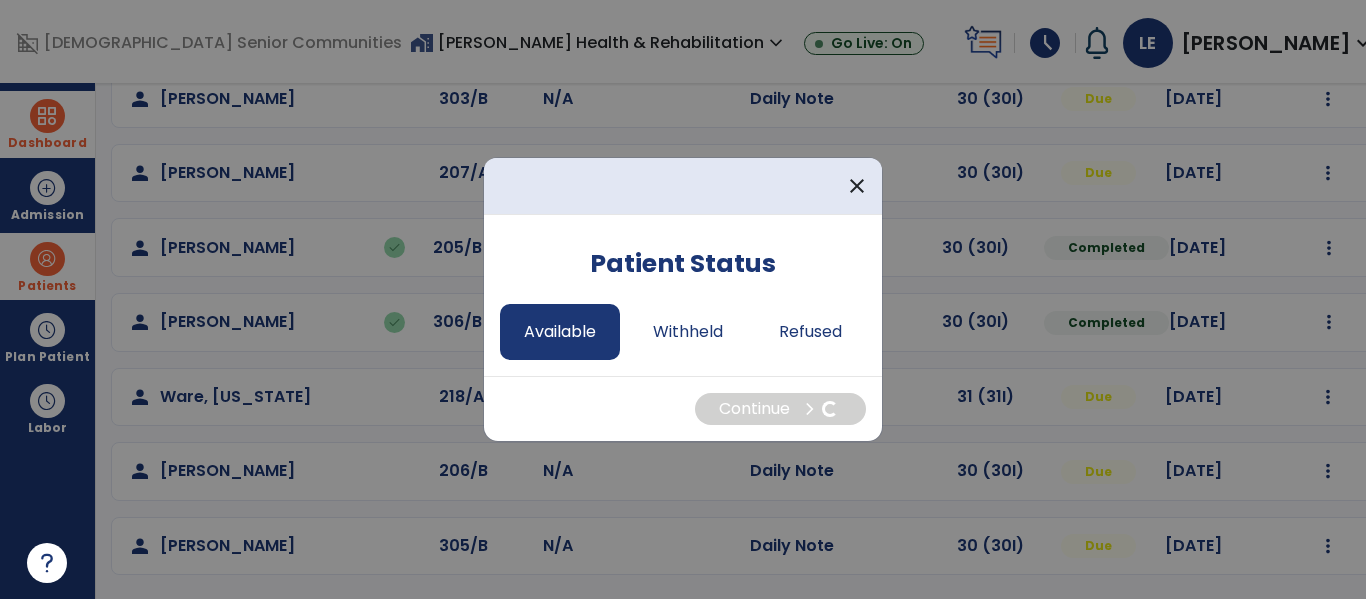 select on "*" 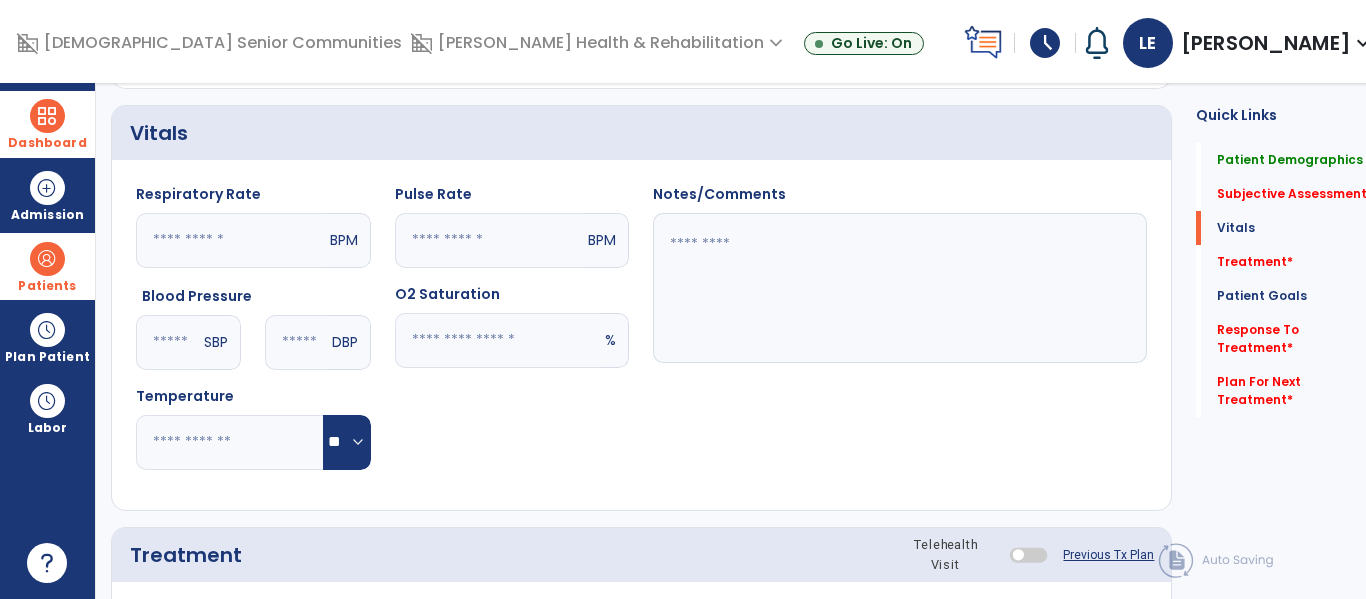 scroll, scrollTop: 781, scrollLeft: 0, axis: vertical 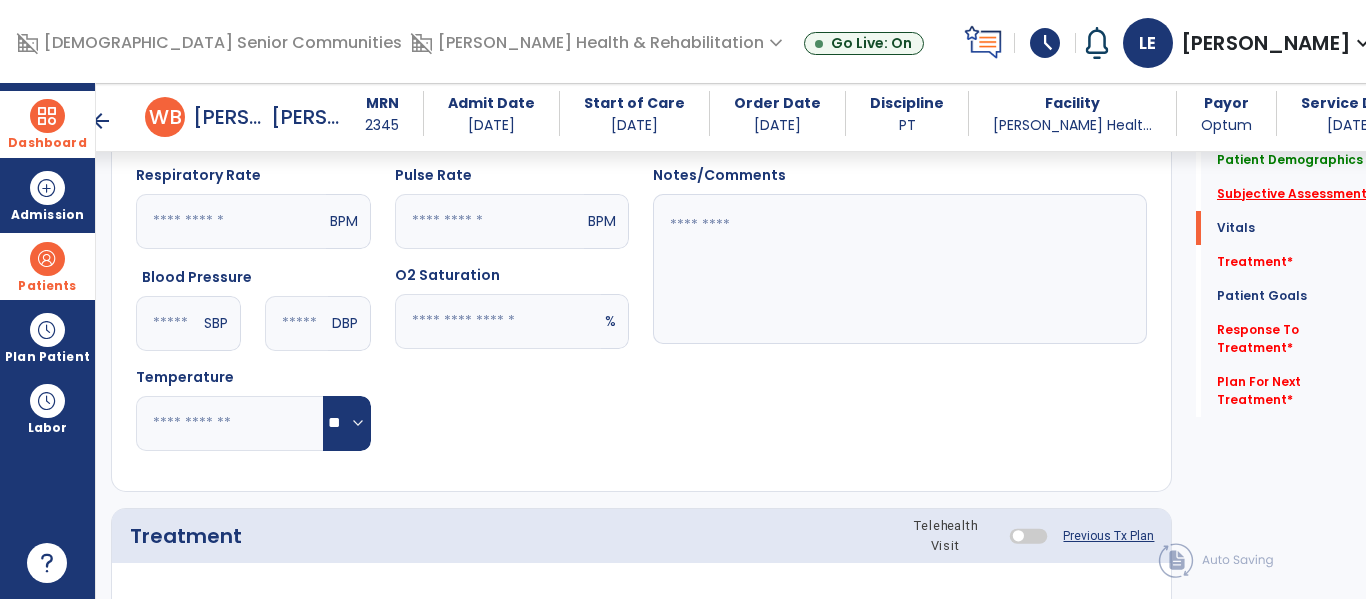 click on "Subjective Assessment   *" 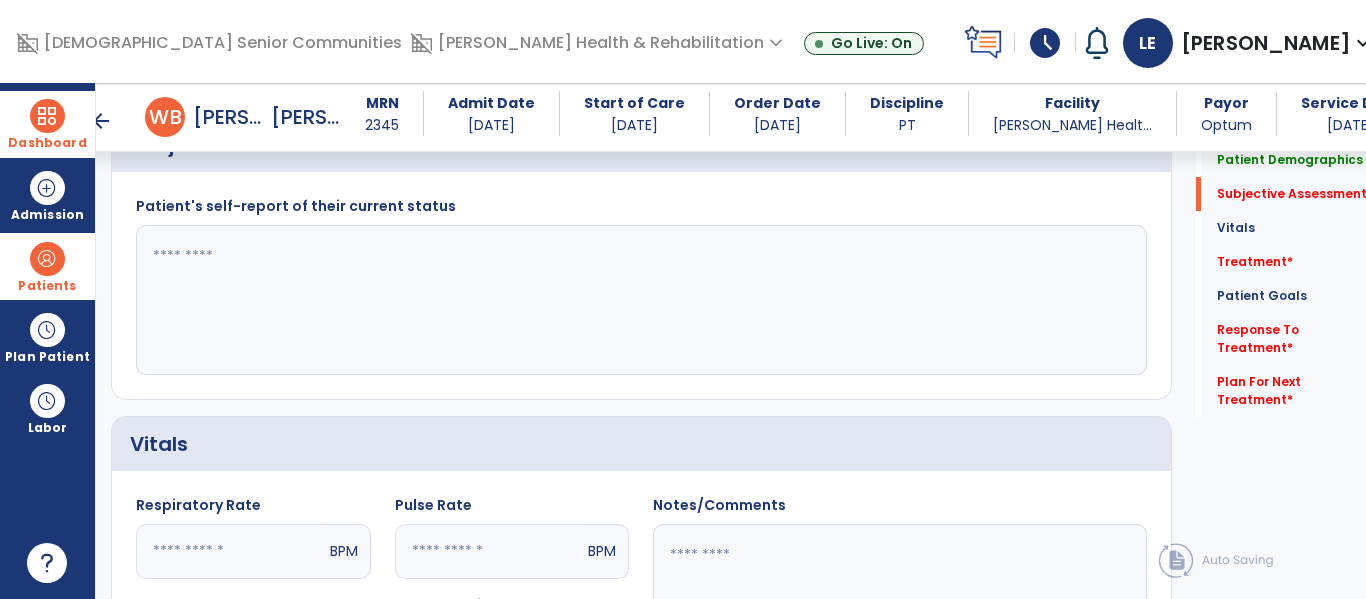 scroll, scrollTop: 368, scrollLeft: 0, axis: vertical 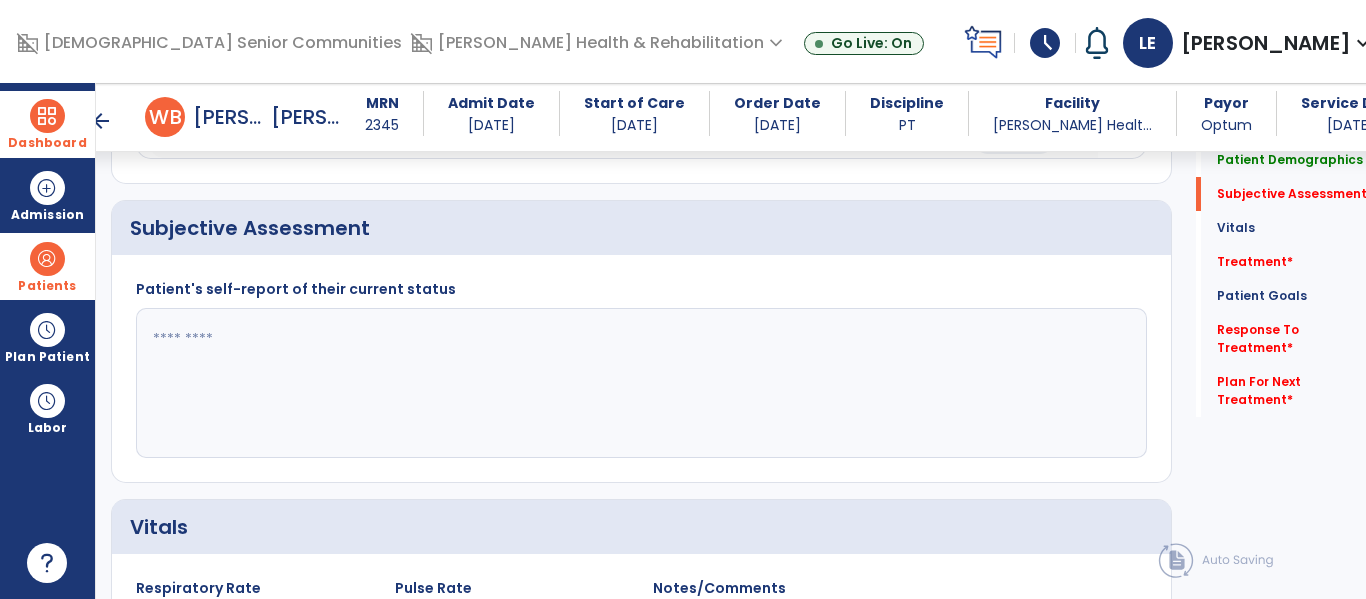 click 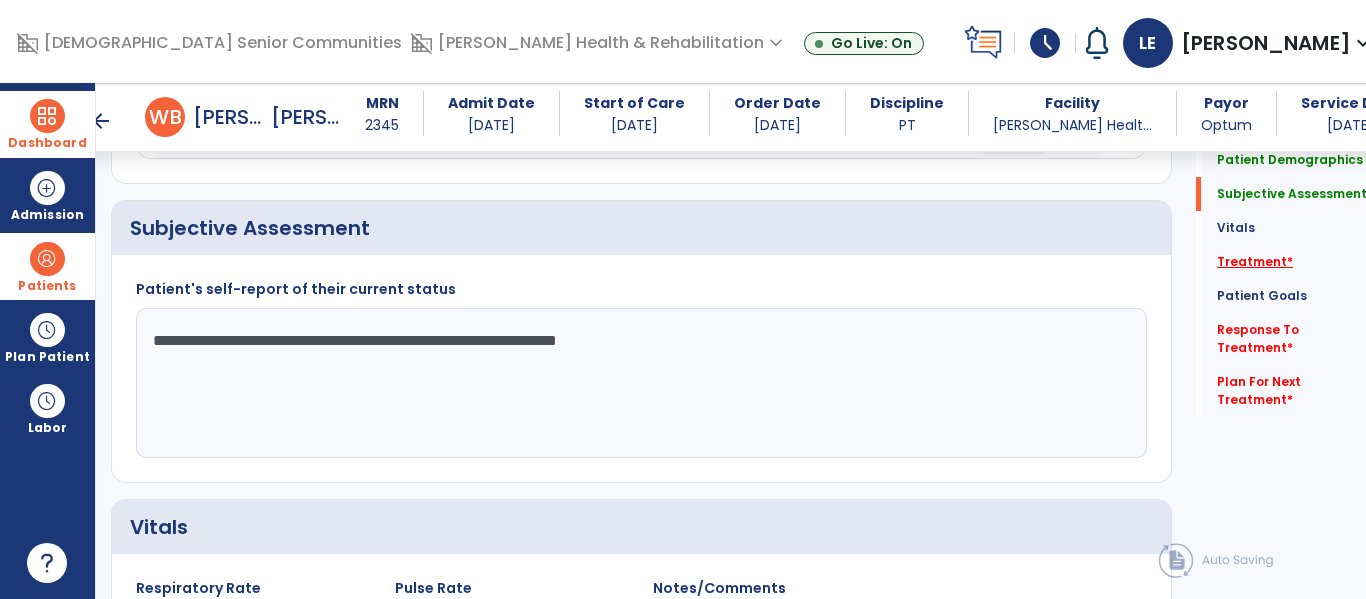 type on "**********" 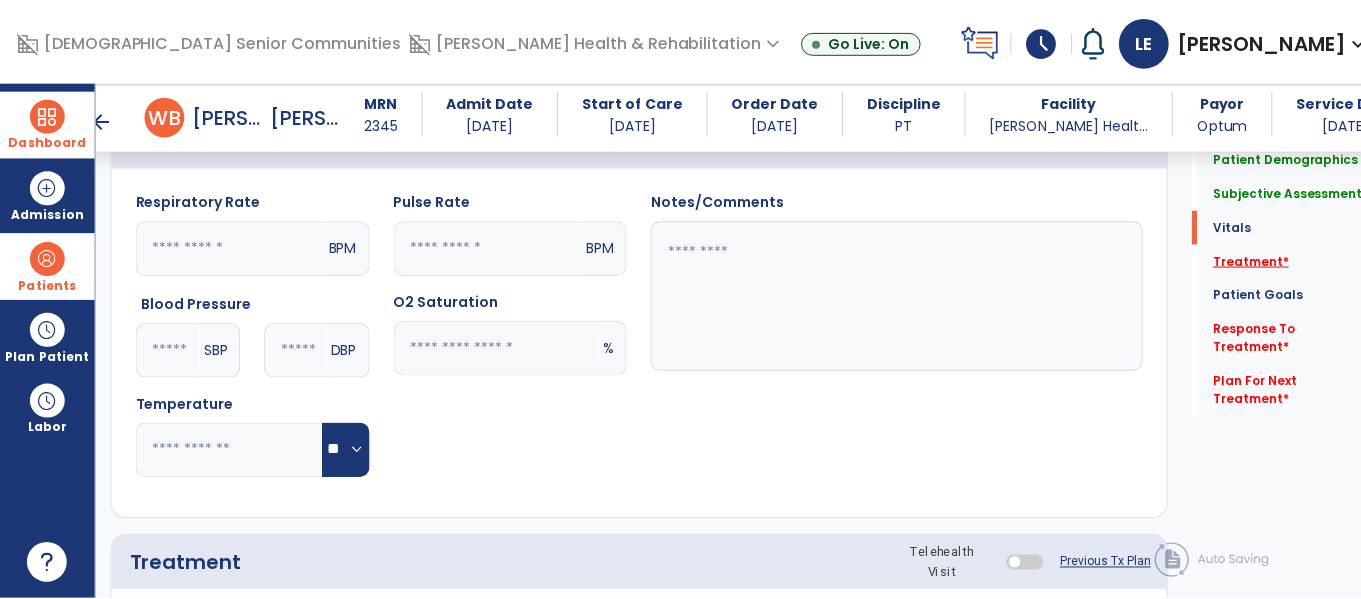 scroll, scrollTop: 1076, scrollLeft: 0, axis: vertical 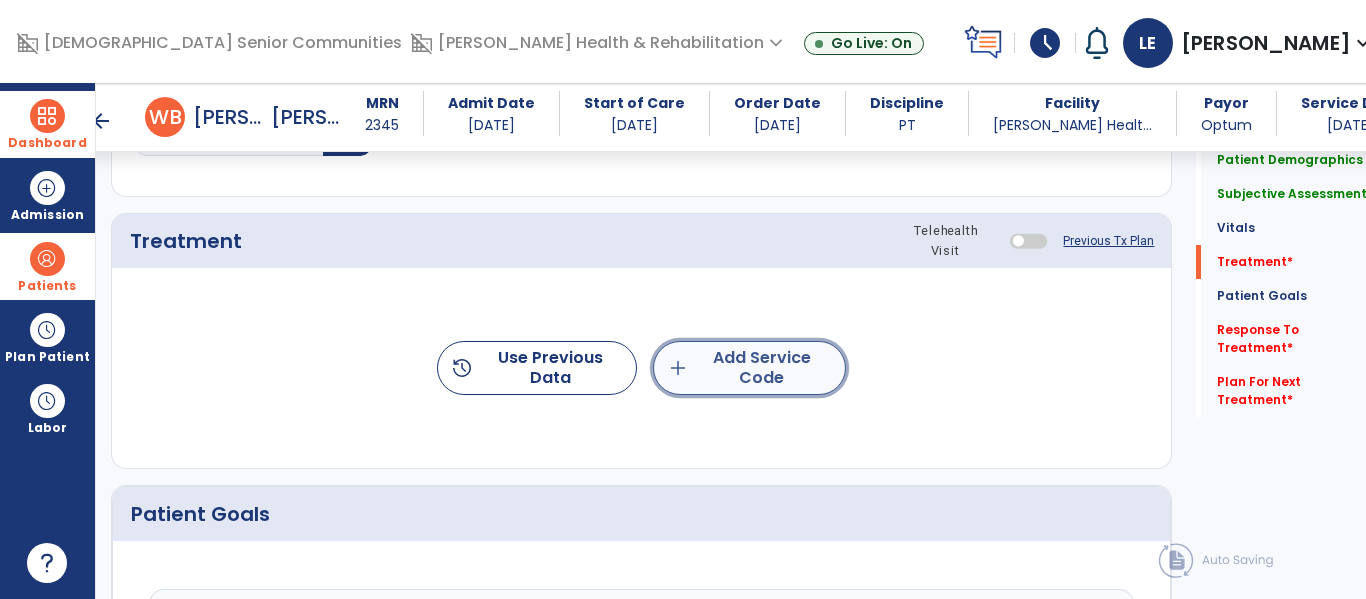 click on "add  Add Service Code" 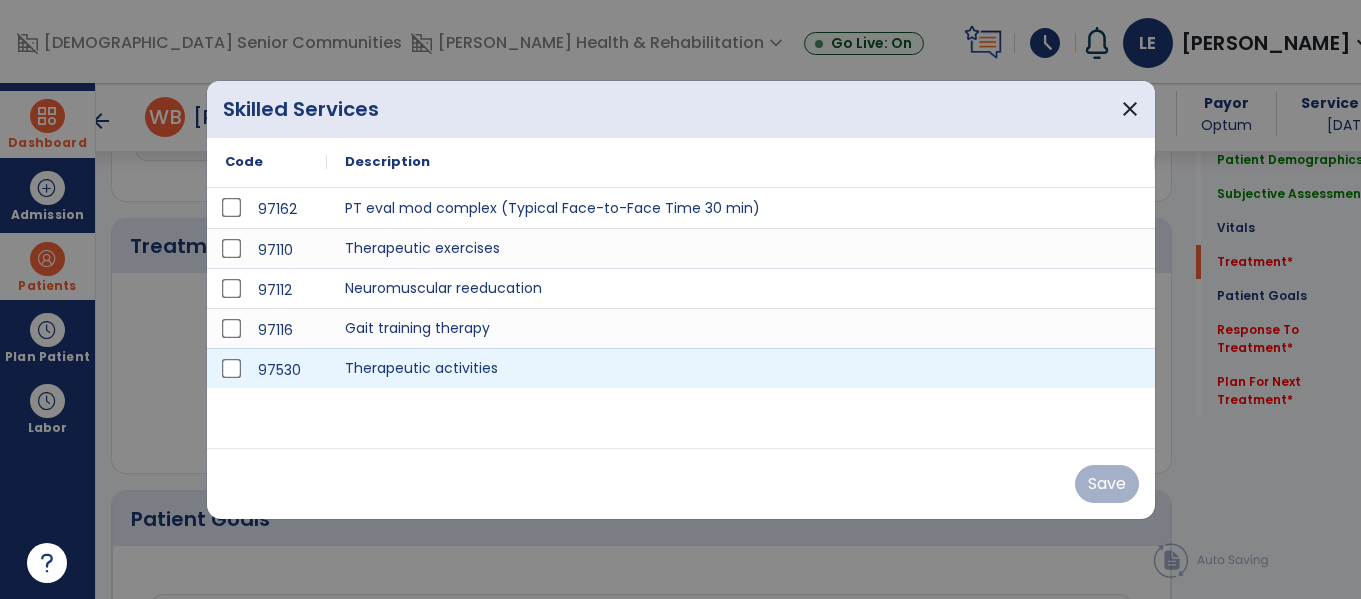 scroll, scrollTop: 1076, scrollLeft: 0, axis: vertical 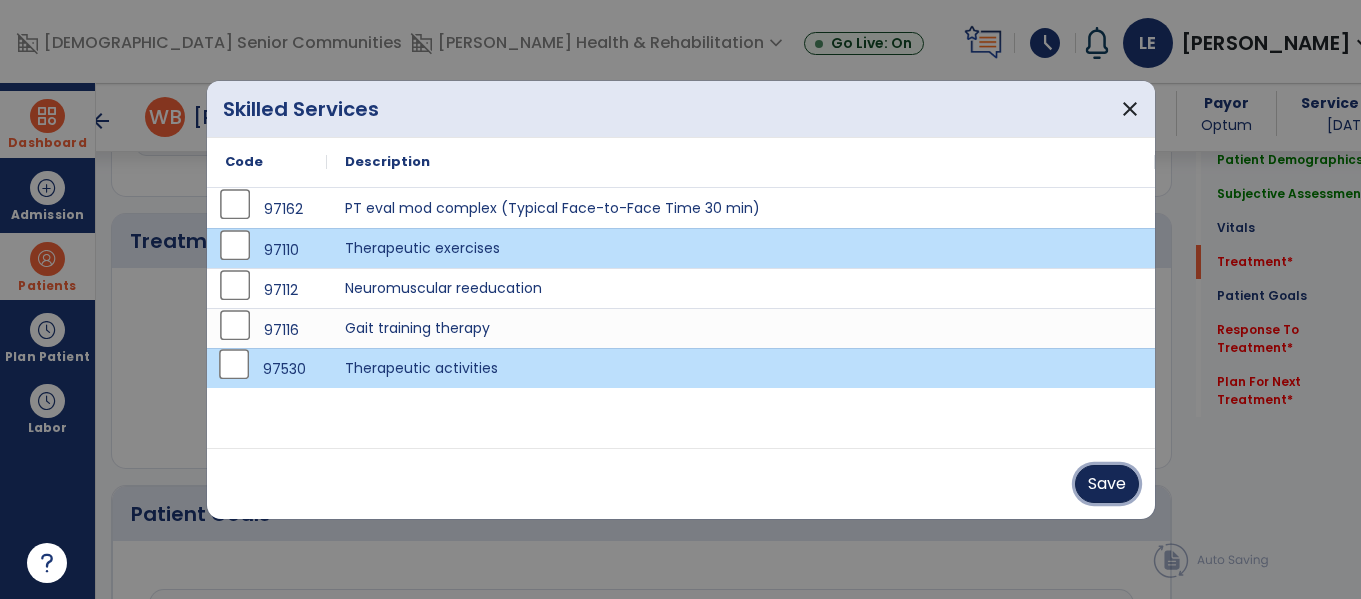 click on "Save" at bounding box center (1107, 484) 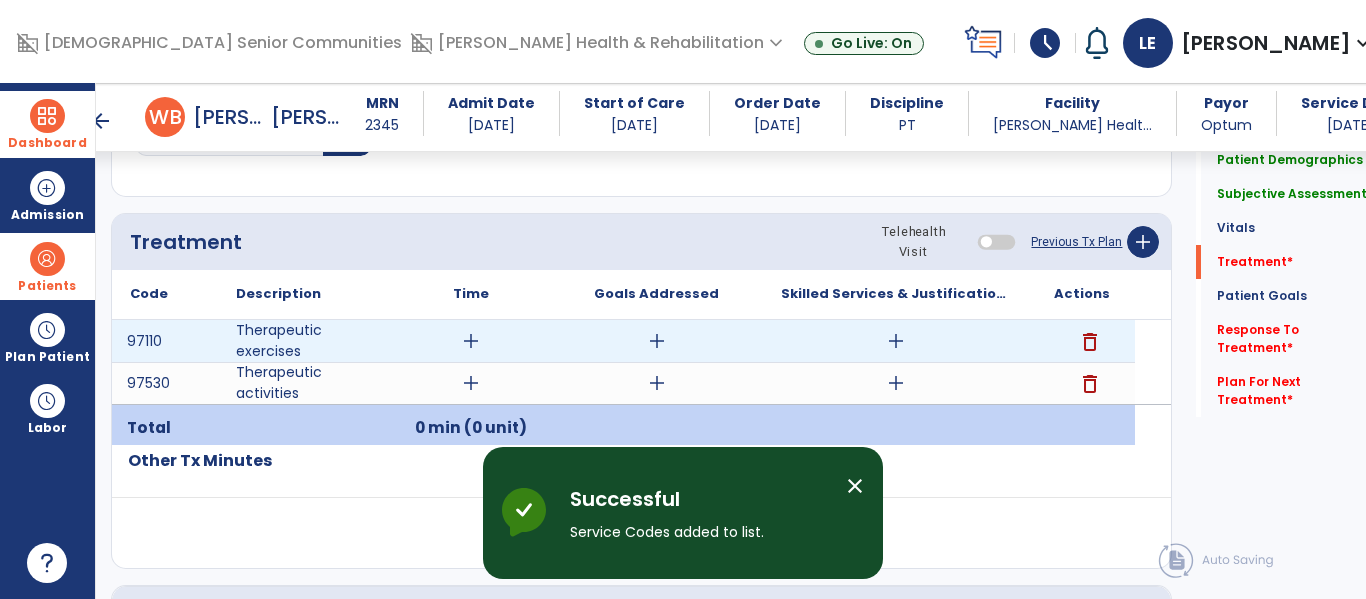click on "add" at bounding box center (471, 341) 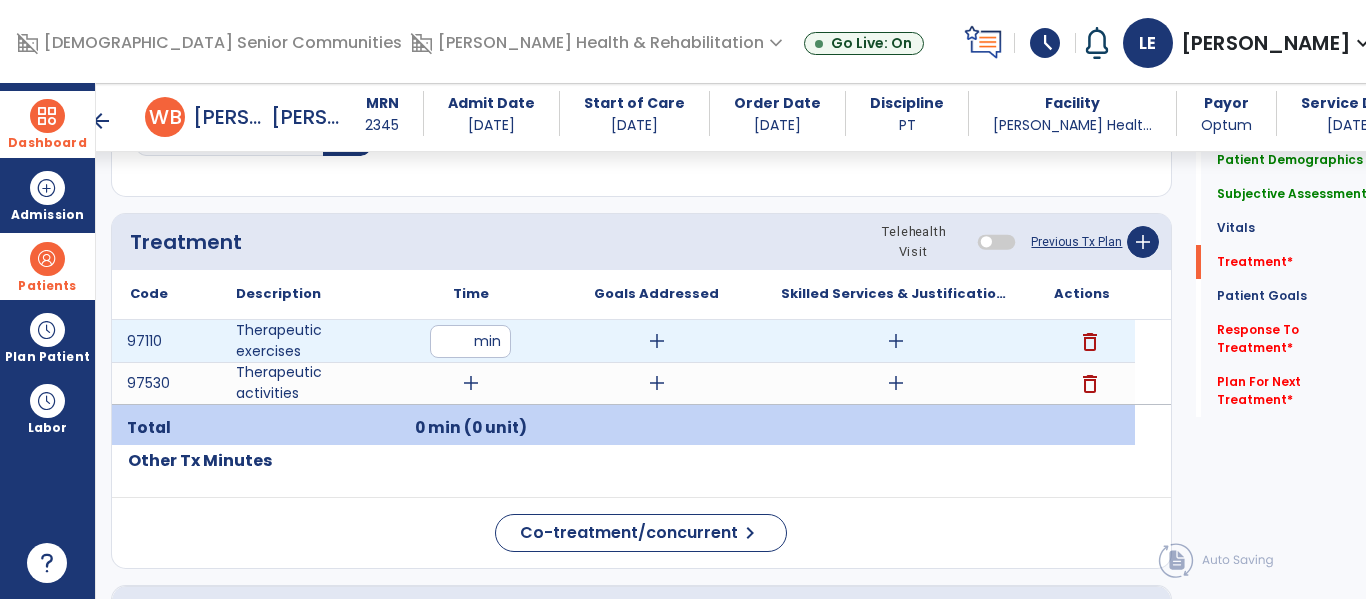 type on "**" 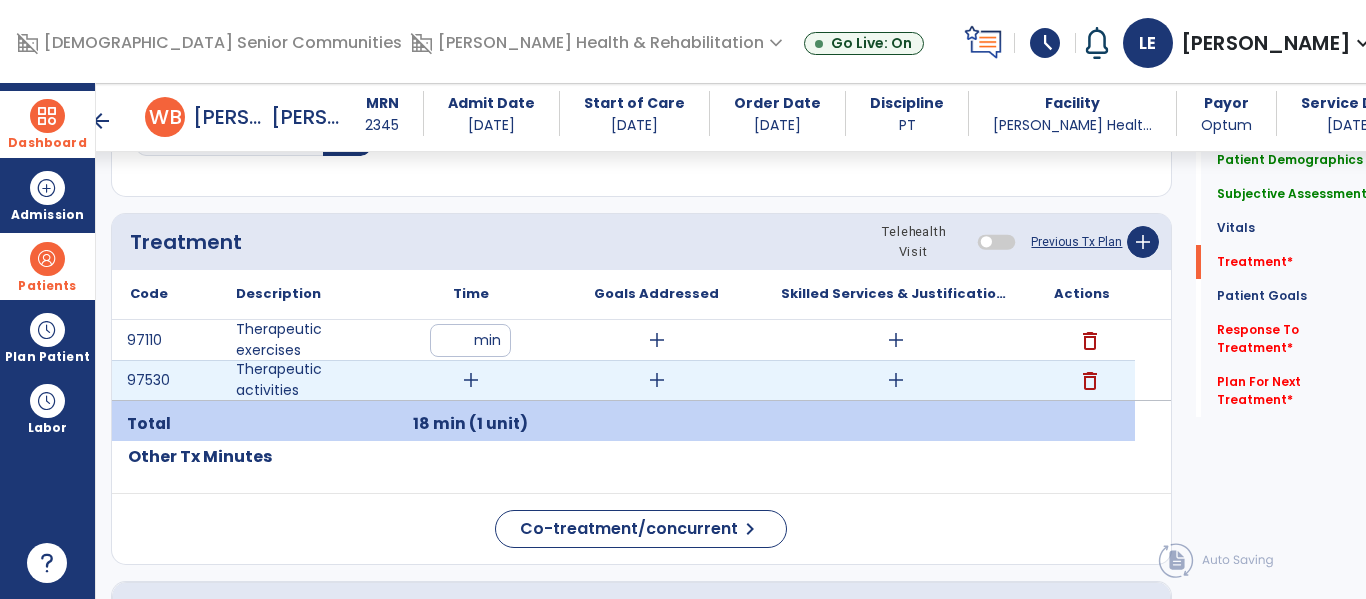 click on "add" at bounding box center (471, 380) 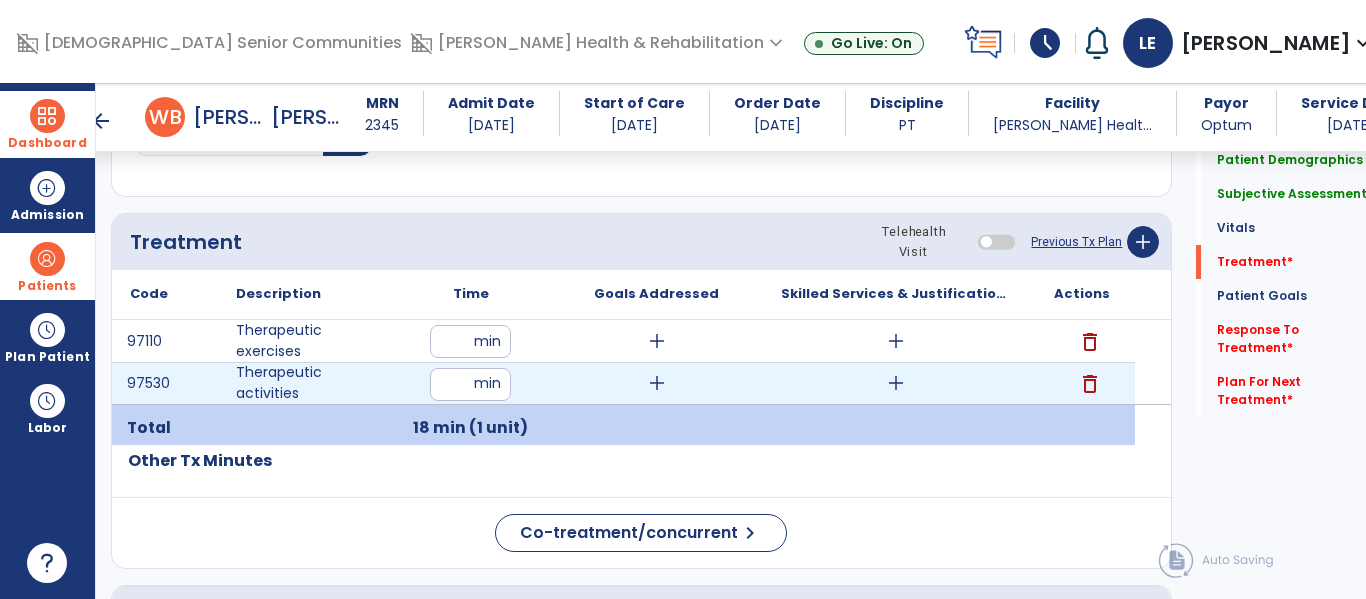 type on "**" 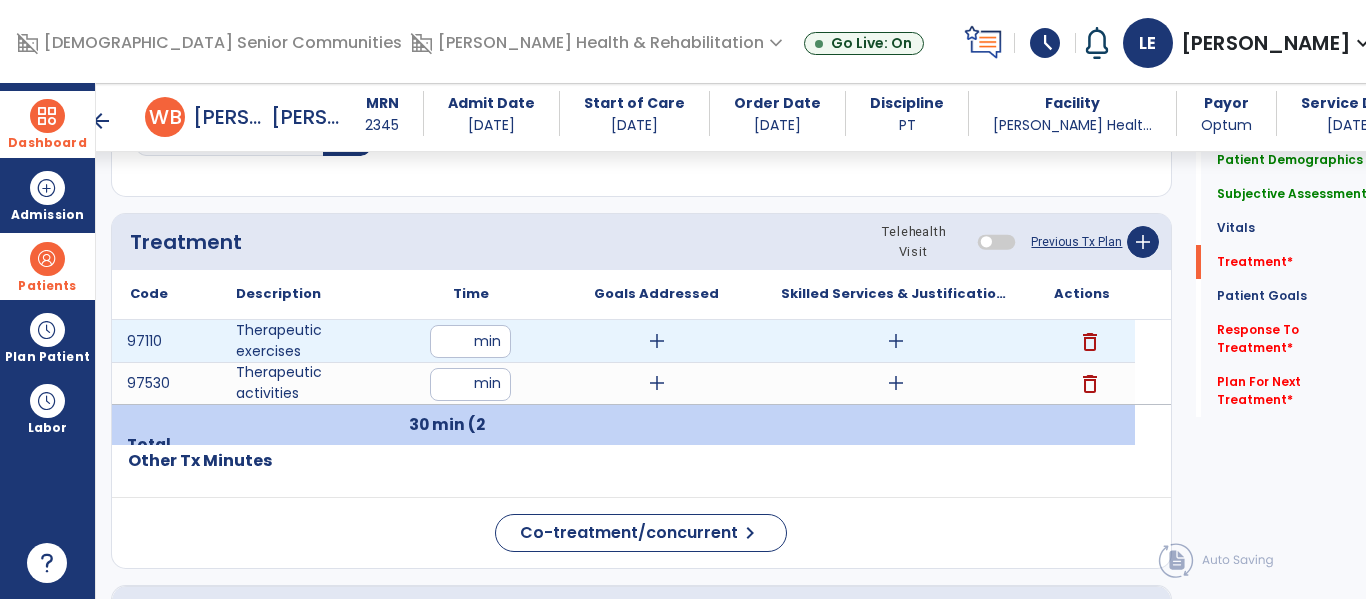 click on "add" at bounding box center [657, 341] 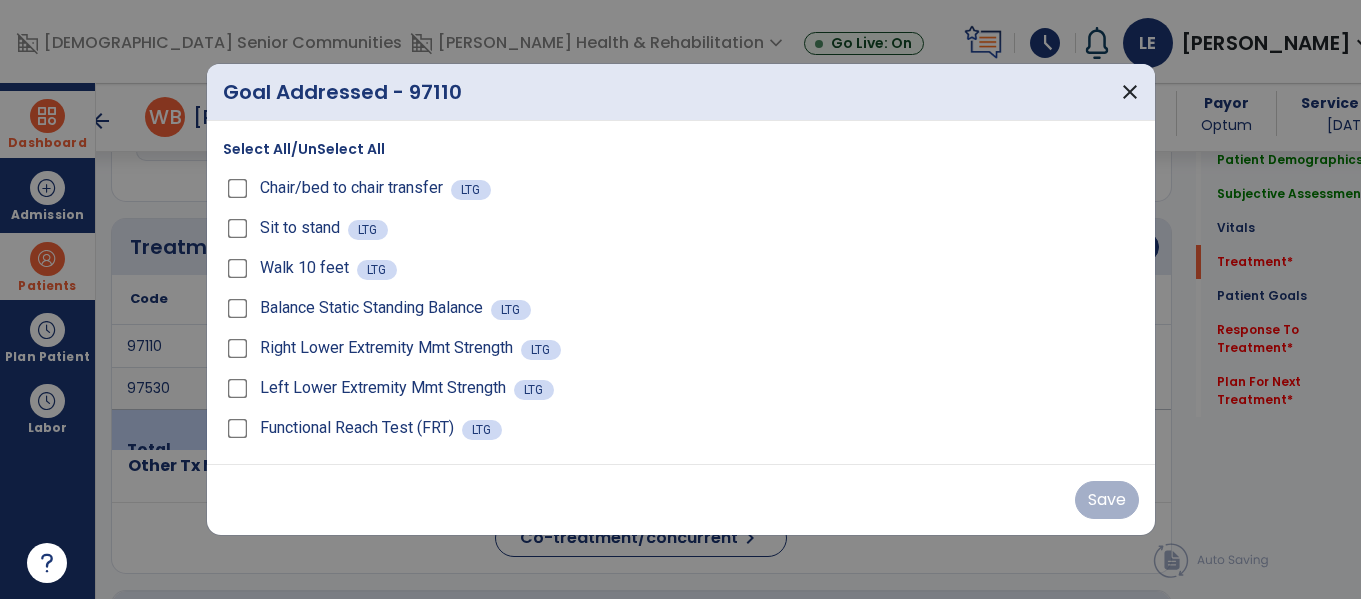 scroll, scrollTop: 1076, scrollLeft: 0, axis: vertical 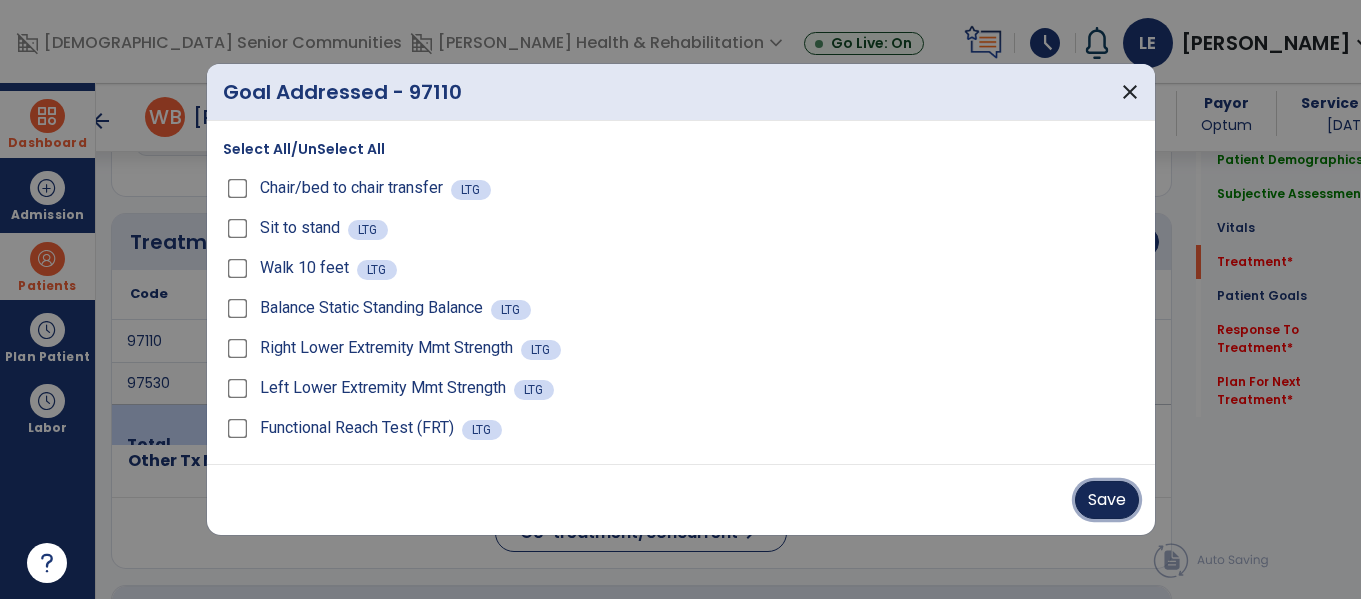 click on "Save" at bounding box center (1107, 500) 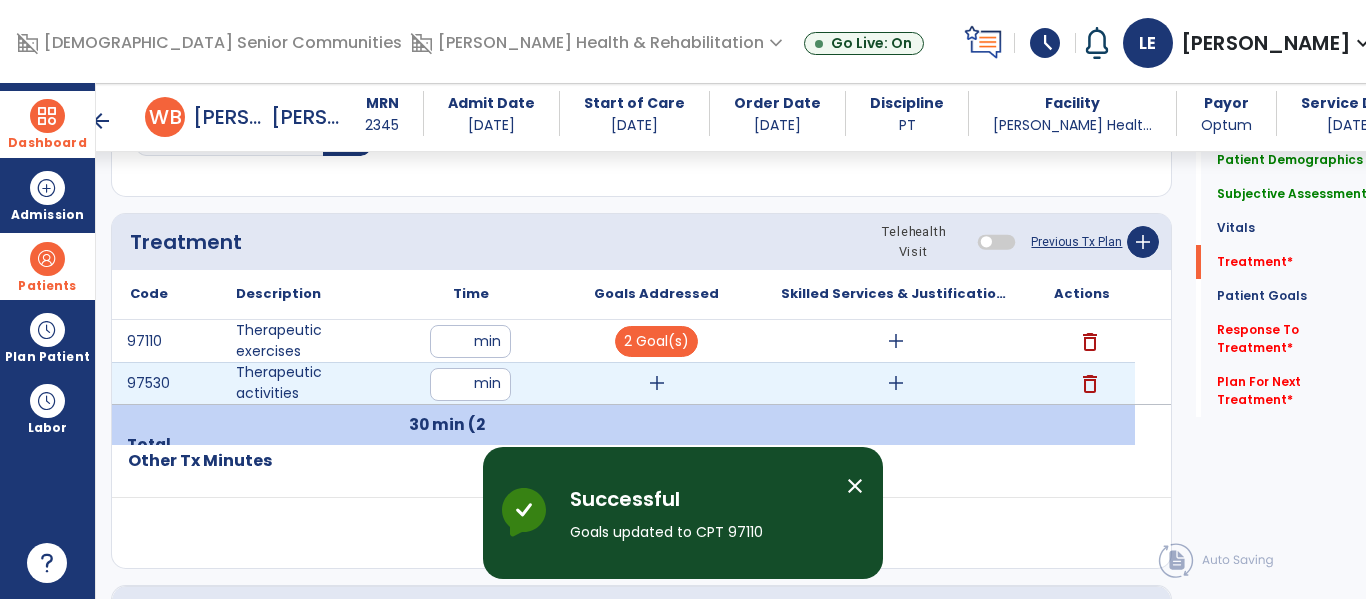 click on "add" at bounding box center (657, 383) 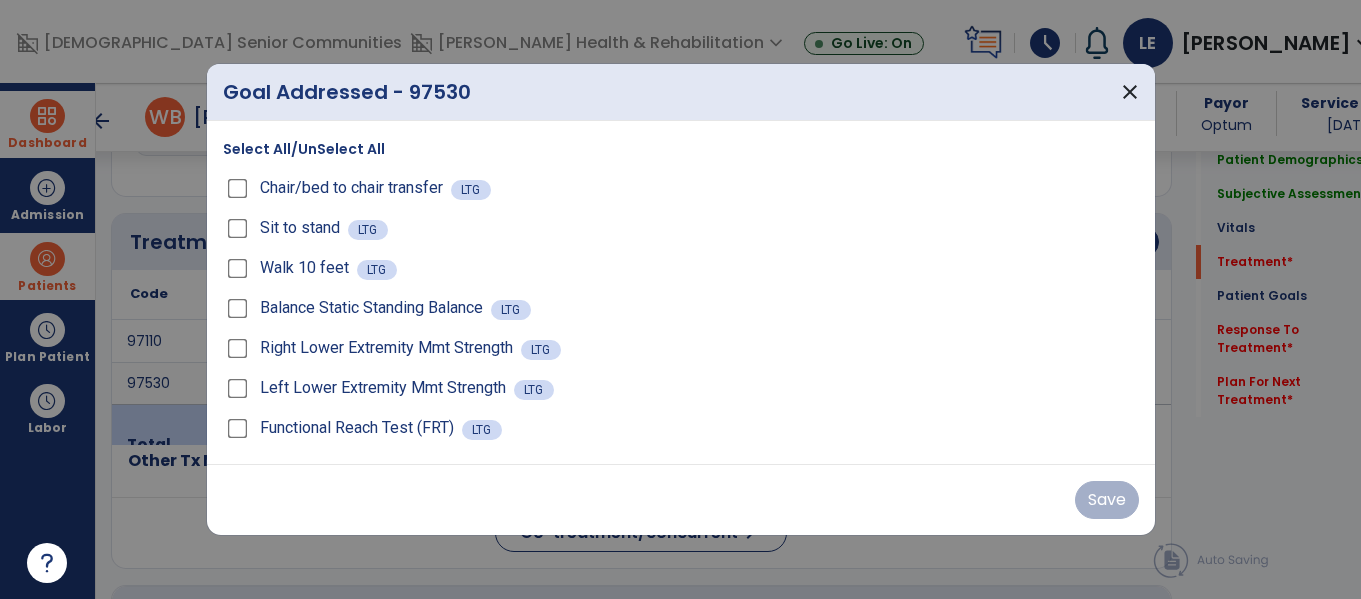 scroll, scrollTop: 1076, scrollLeft: 0, axis: vertical 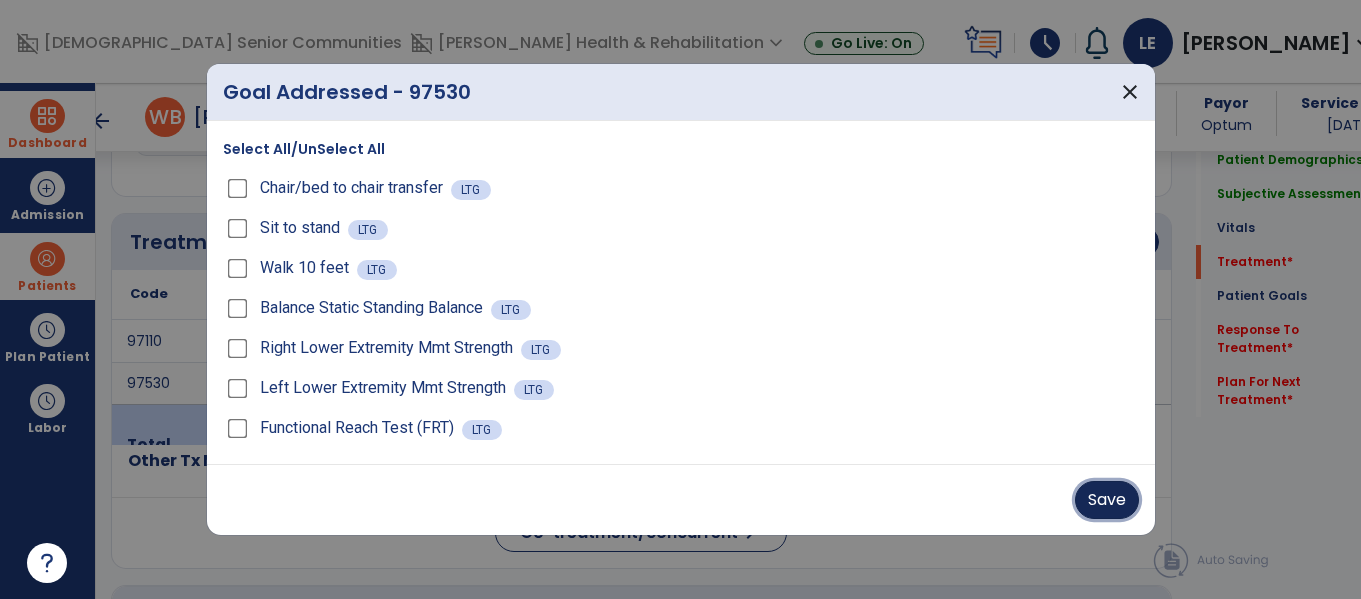 click on "Save" at bounding box center [1107, 500] 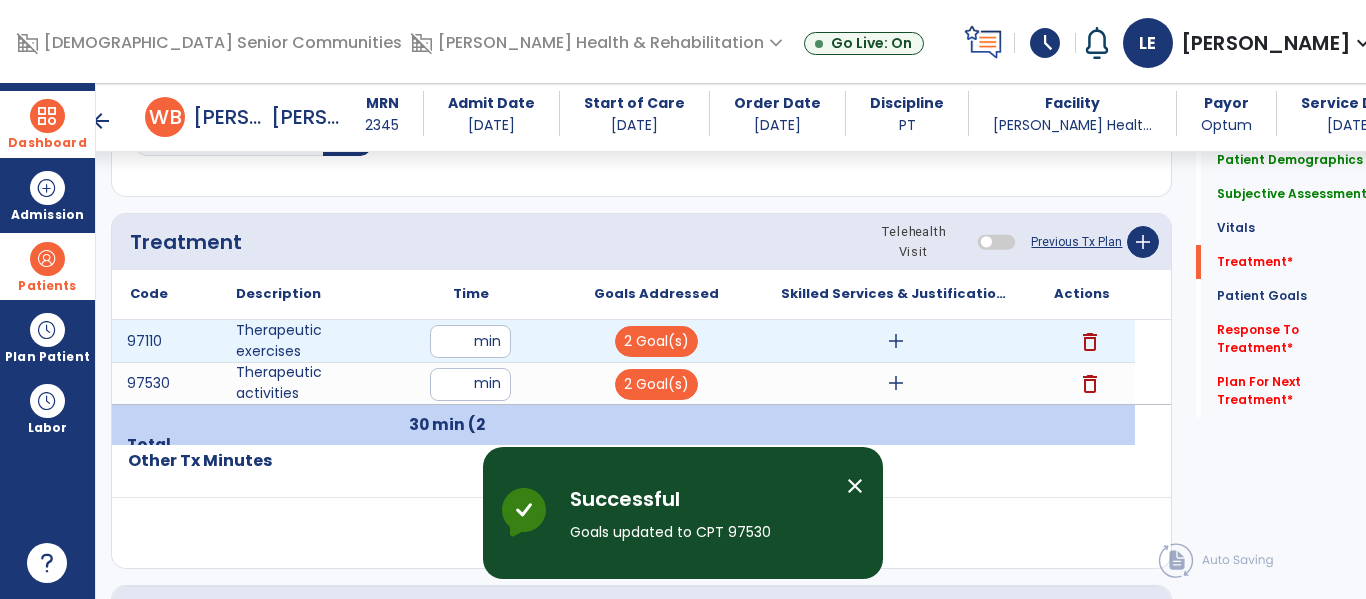 click on "add" at bounding box center (896, 341) 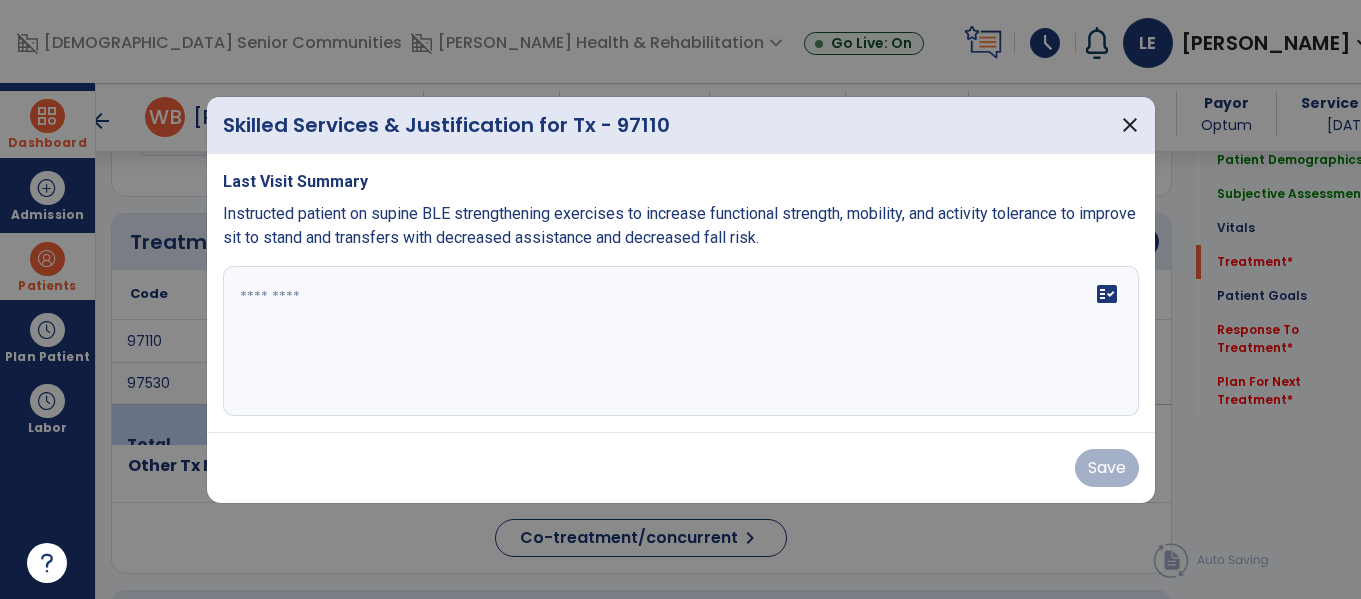 scroll, scrollTop: 1076, scrollLeft: 0, axis: vertical 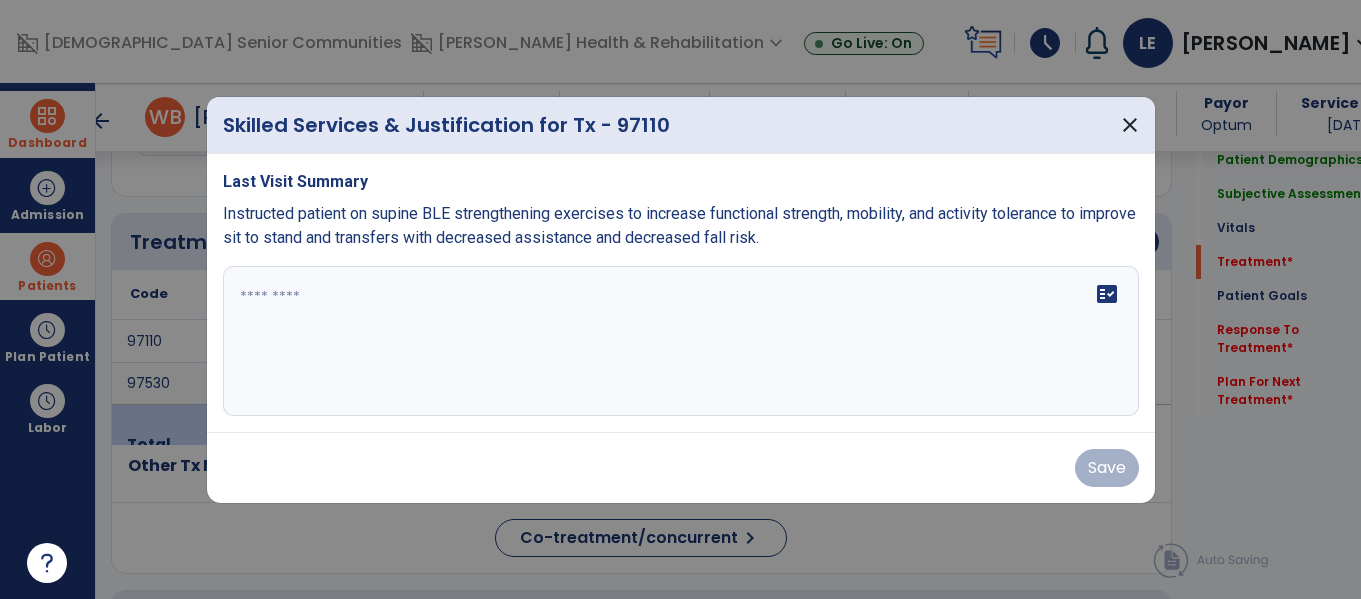 click on "fact_check" at bounding box center (681, 341) 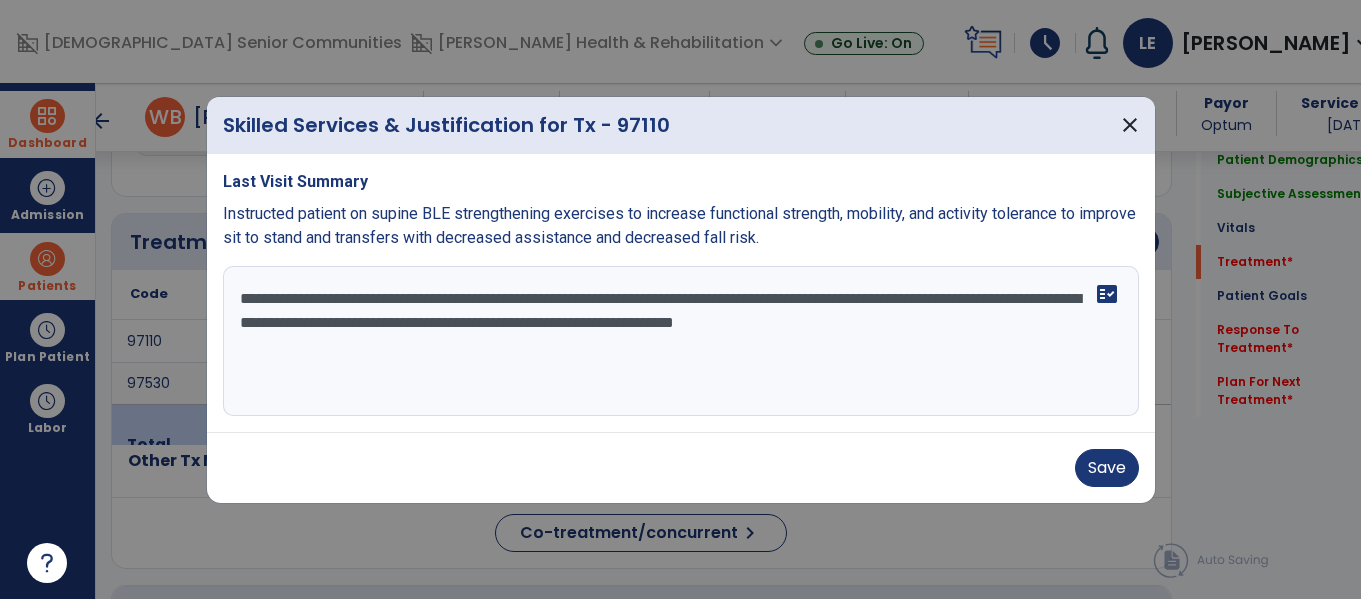 type on "**********" 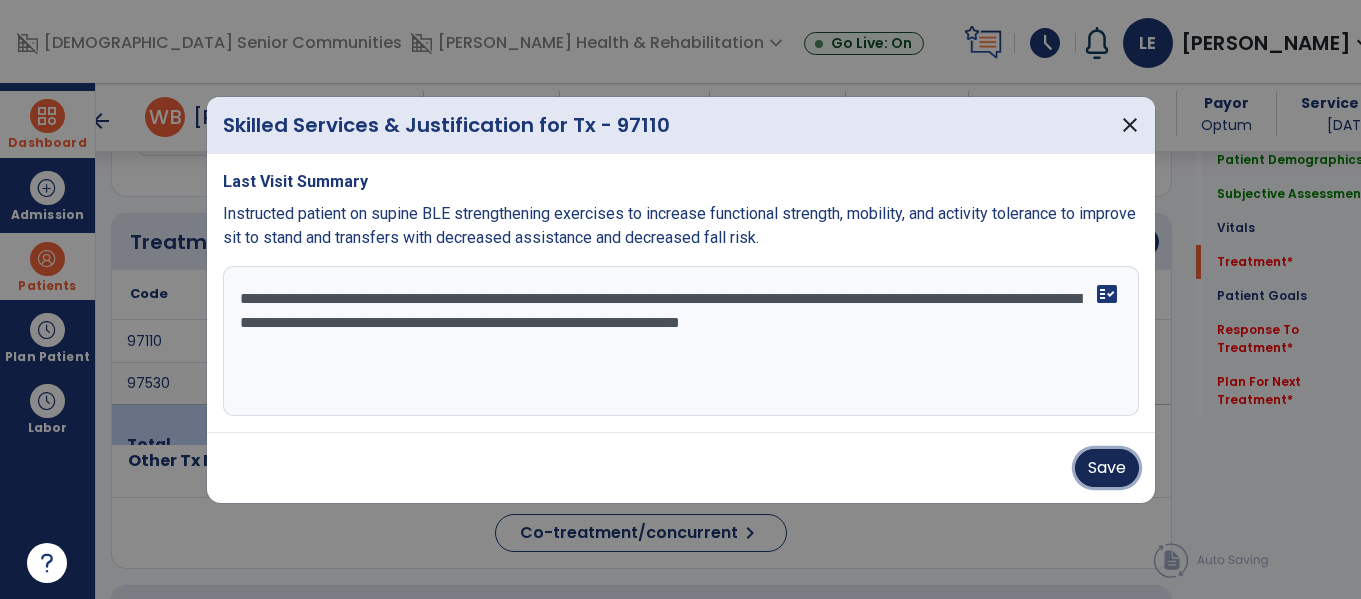 click on "Save" at bounding box center (1107, 468) 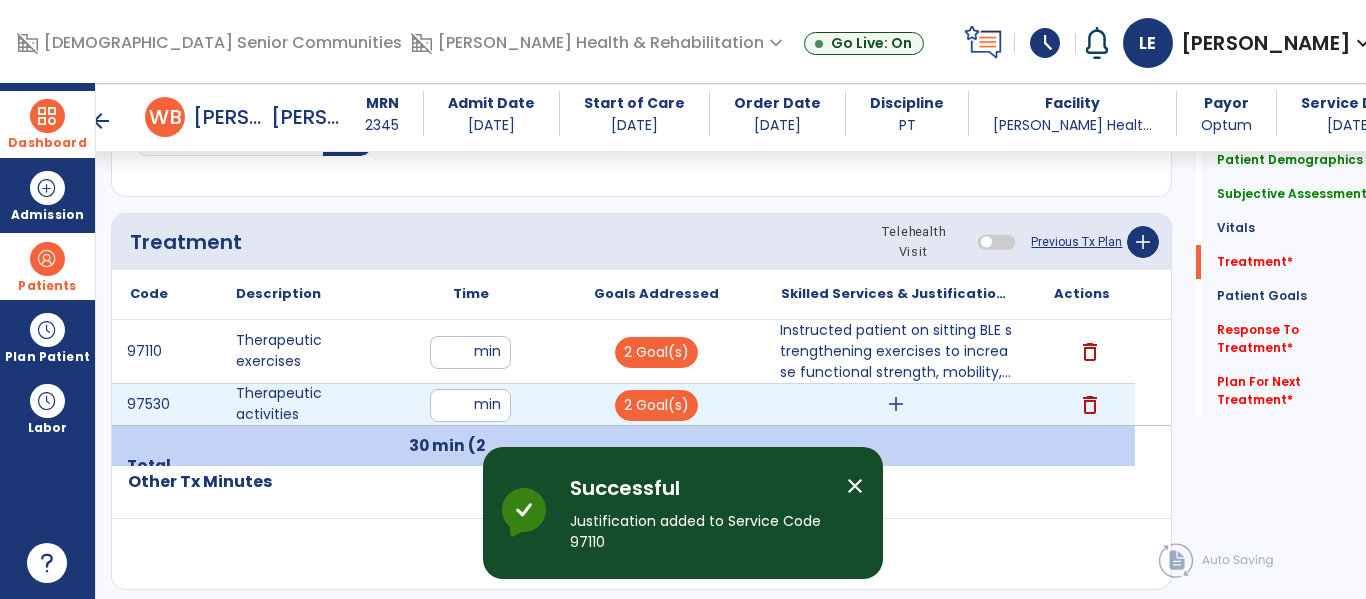 click on "add" at bounding box center (896, 404) 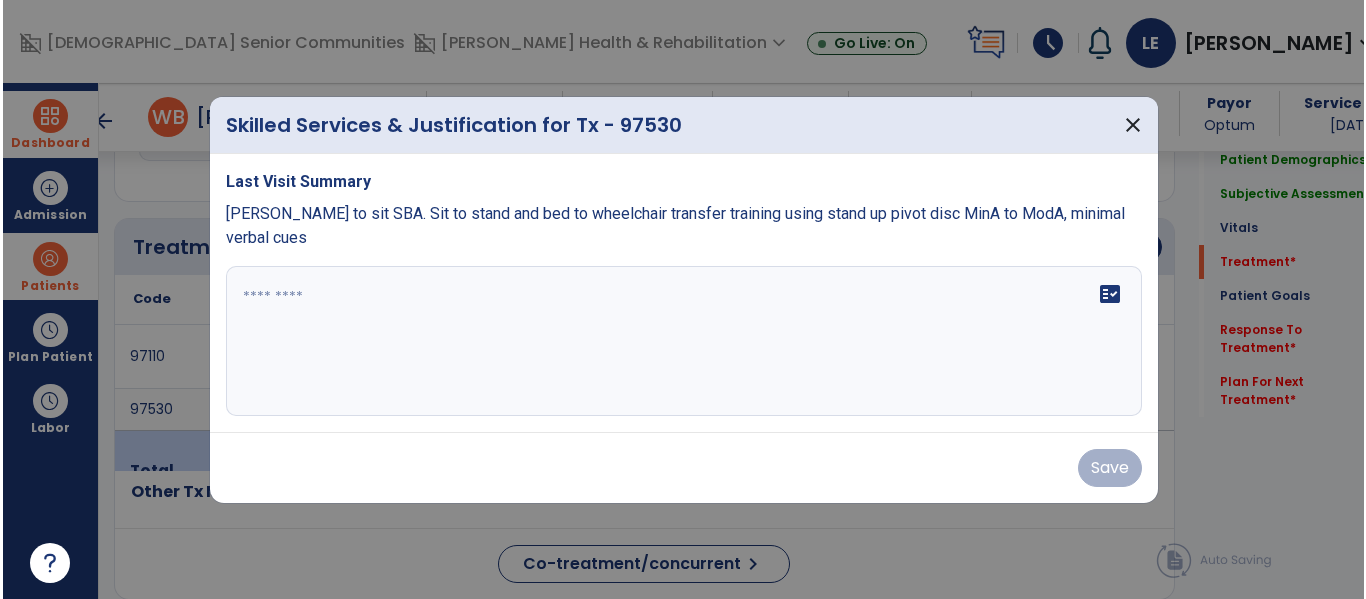 scroll, scrollTop: 1076, scrollLeft: 0, axis: vertical 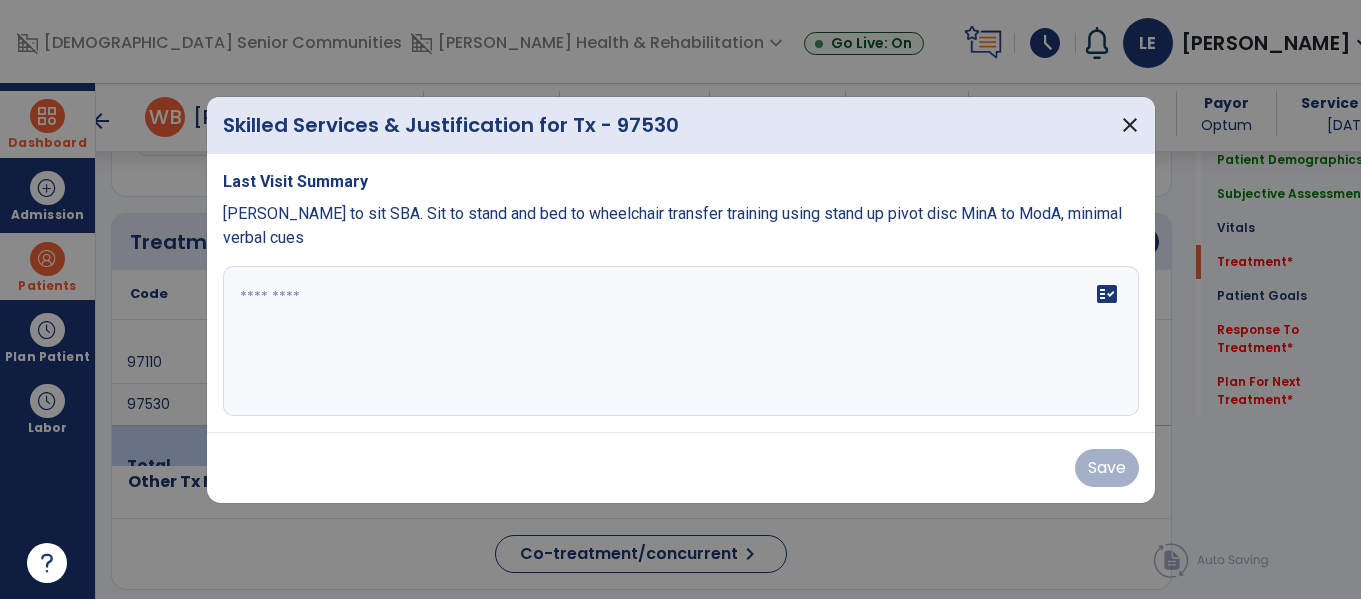 click on "fact_check" at bounding box center (681, 341) 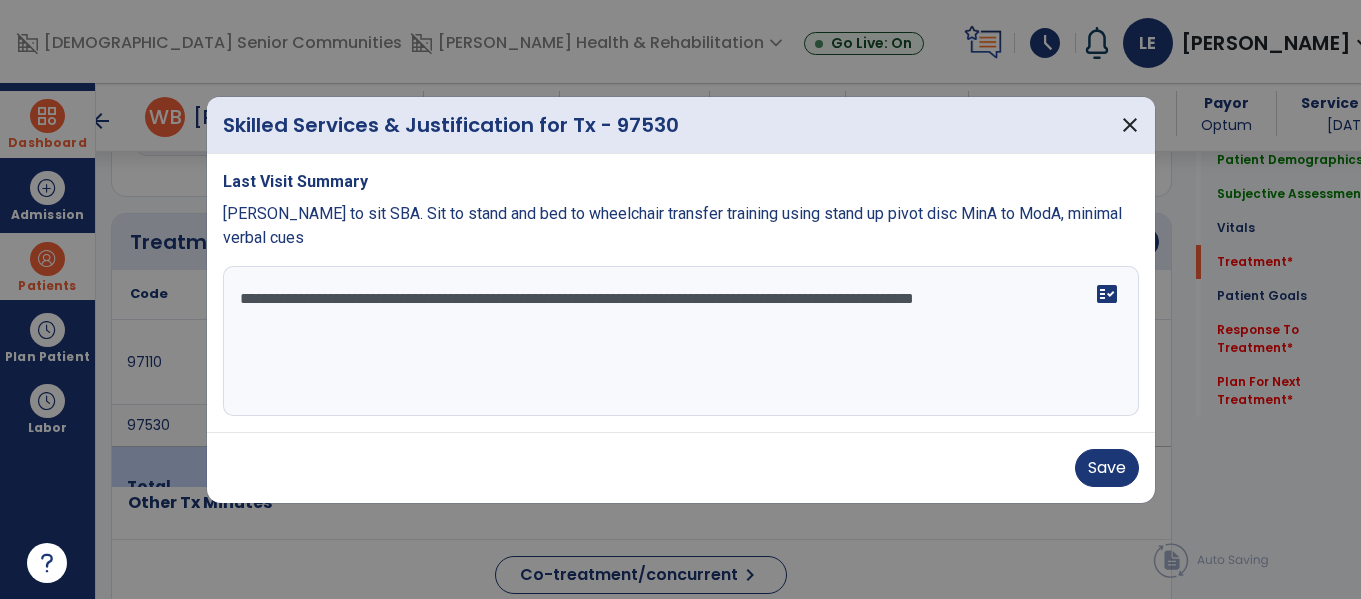 click on "**********" at bounding box center (681, 341) 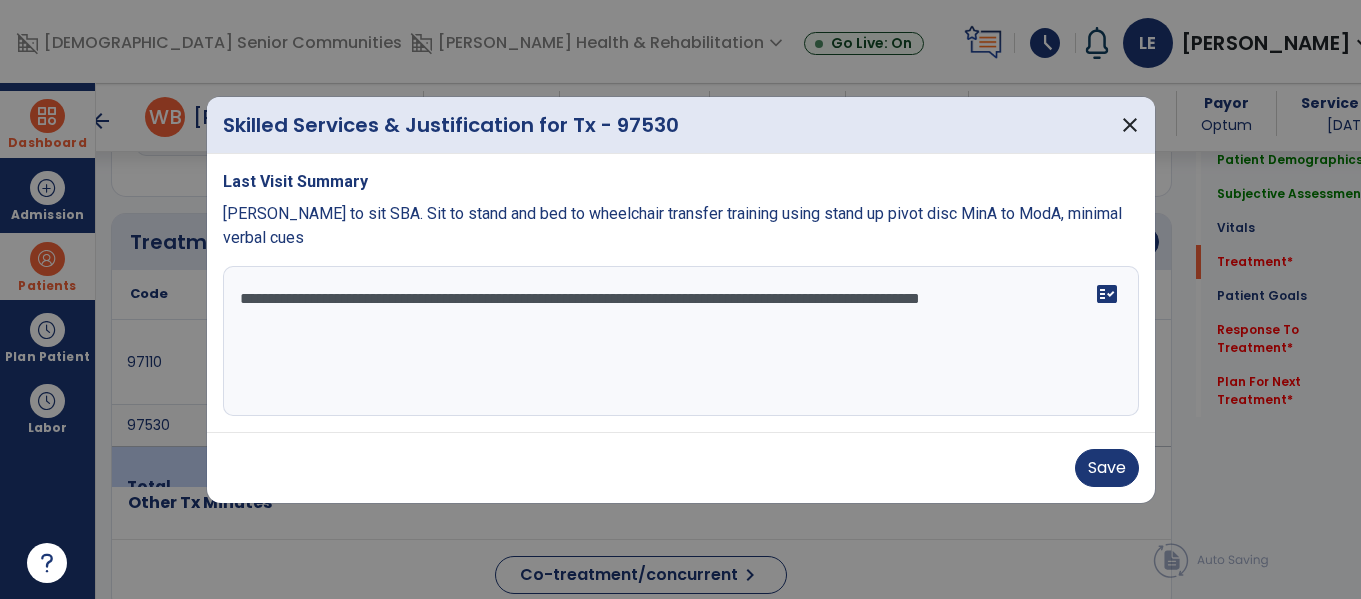 click on "**********" at bounding box center (681, 341) 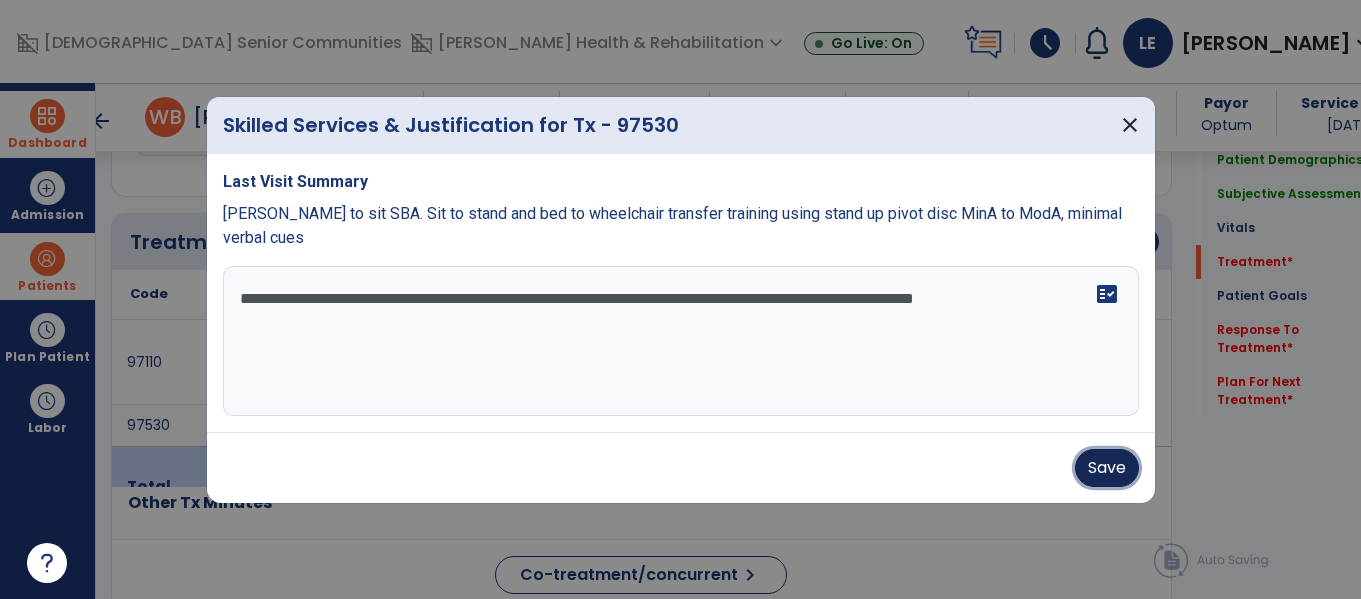 click on "Save" at bounding box center [1107, 468] 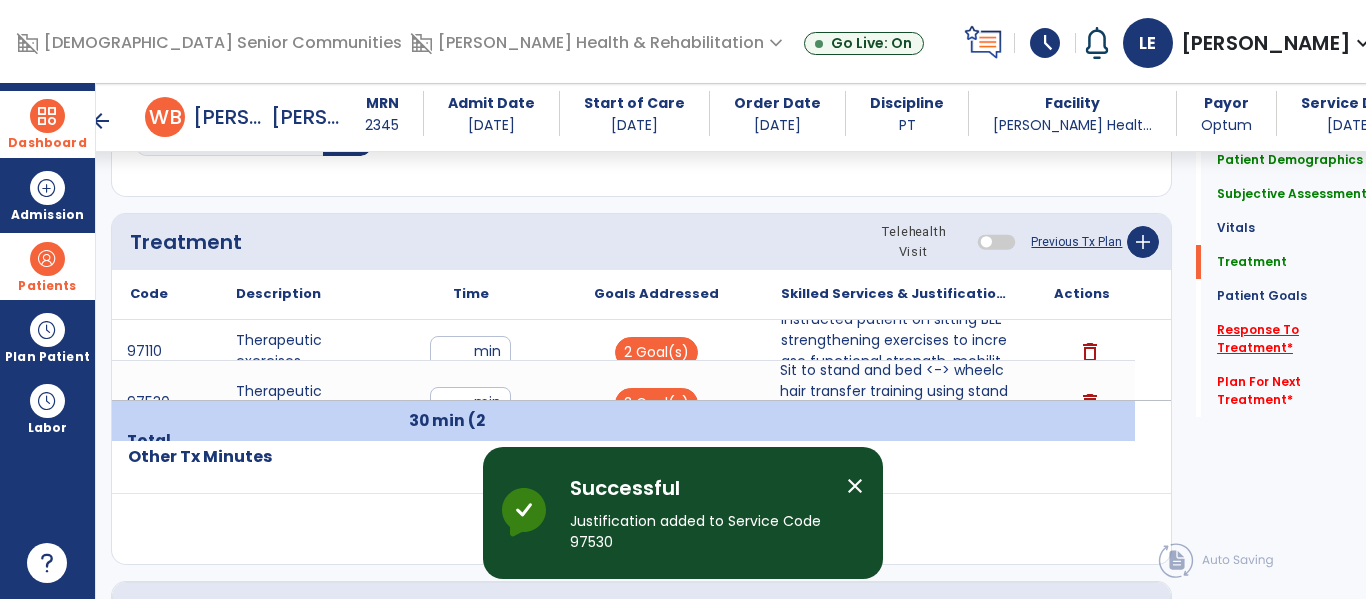 click on "Response To Treatment   *" 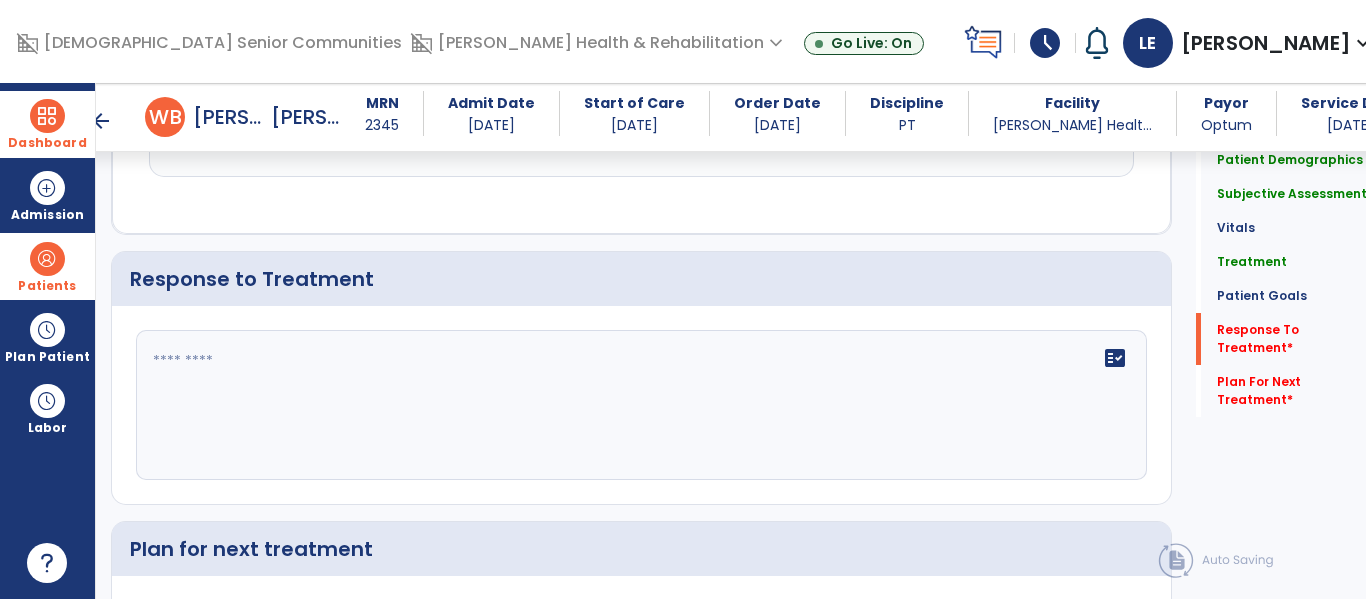 scroll, scrollTop: 3157, scrollLeft: 0, axis: vertical 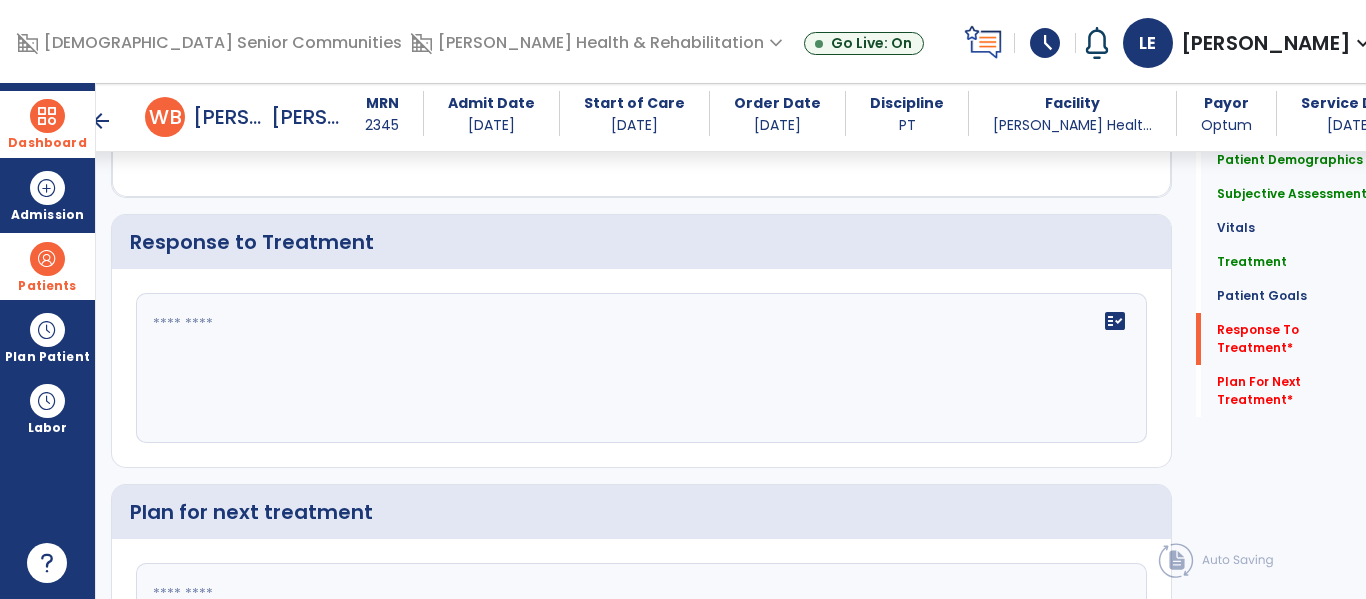 click on "fact_check" 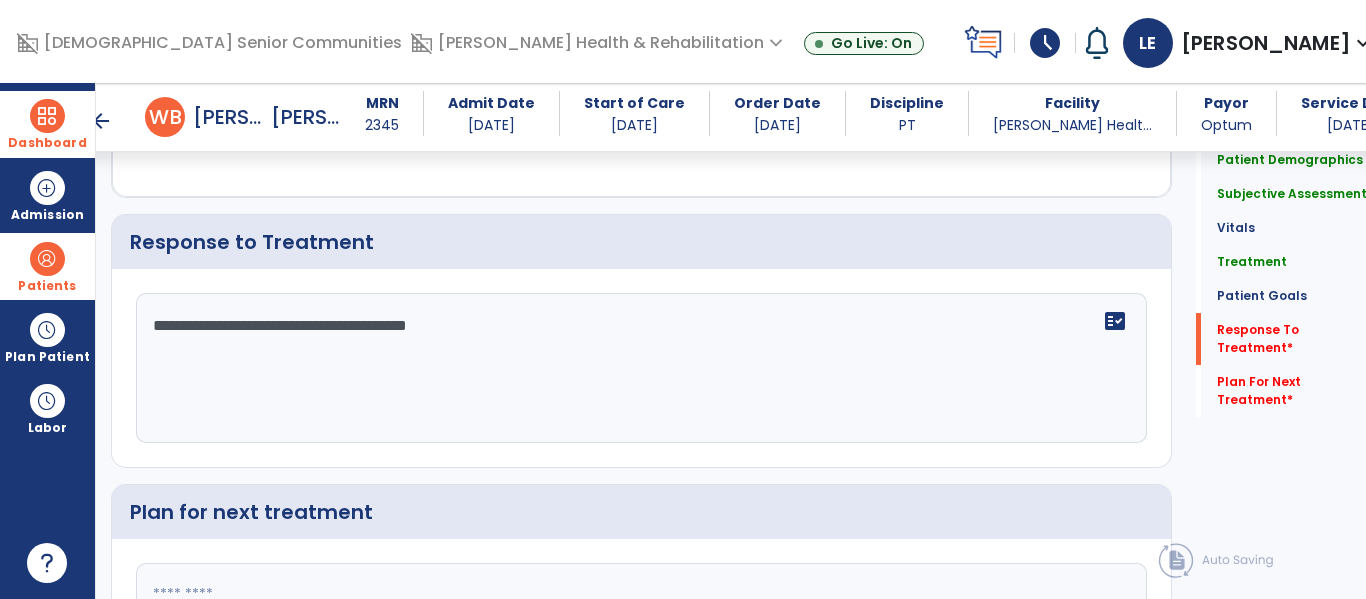 scroll, scrollTop: 3362, scrollLeft: 0, axis: vertical 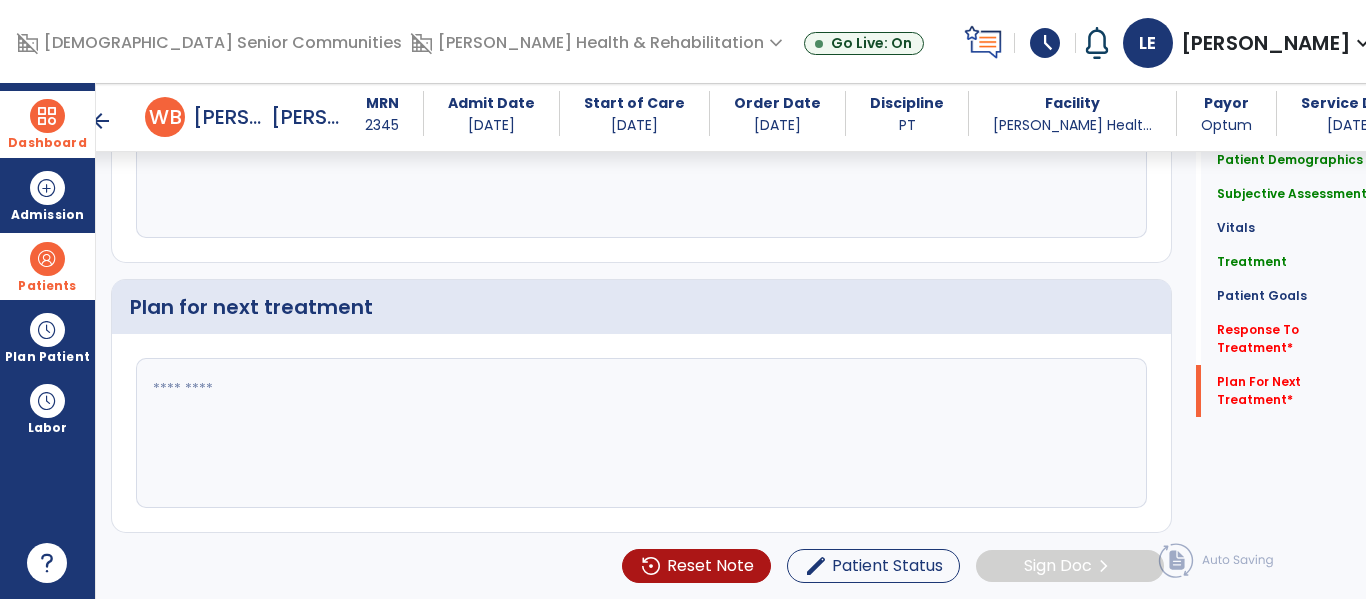 type on "**********" 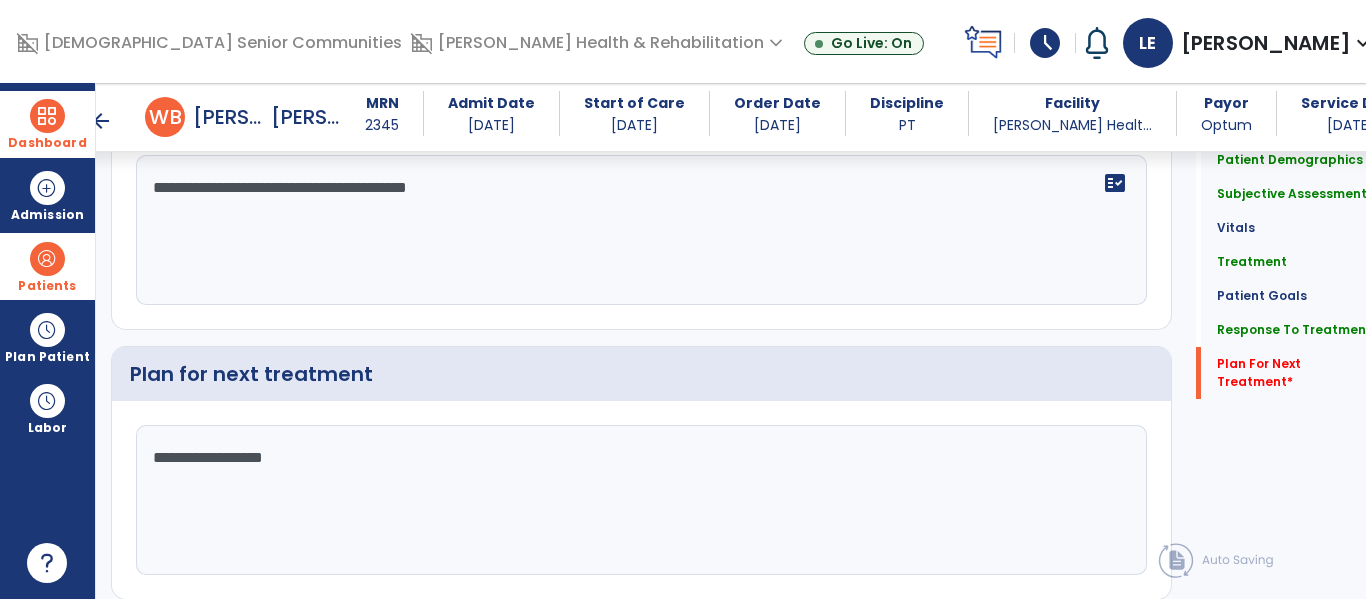 scroll, scrollTop: 3362, scrollLeft: 0, axis: vertical 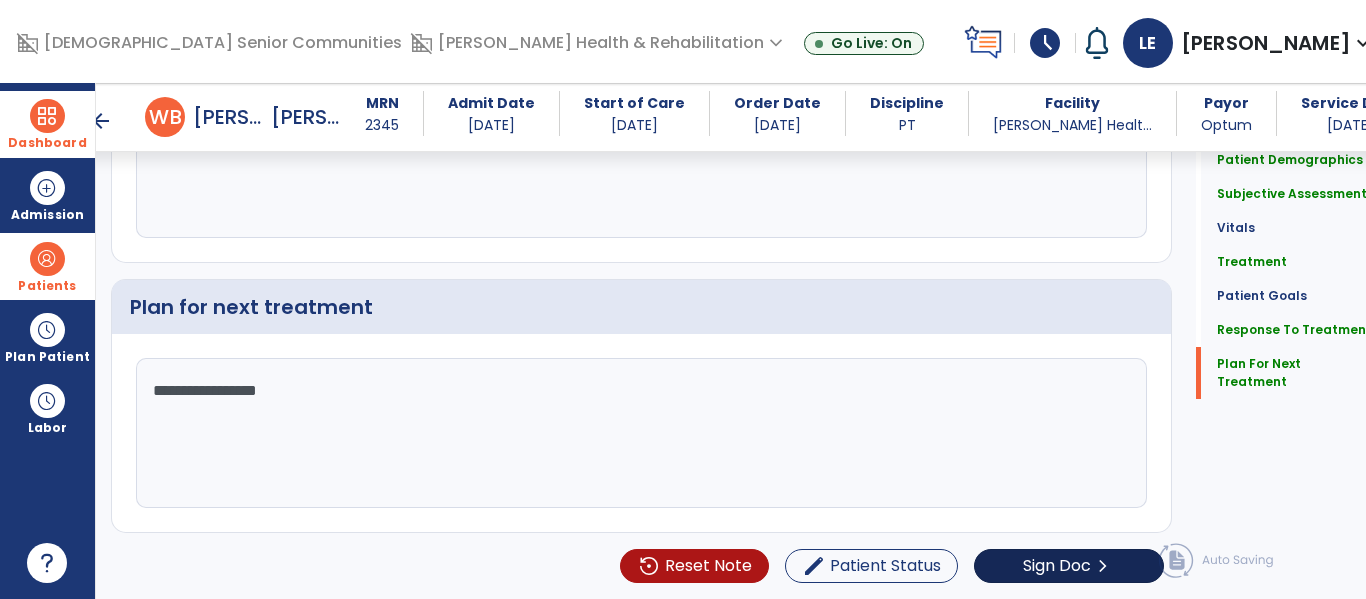 type on "**********" 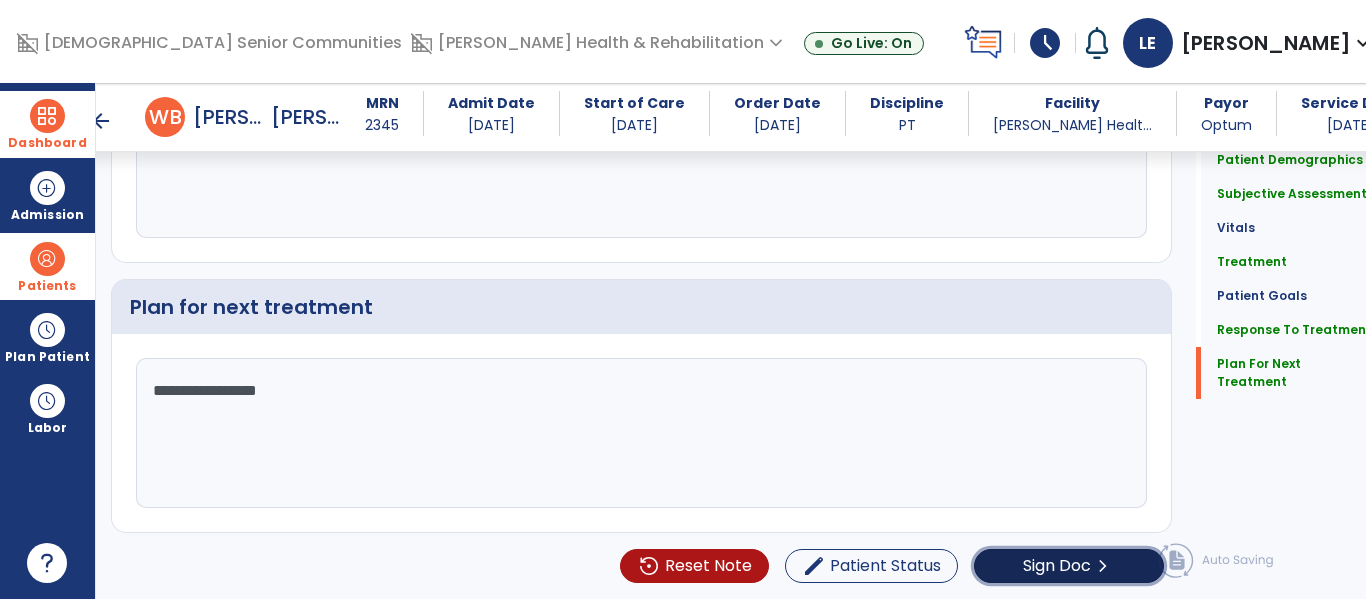 click on "Sign Doc" 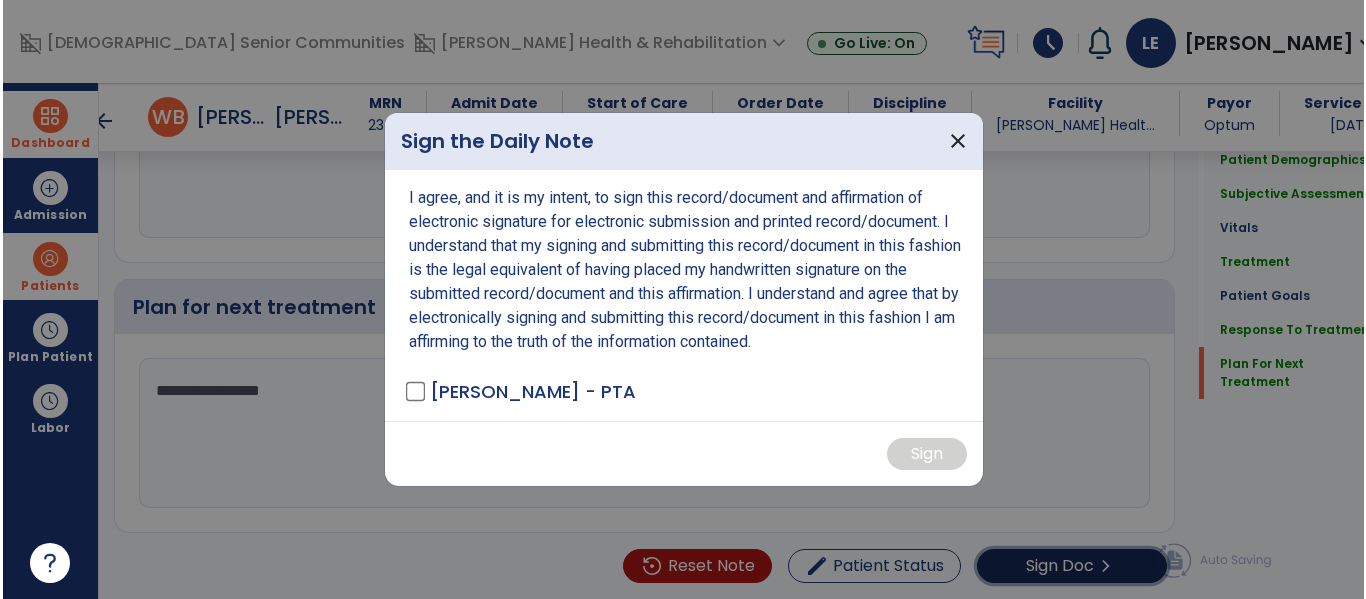 scroll, scrollTop: 3425, scrollLeft: 0, axis: vertical 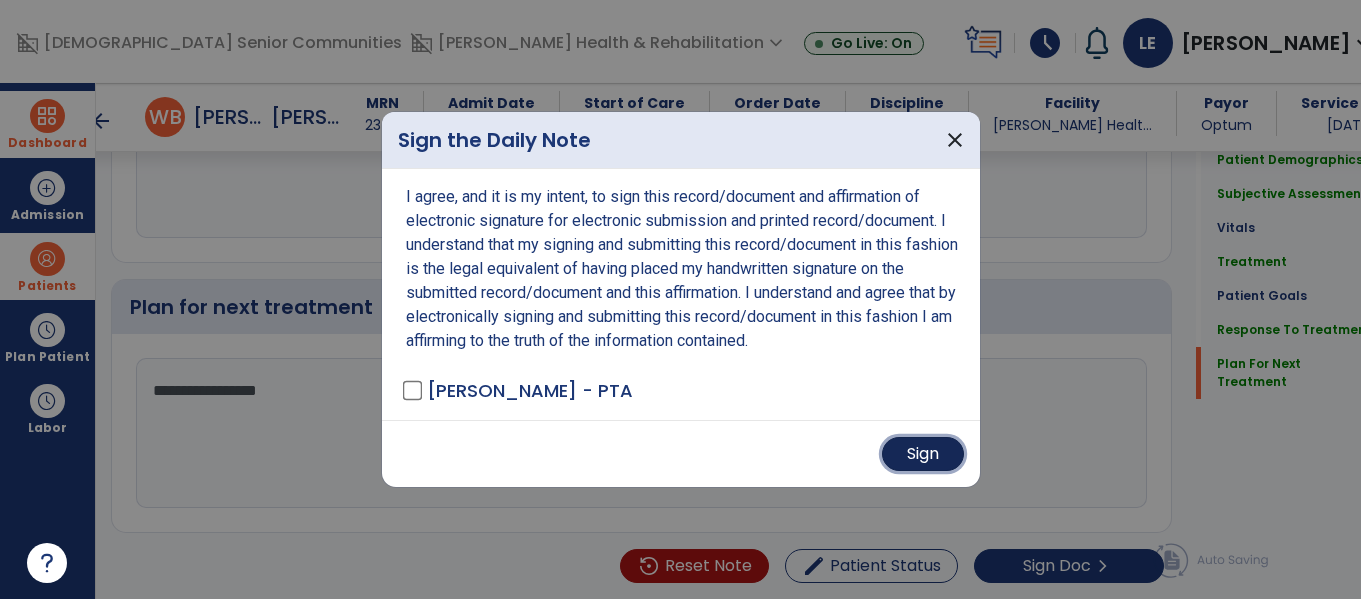 click on "Sign" at bounding box center (923, 454) 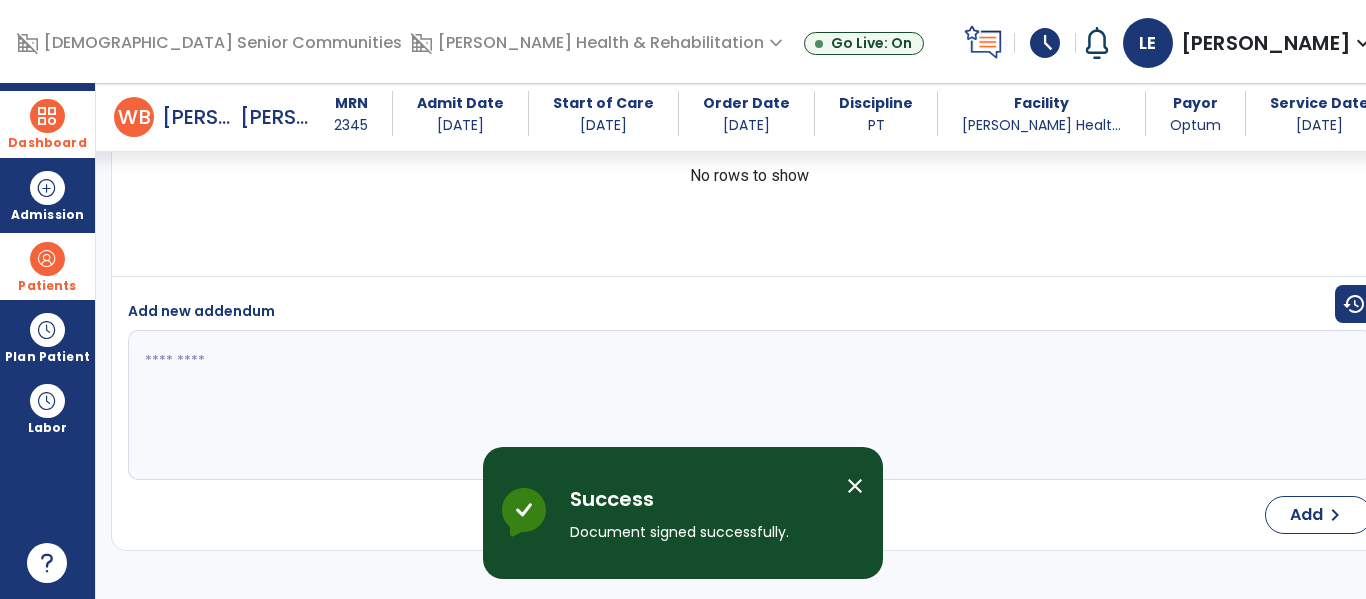 scroll, scrollTop: 4205, scrollLeft: 0, axis: vertical 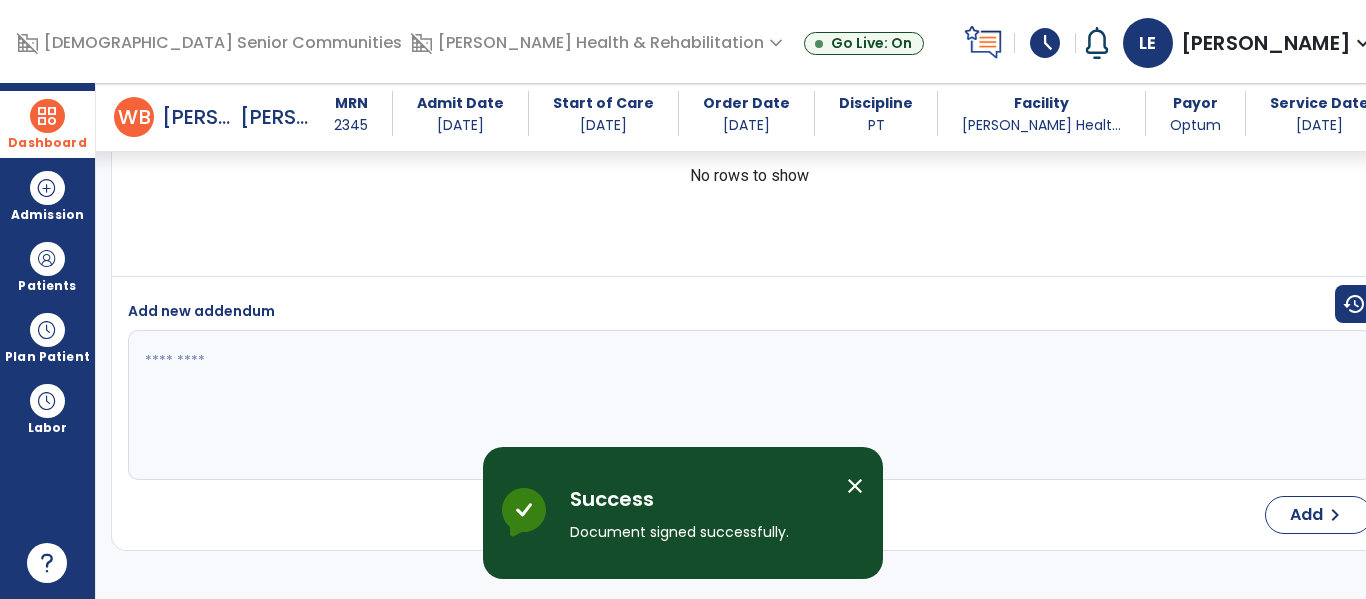 click at bounding box center [47, 116] 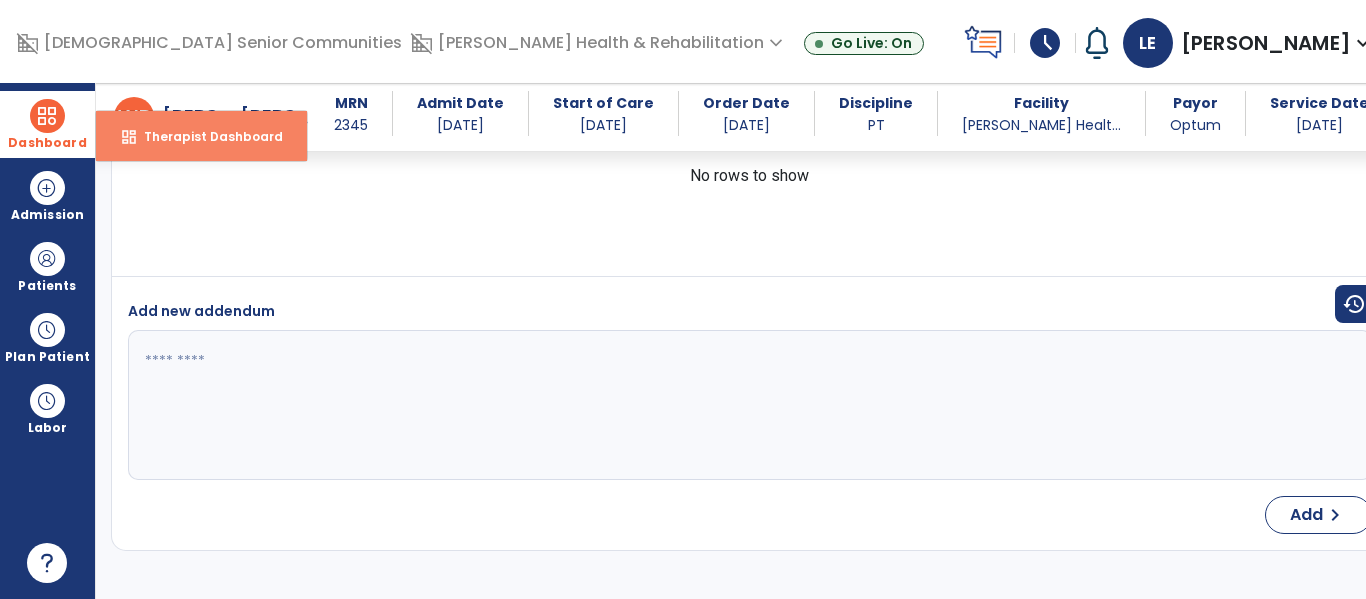 click on "dashboard" at bounding box center [129, 137] 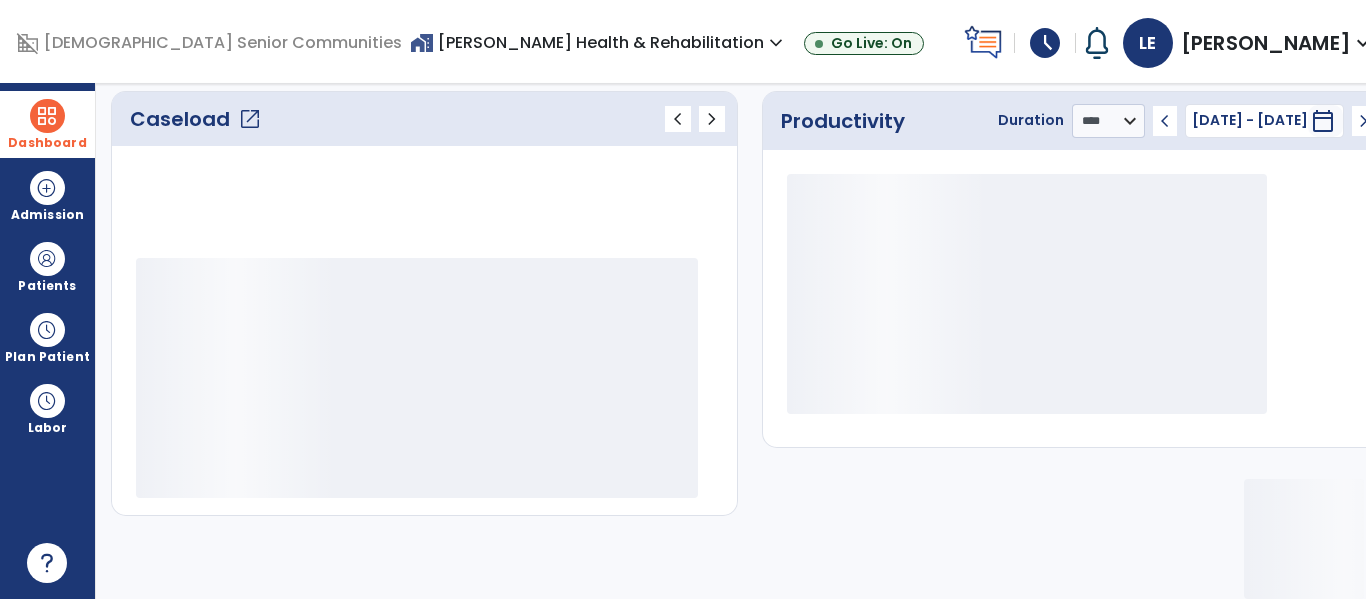 scroll, scrollTop: 276, scrollLeft: 0, axis: vertical 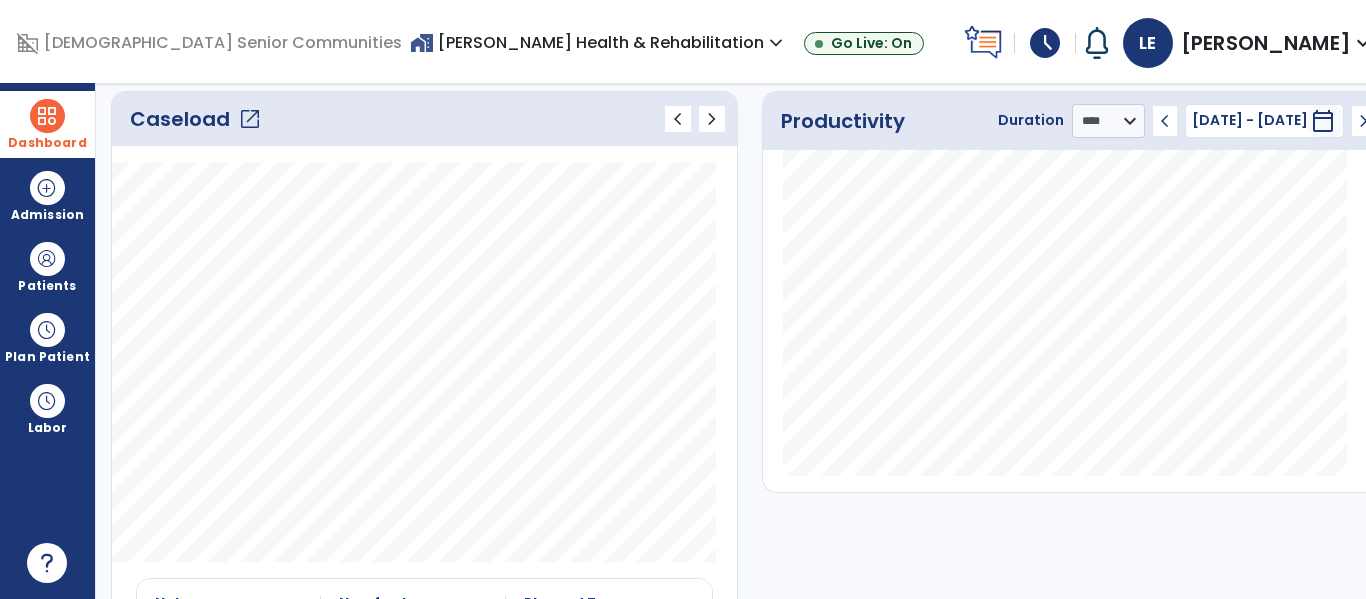 click on "open_in_new" 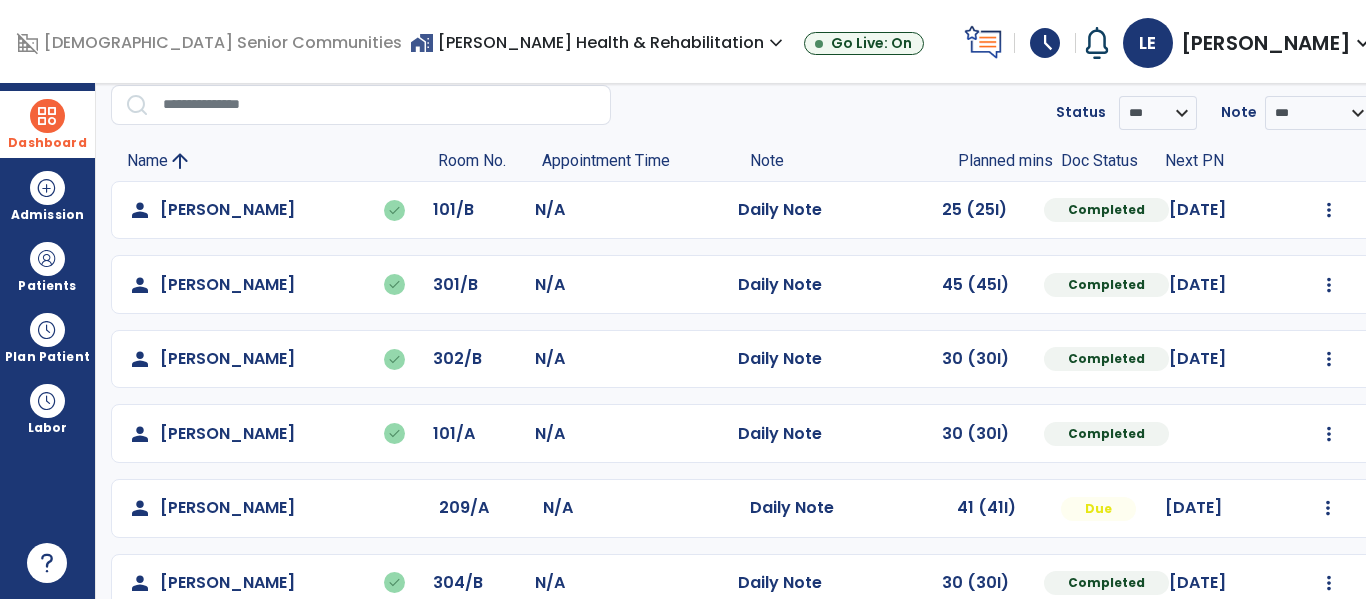 scroll, scrollTop: 786, scrollLeft: 0, axis: vertical 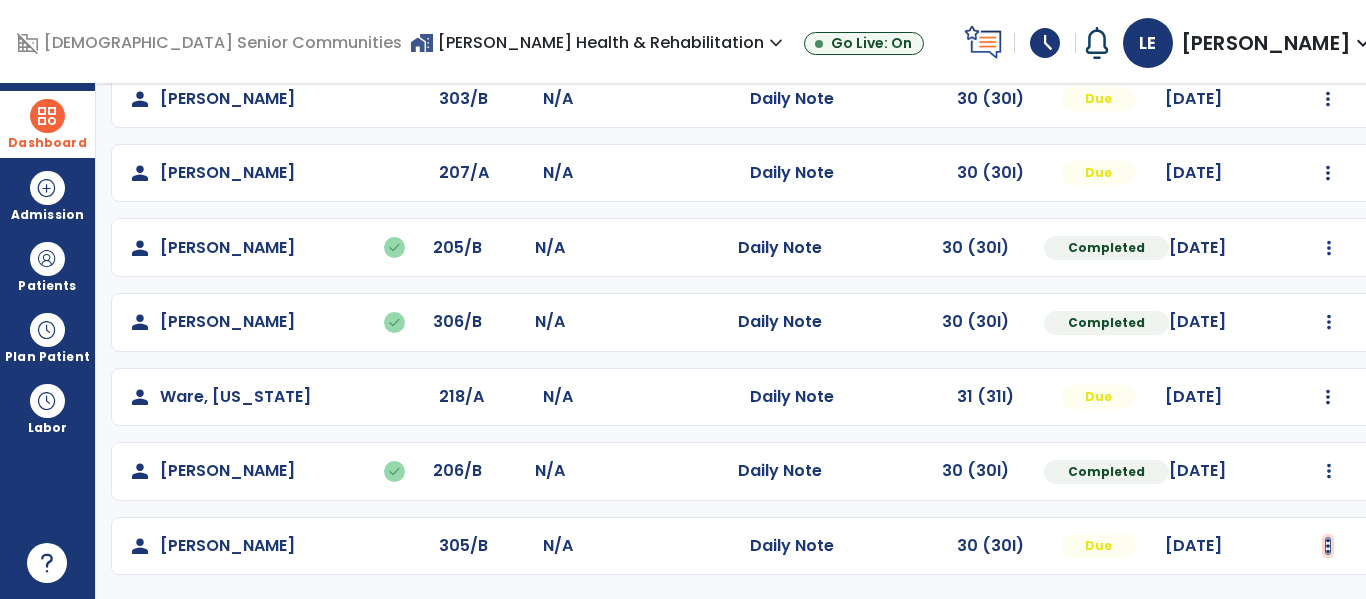 click at bounding box center (1329, -498) 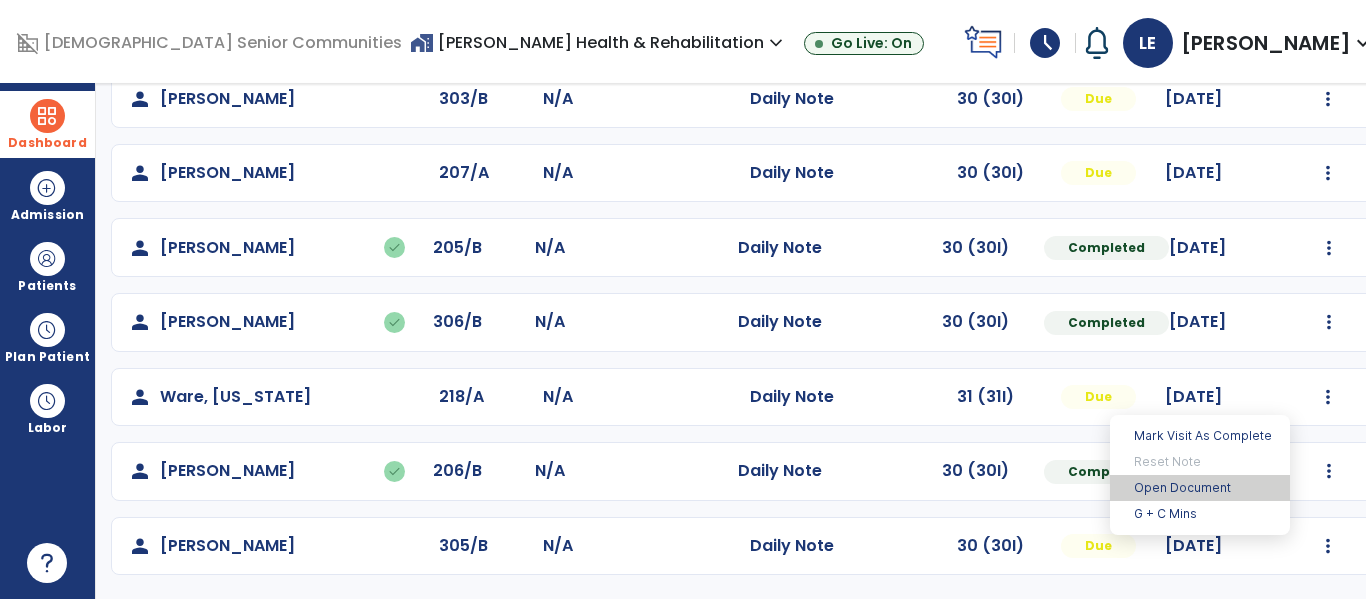 click on "Open Document" at bounding box center [1200, 488] 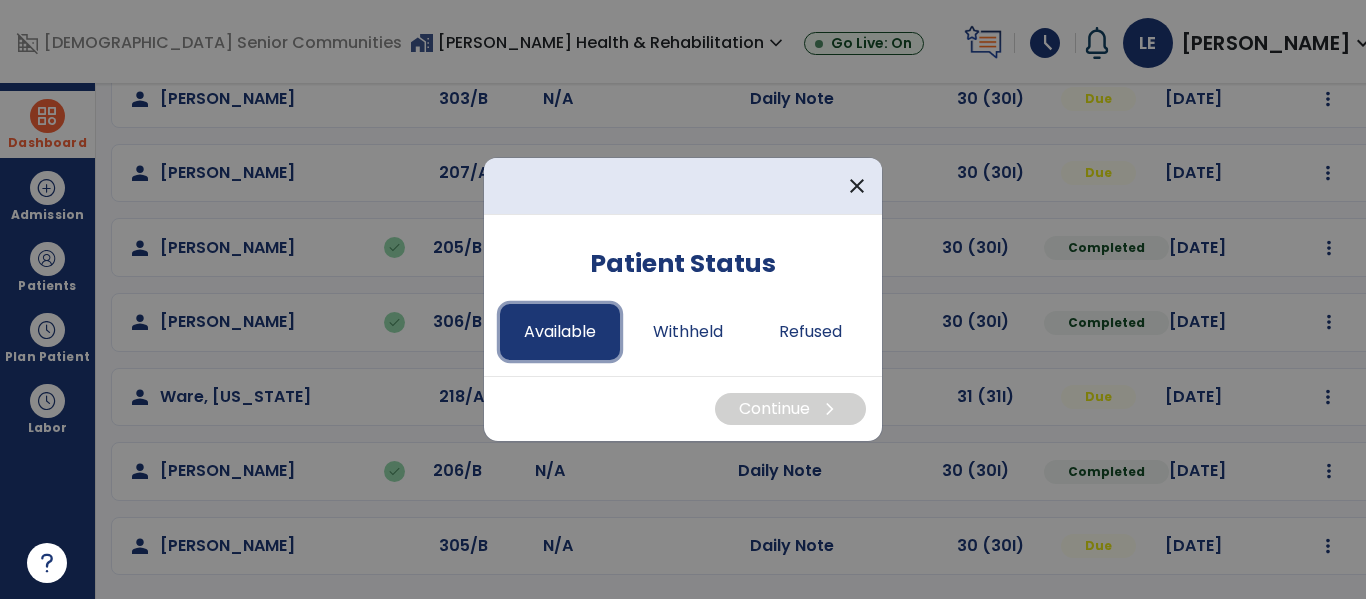 click on "Available" at bounding box center (560, 332) 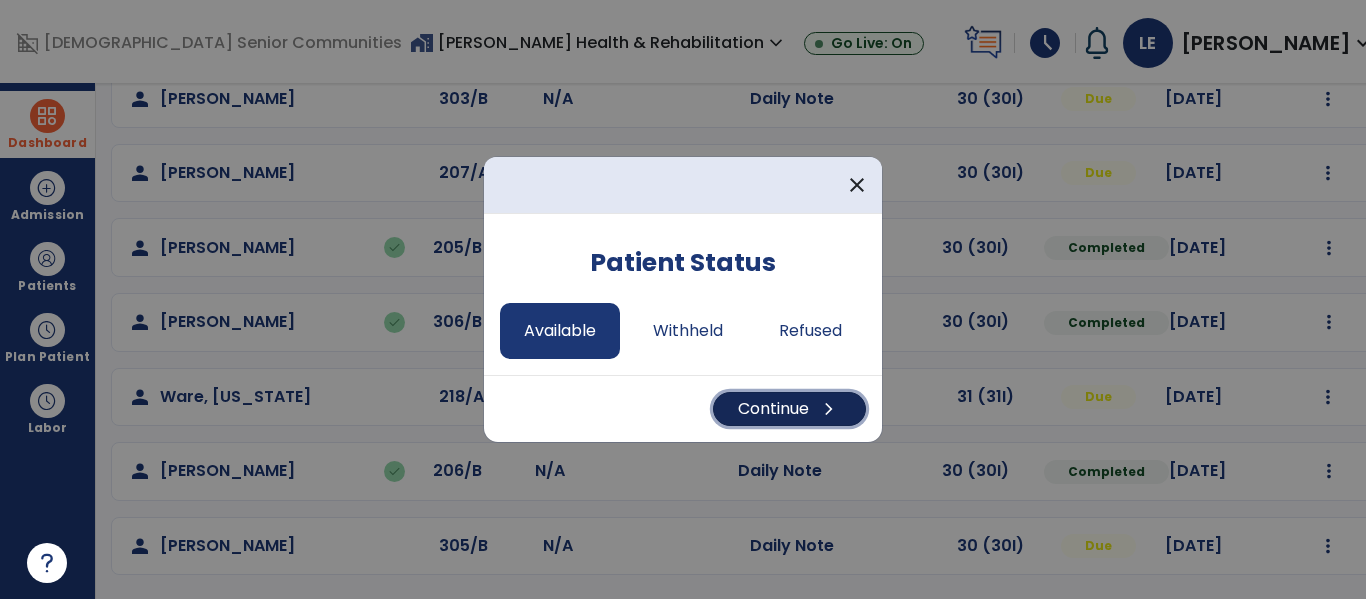 click on "Continue   chevron_right" at bounding box center (789, 409) 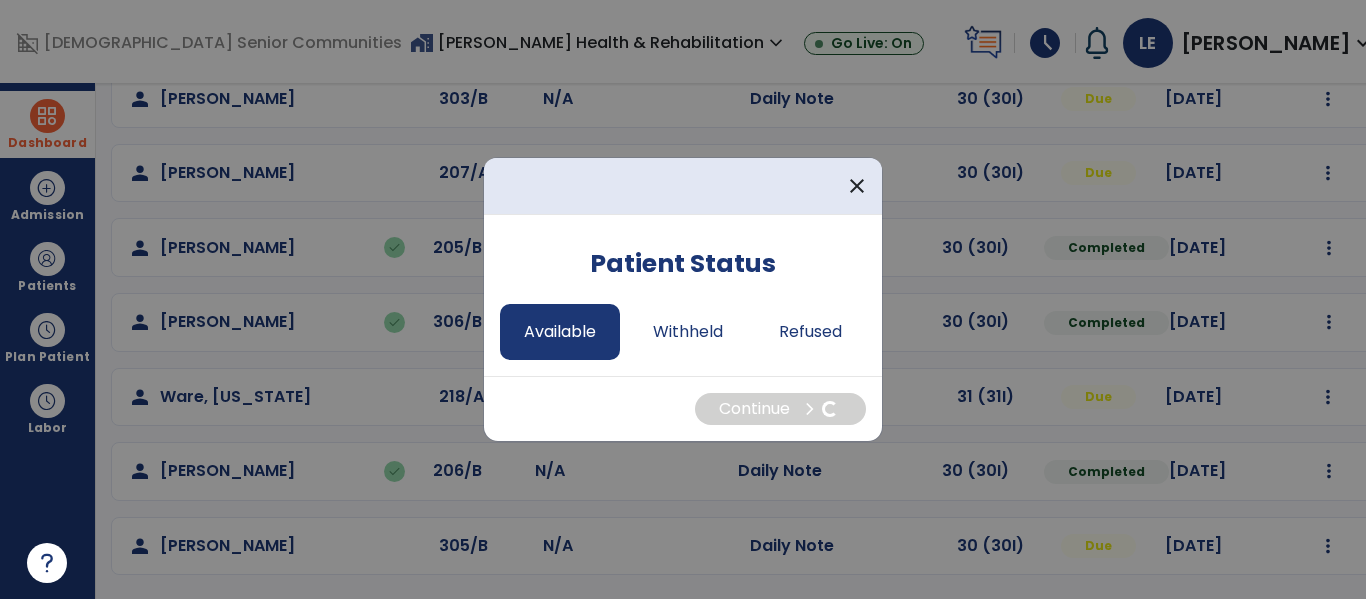select on "*" 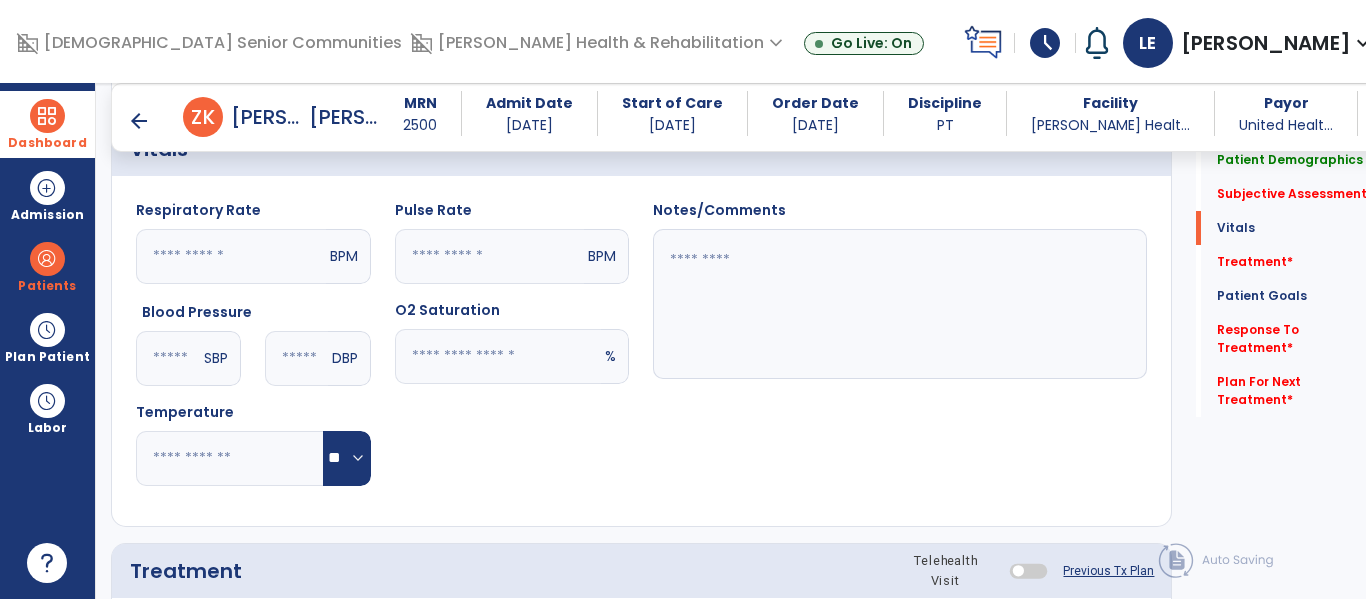 scroll, scrollTop: 781, scrollLeft: 0, axis: vertical 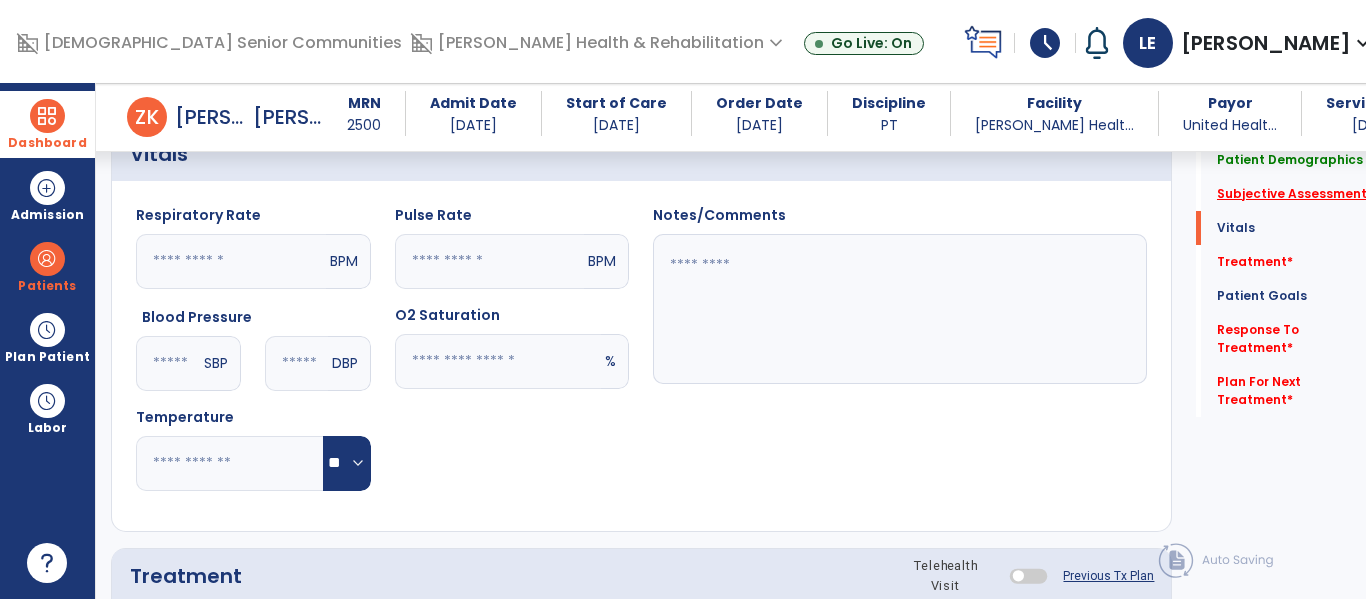 click on "Subjective Assessment   *" 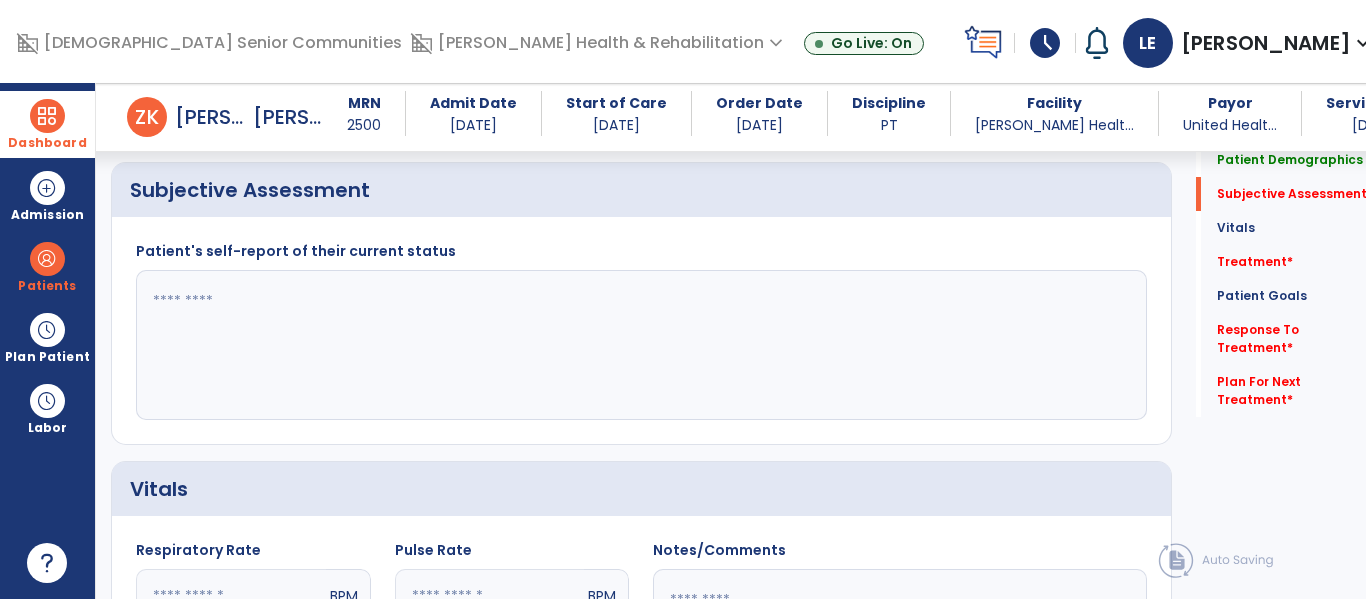 scroll, scrollTop: 408, scrollLeft: 0, axis: vertical 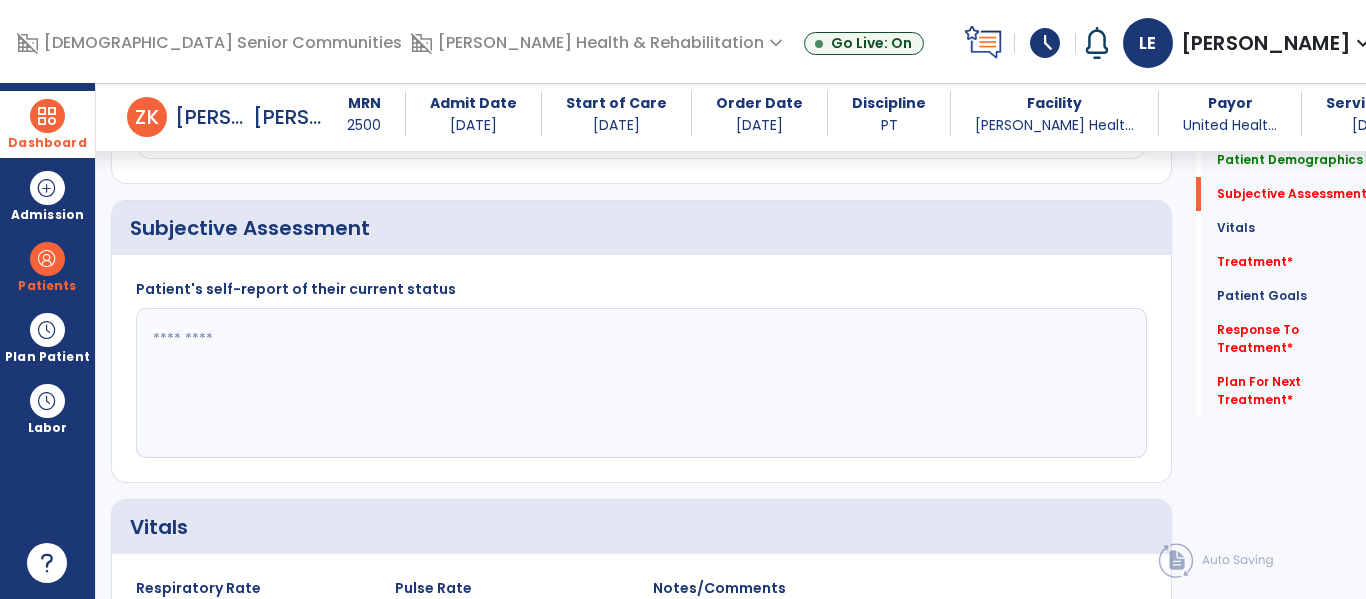 click 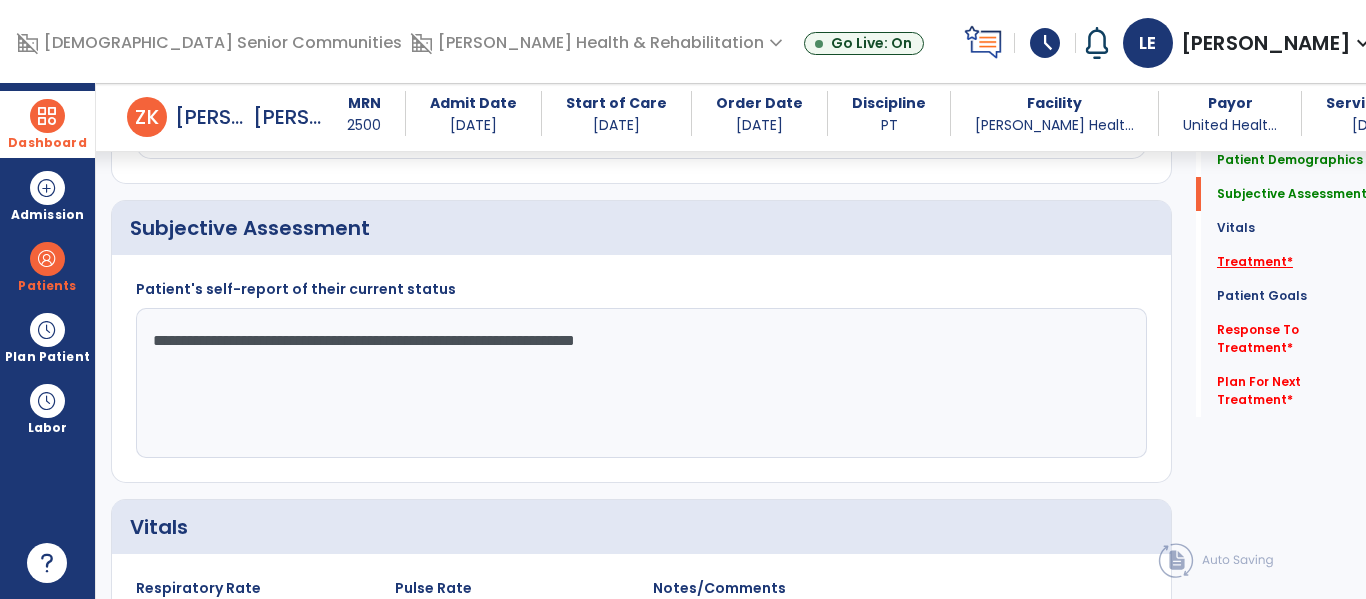 type on "**********" 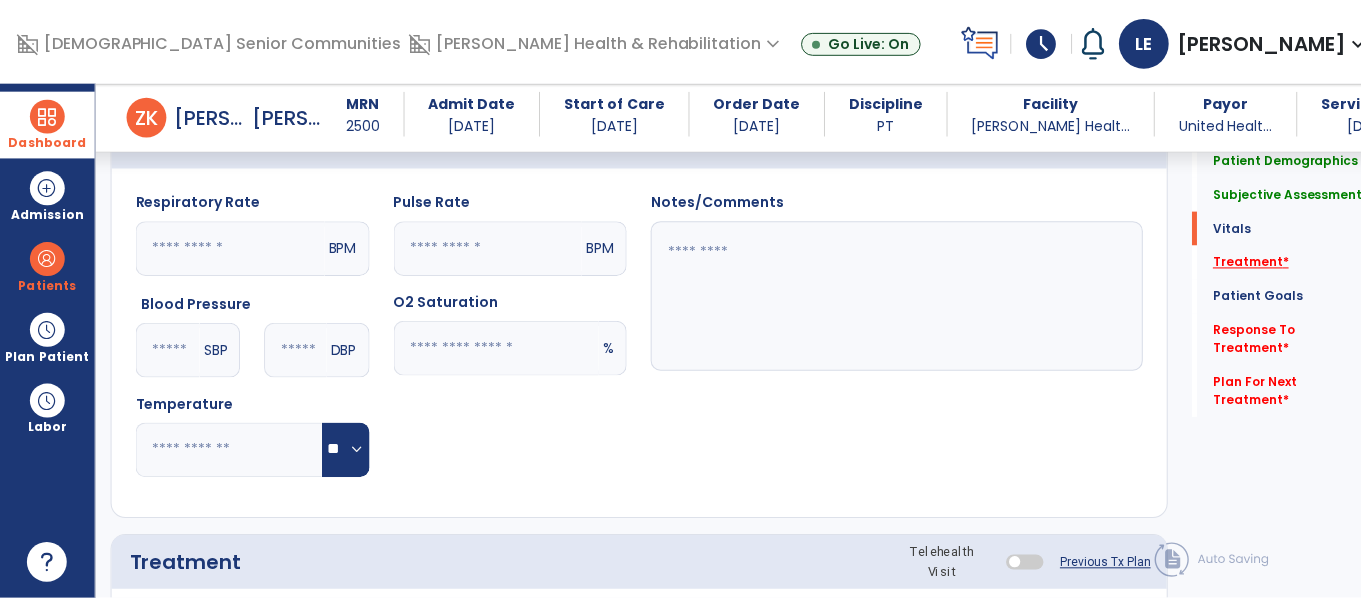 scroll, scrollTop: 1116, scrollLeft: 0, axis: vertical 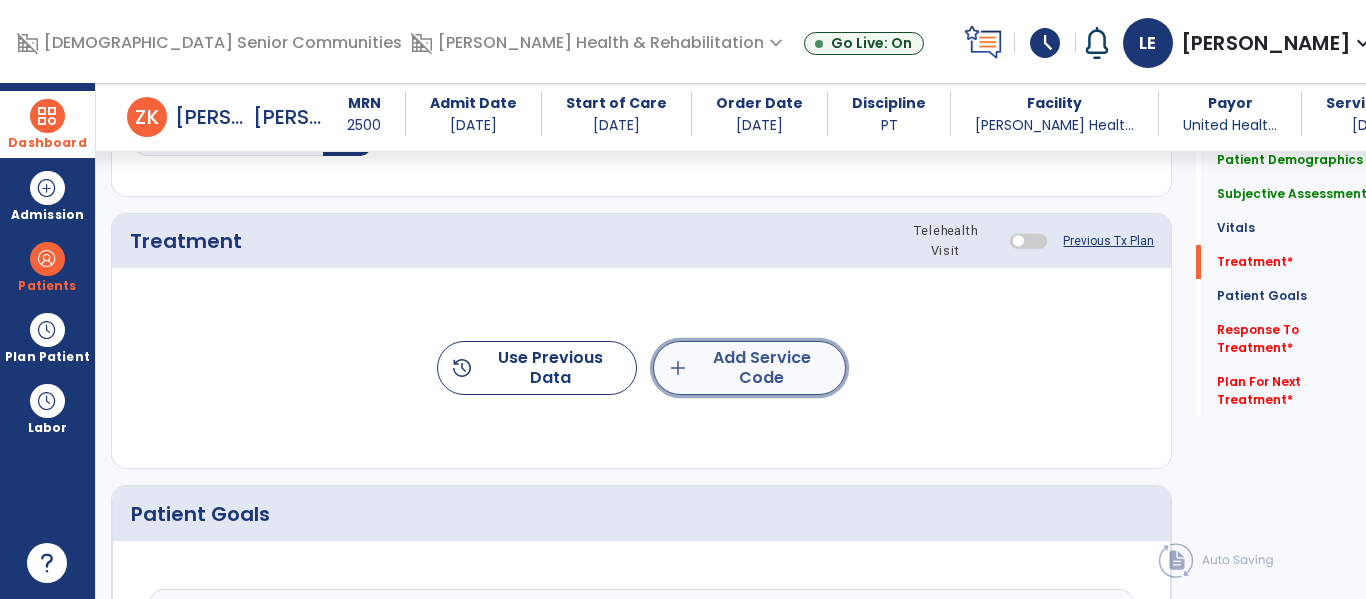 click on "add  Add Service Code" 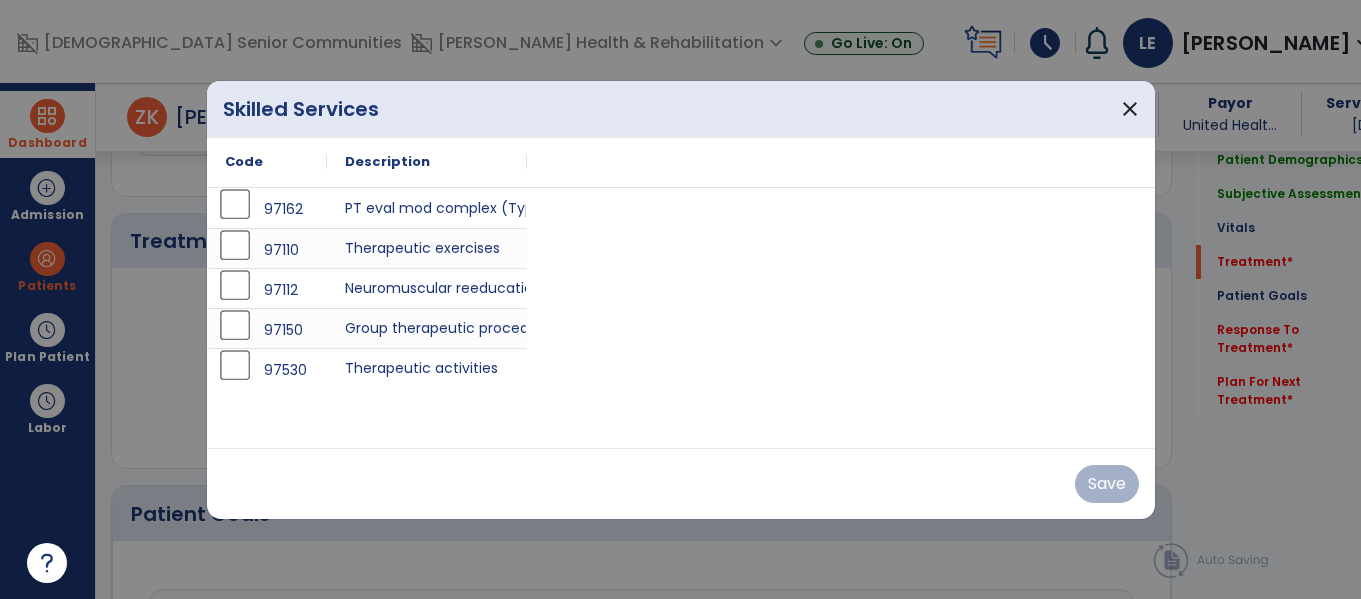 scroll, scrollTop: 1116, scrollLeft: 0, axis: vertical 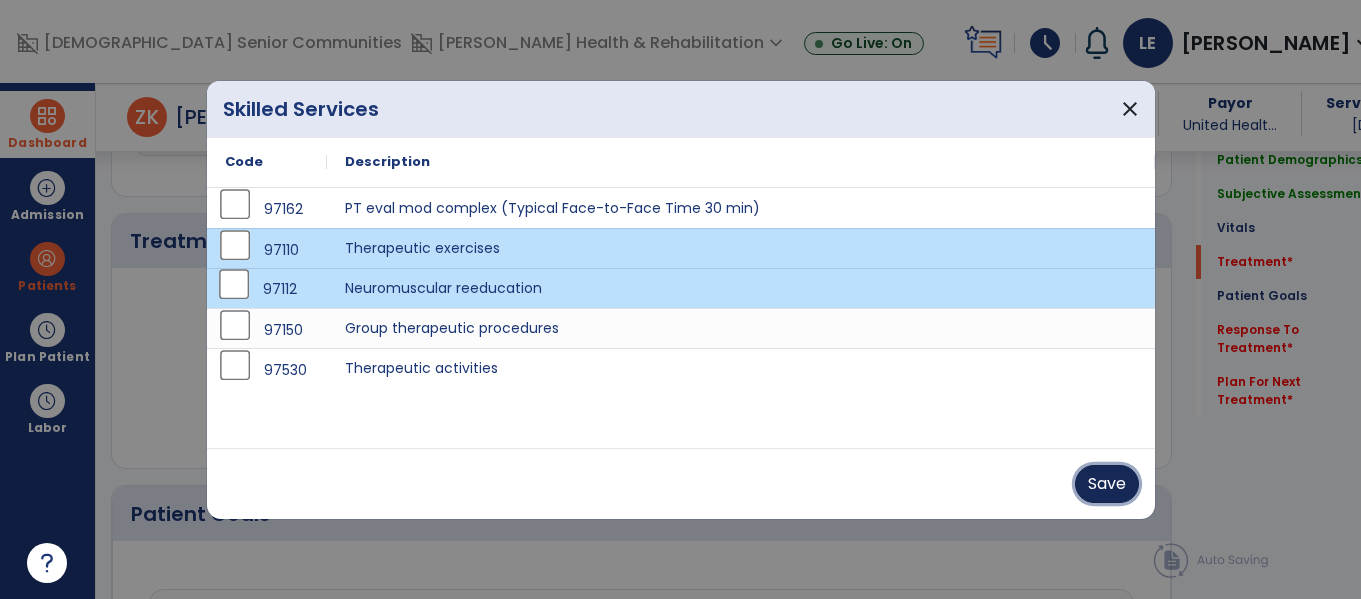 click on "Save" at bounding box center [1107, 484] 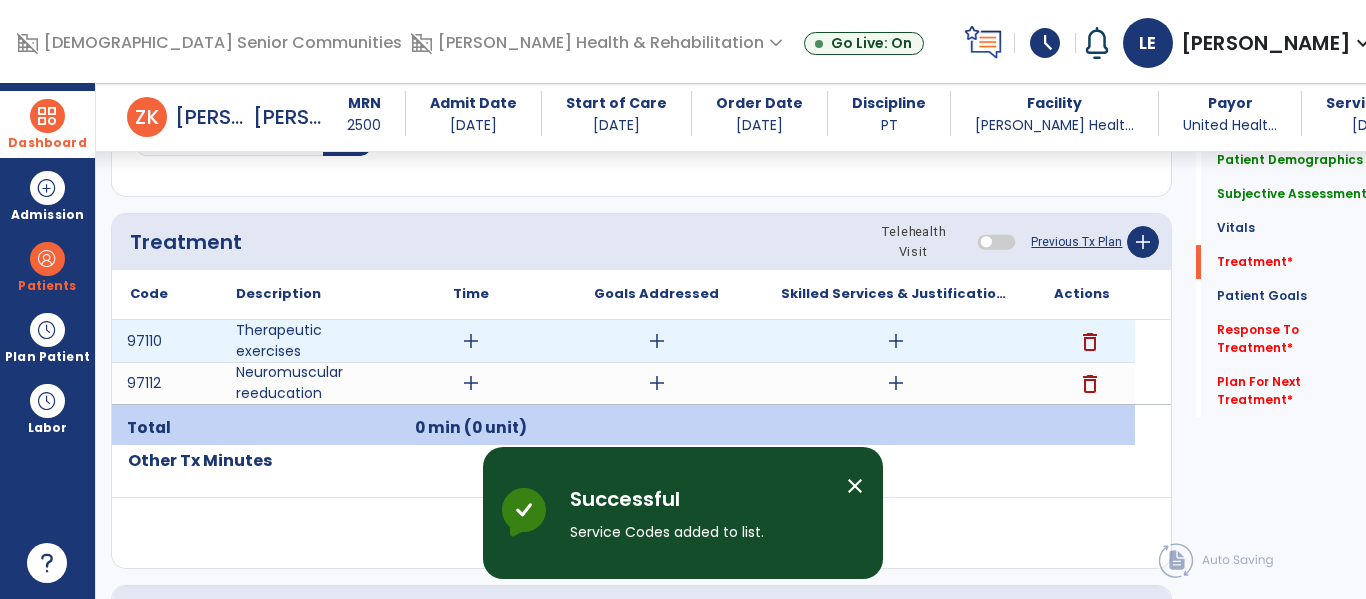 click on "add" at bounding box center [471, 341] 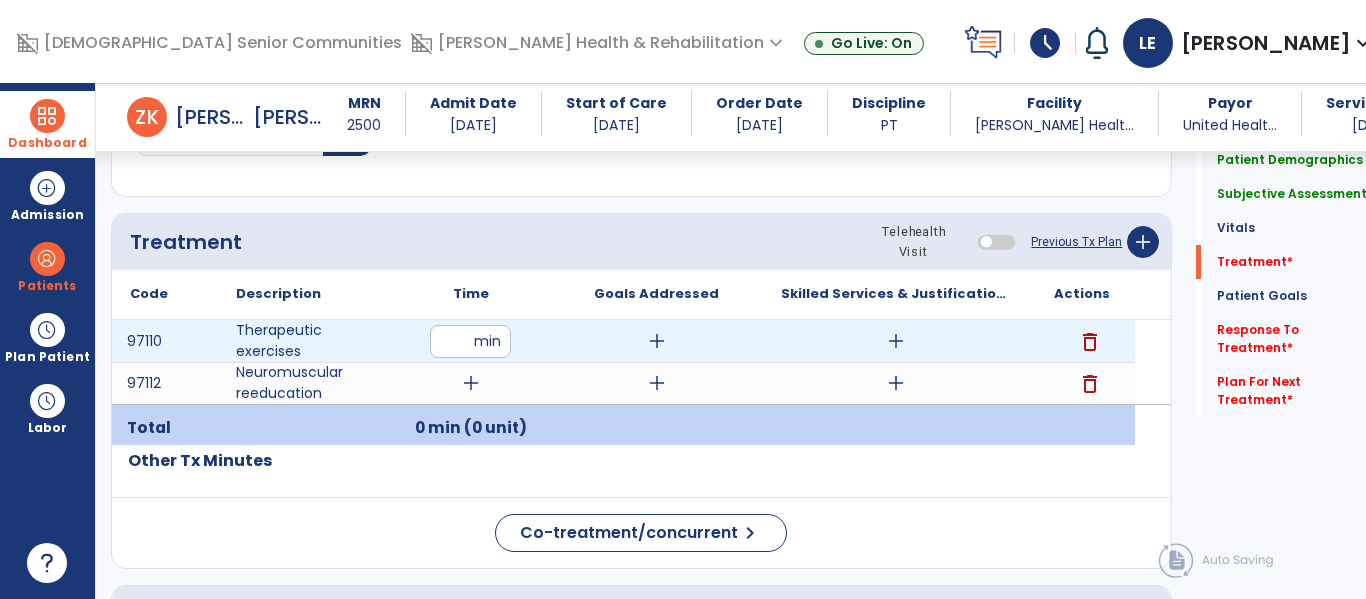 type on "**" 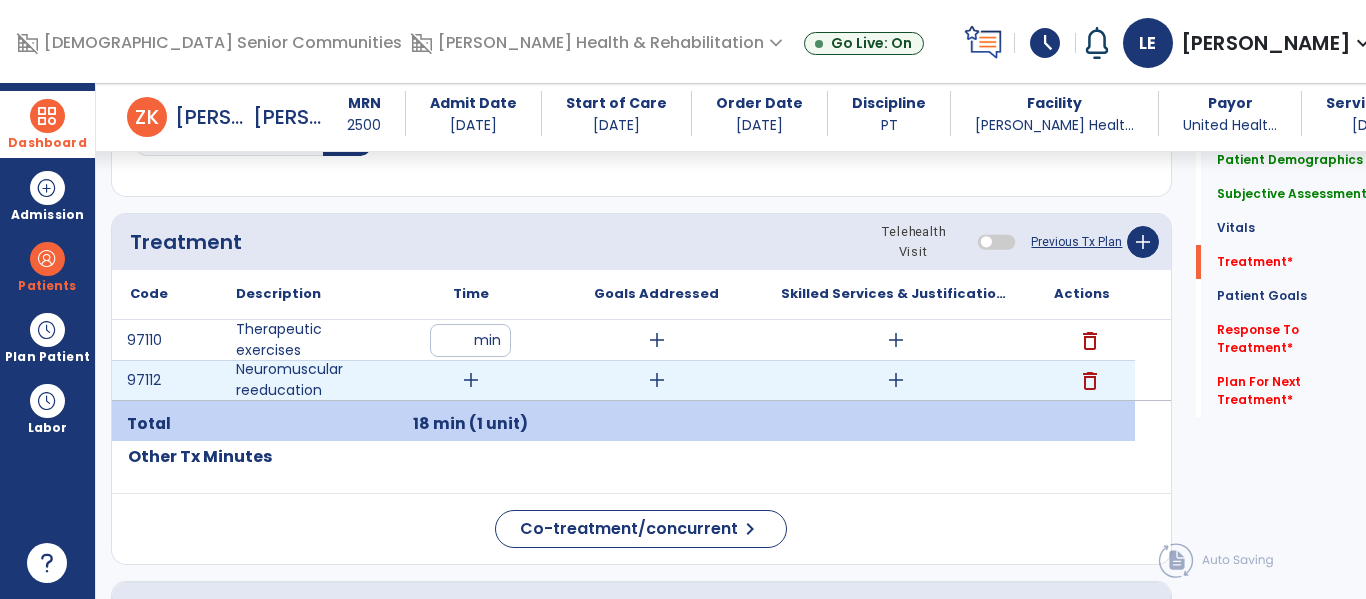 click on "add" at bounding box center (471, 380) 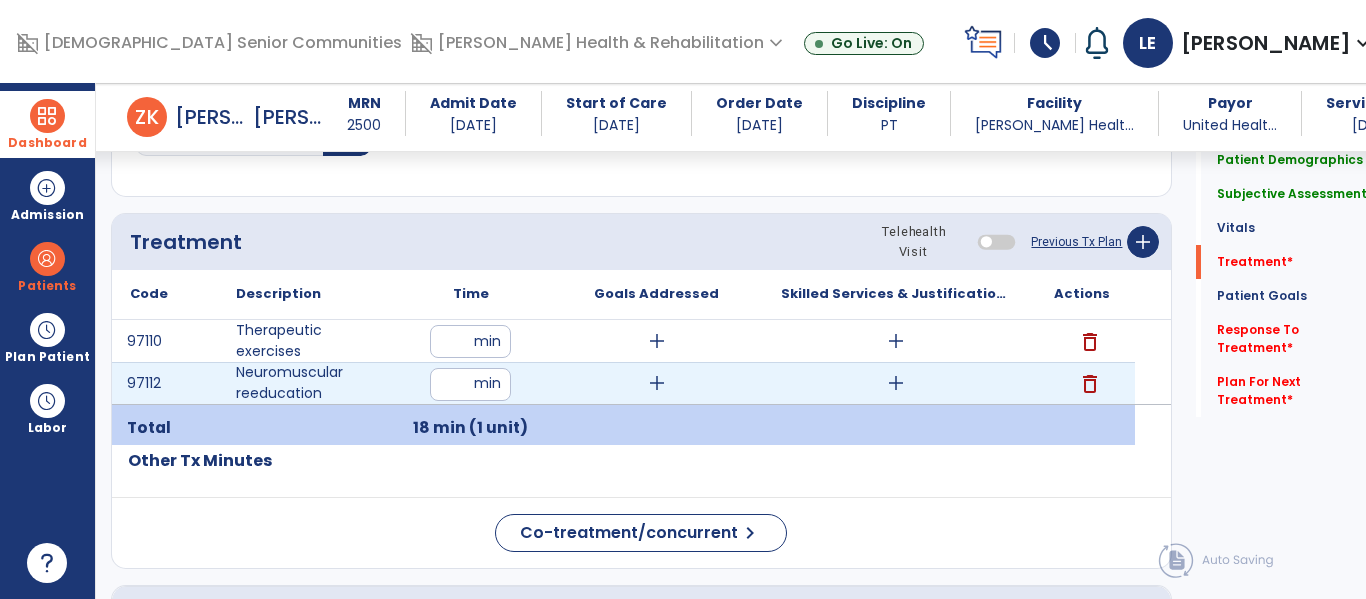 type on "**" 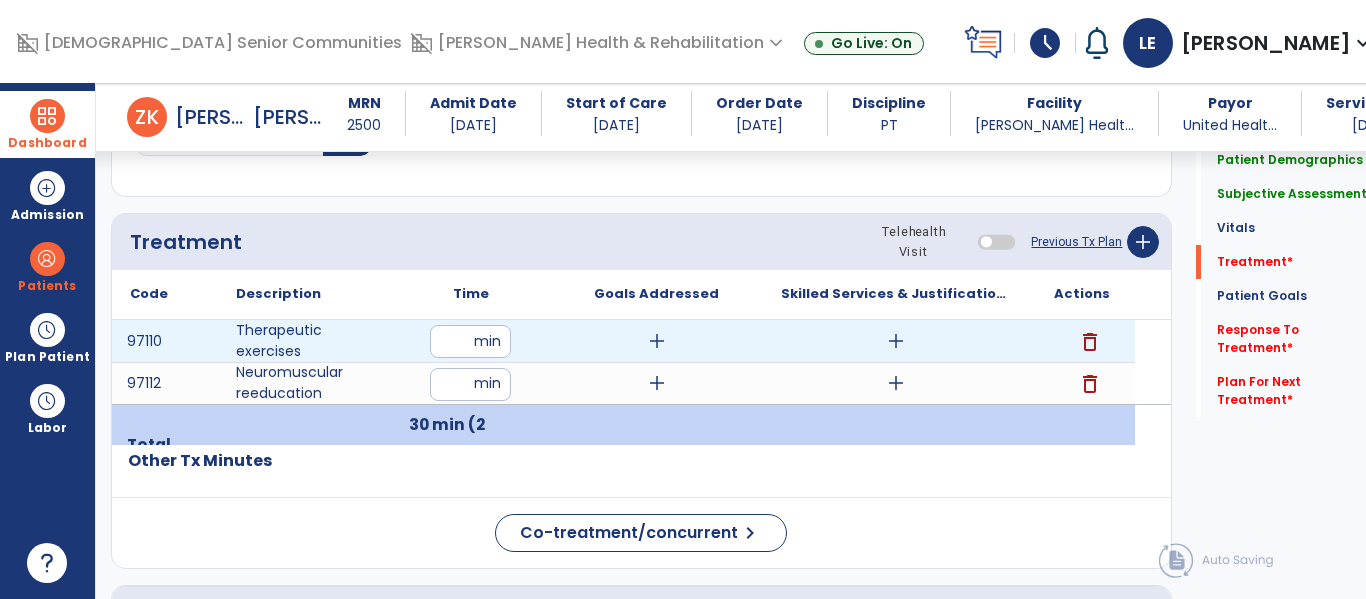 click on "add" at bounding box center (657, 341) 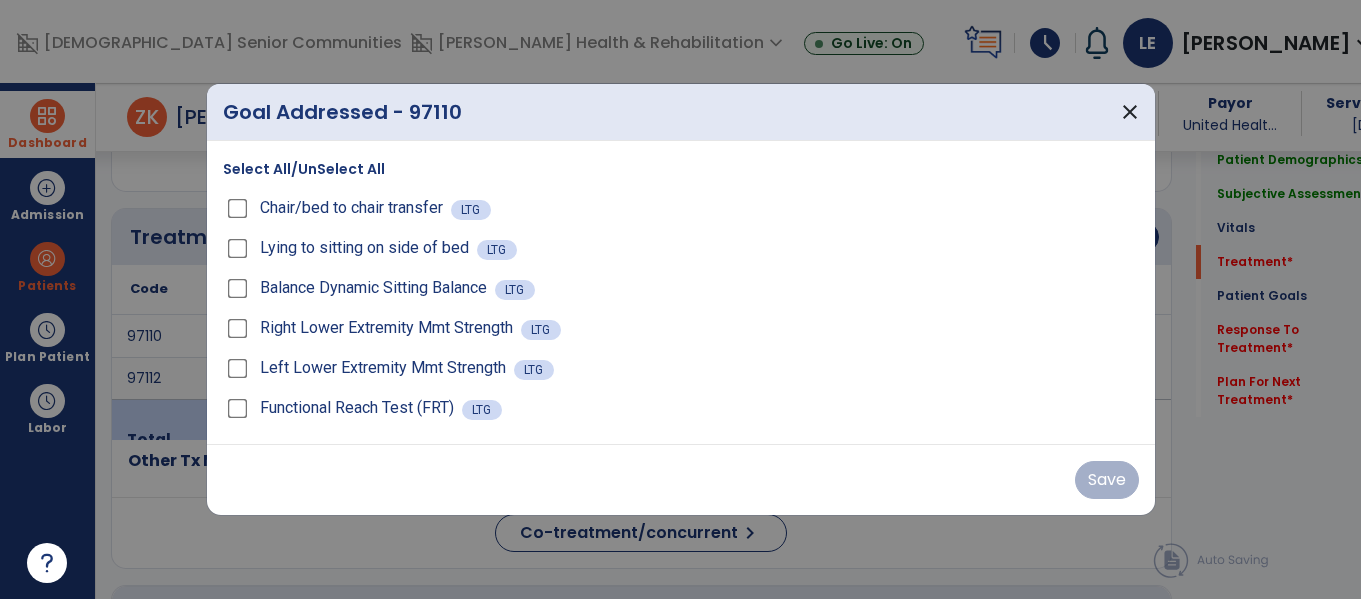 scroll, scrollTop: 1116, scrollLeft: 0, axis: vertical 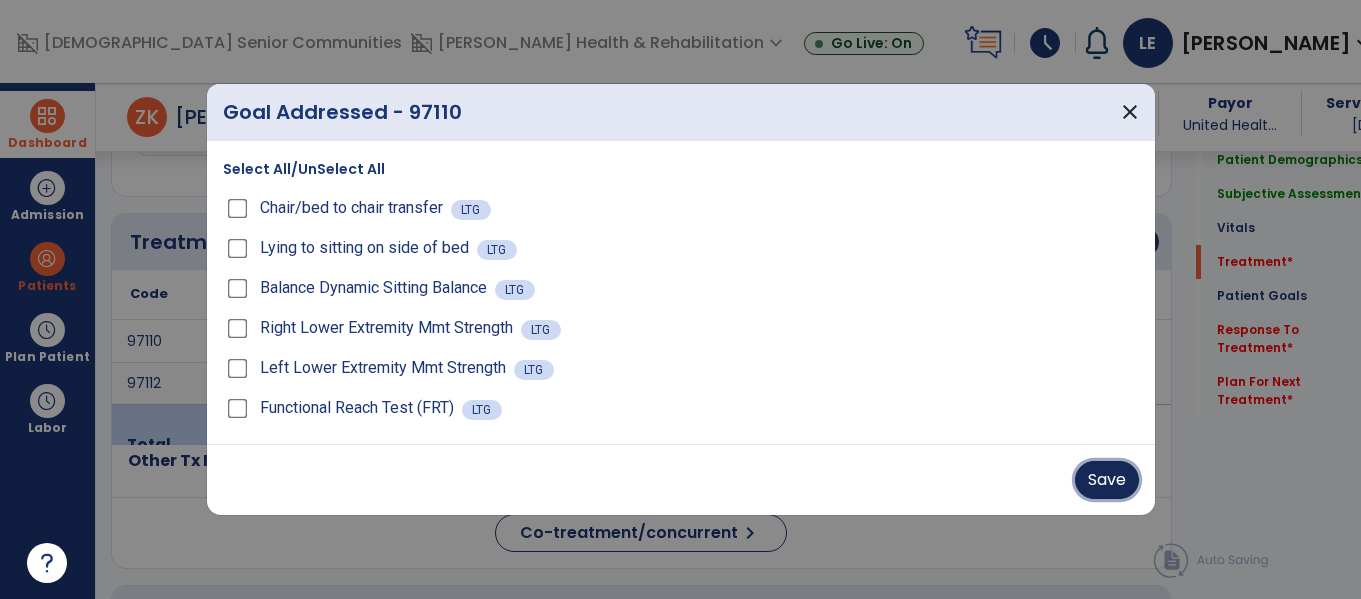 click on "Save" at bounding box center [1107, 480] 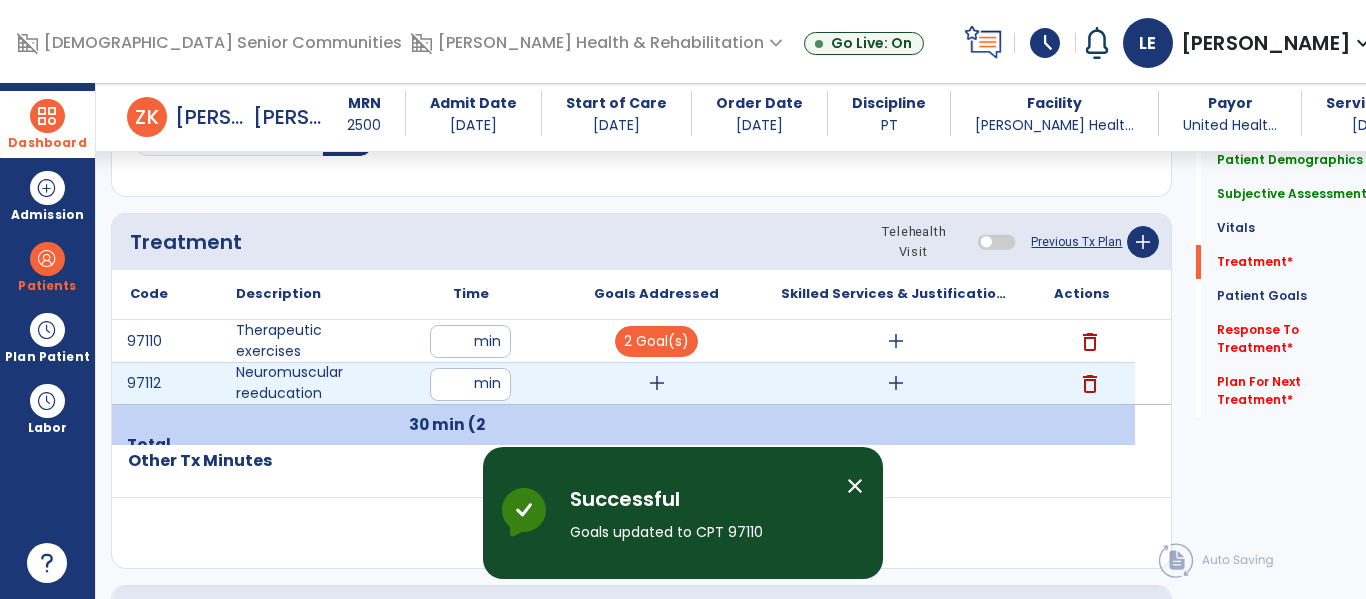 click on "add" at bounding box center [657, 383] 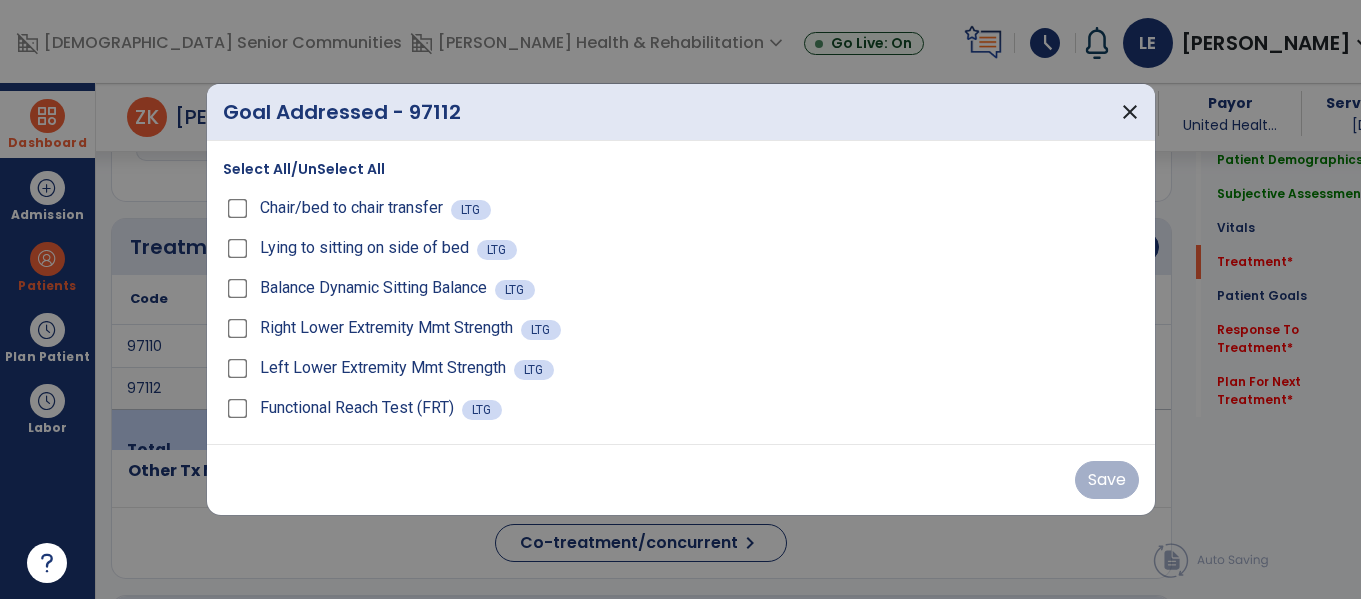 scroll, scrollTop: 1116, scrollLeft: 0, axis: vertical 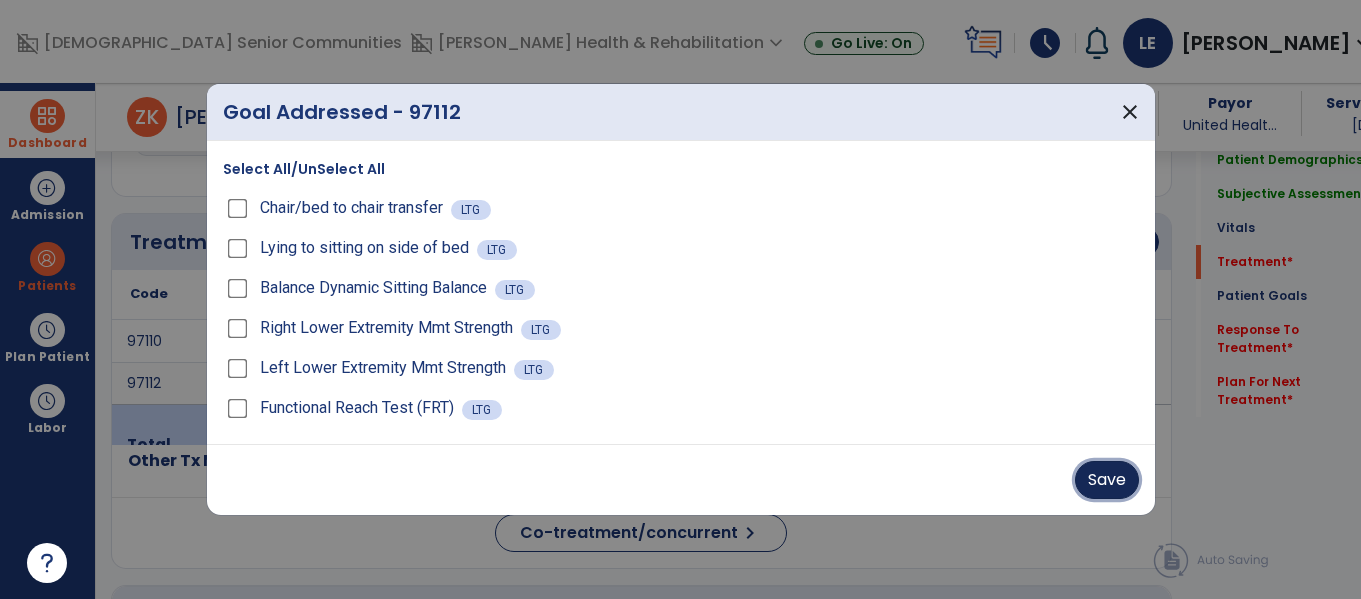 click on "Save" at bounding box center [1107, 480] 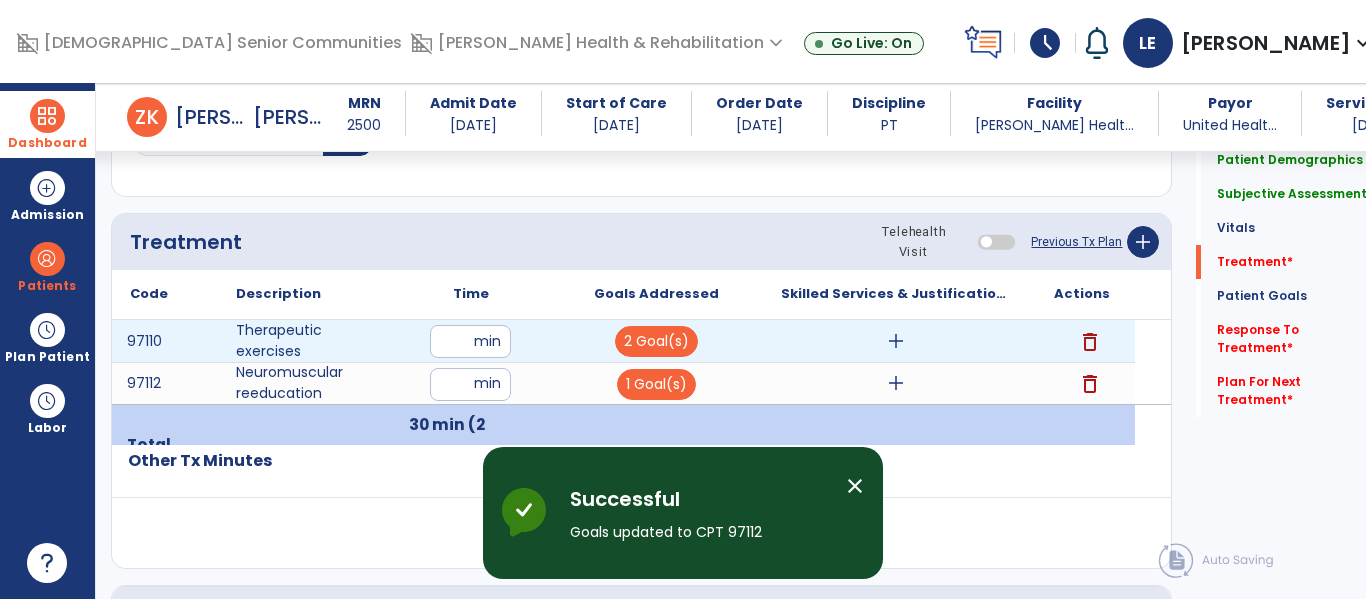 click on "add" at bounding box center [896, 341] 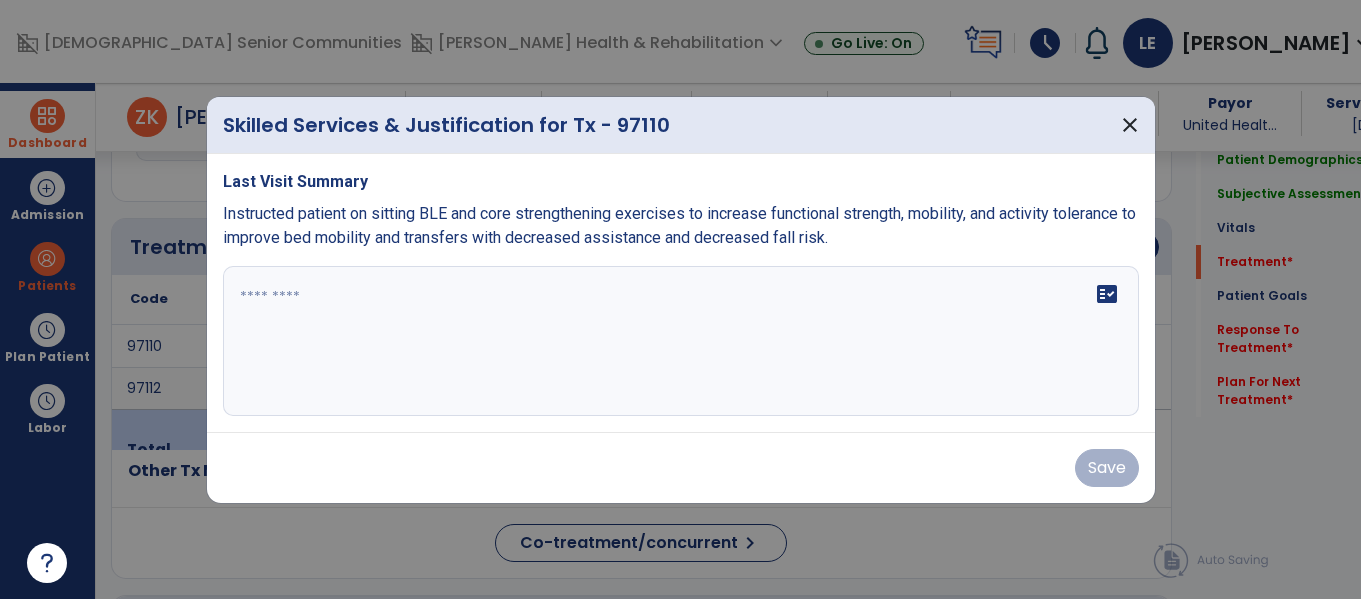 scroll, scrollTop: 1116, scrollLeft: 0, axis: vertical 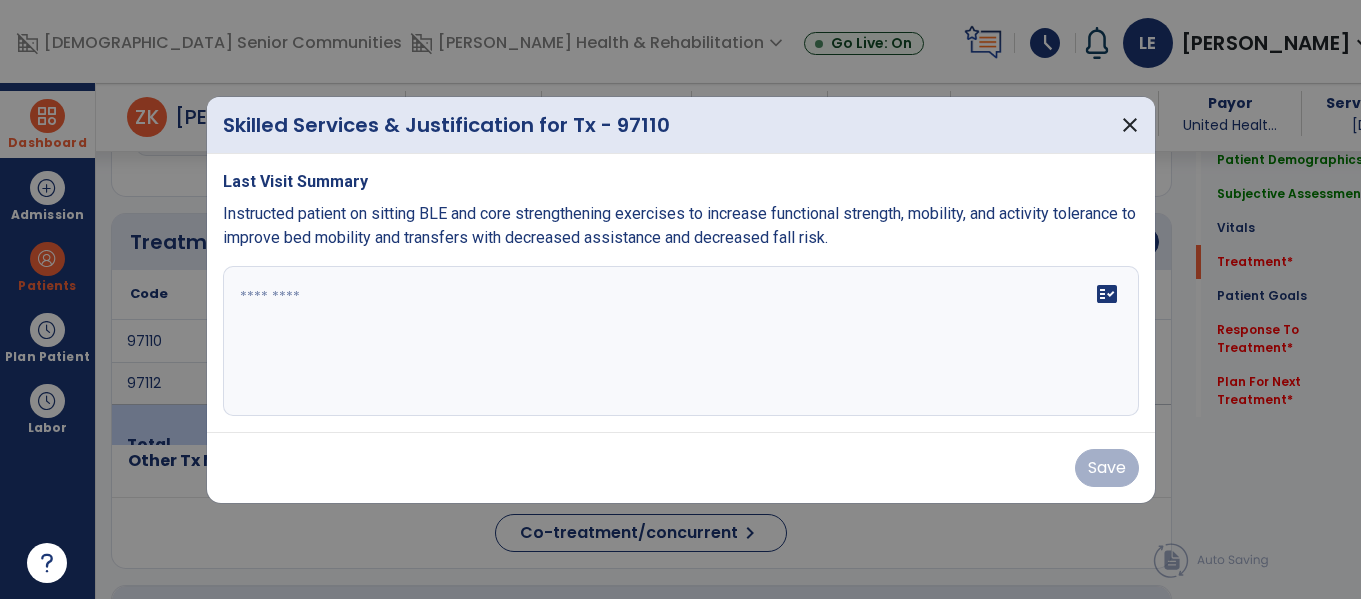 click on "fact_check" at bounding box center [681, 341] 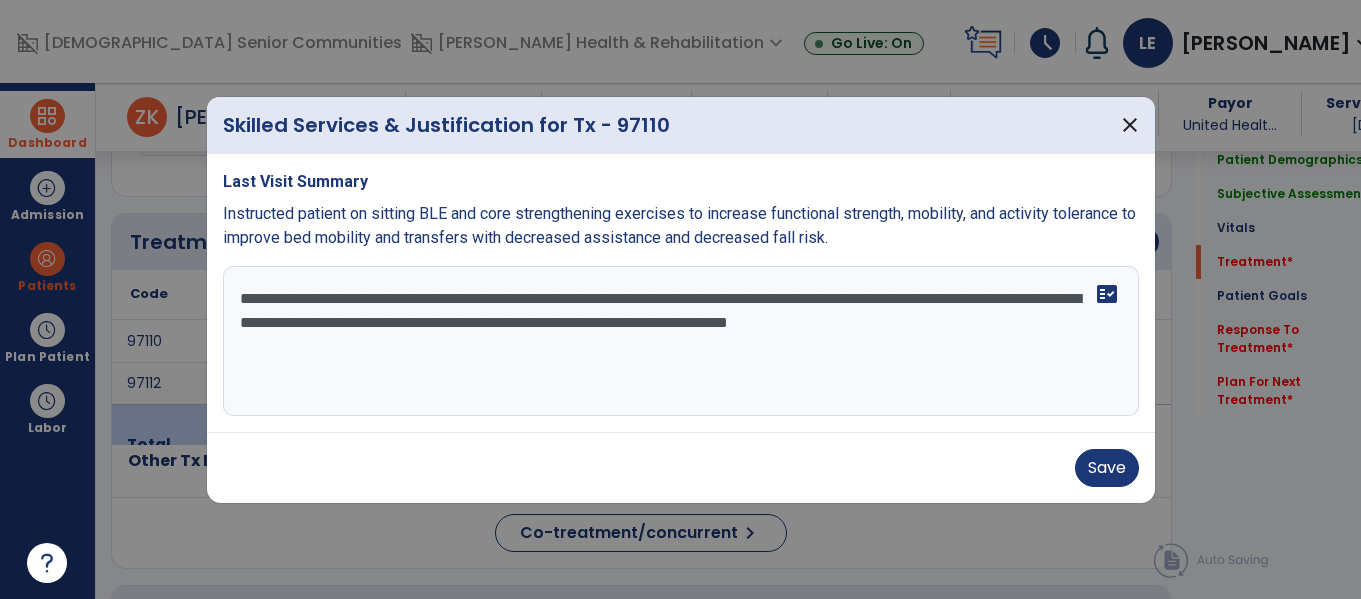 type on "**********" 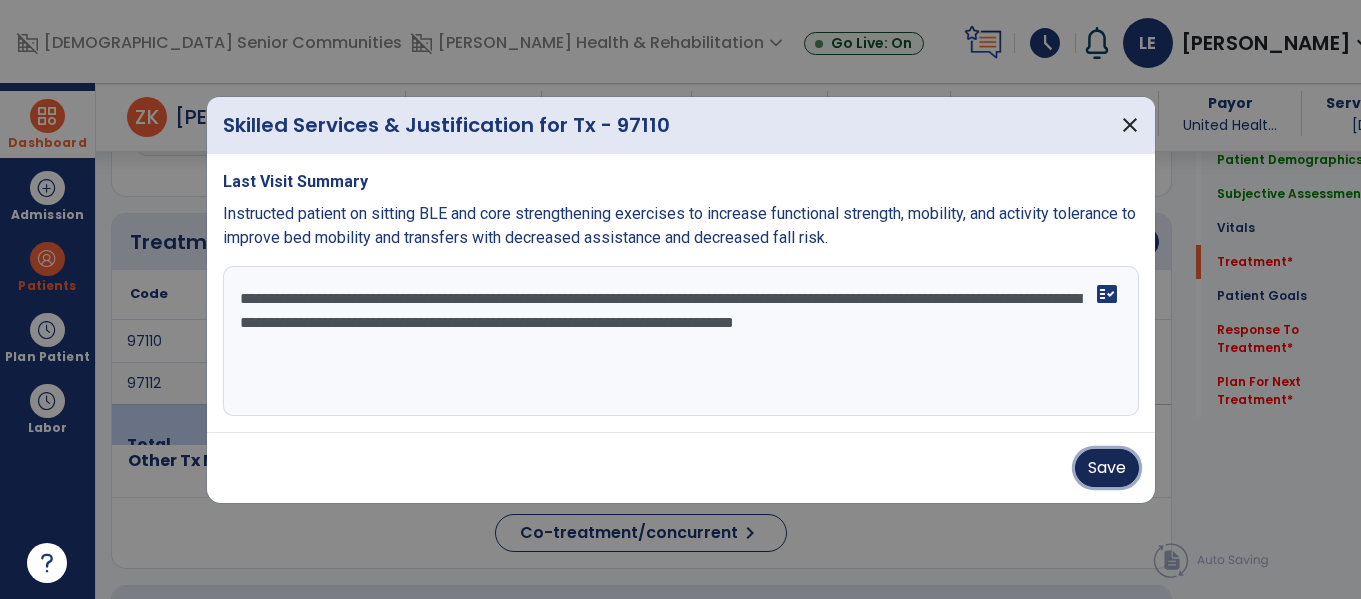 click on "Save" at bounding box center [1107, 468] 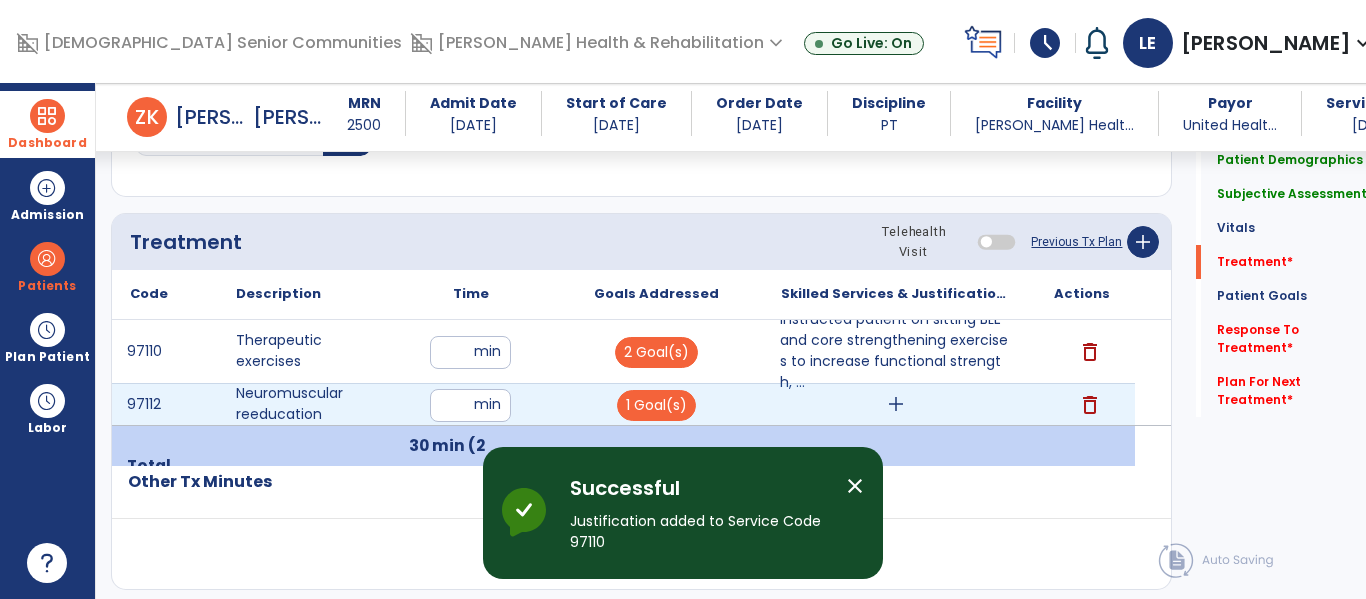 click on "add" at bounding box center [896, 404] 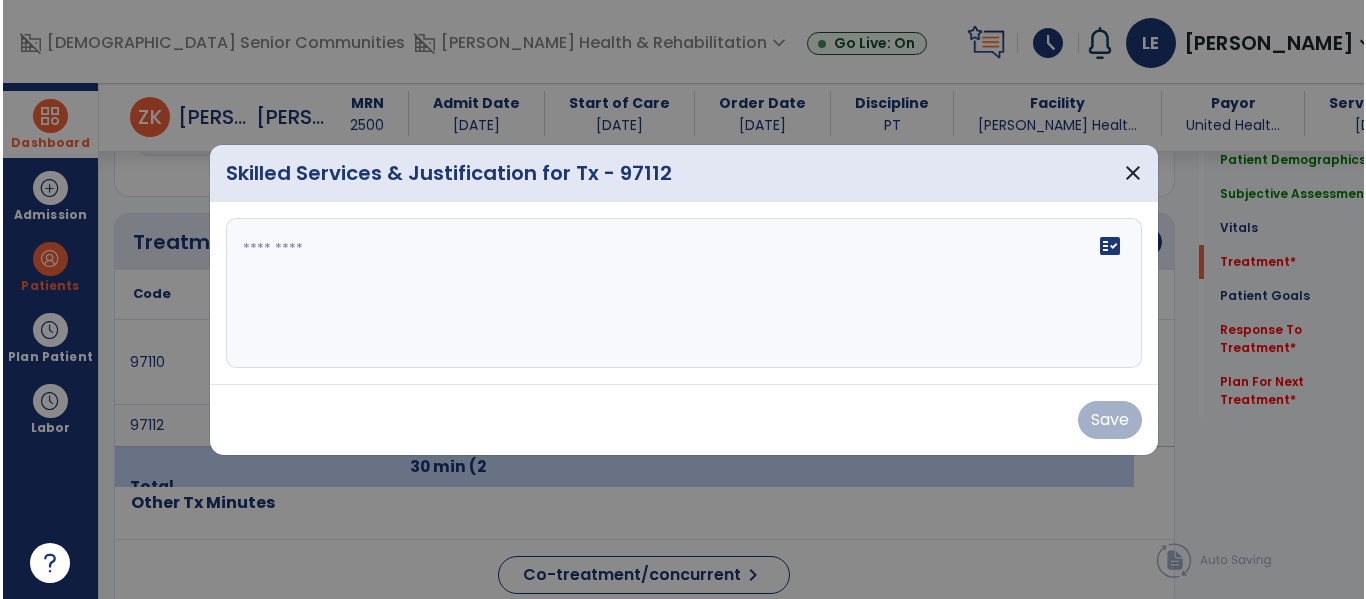 scroll, scrollTop: 1116, scrollLeft: 0, axis: vertical 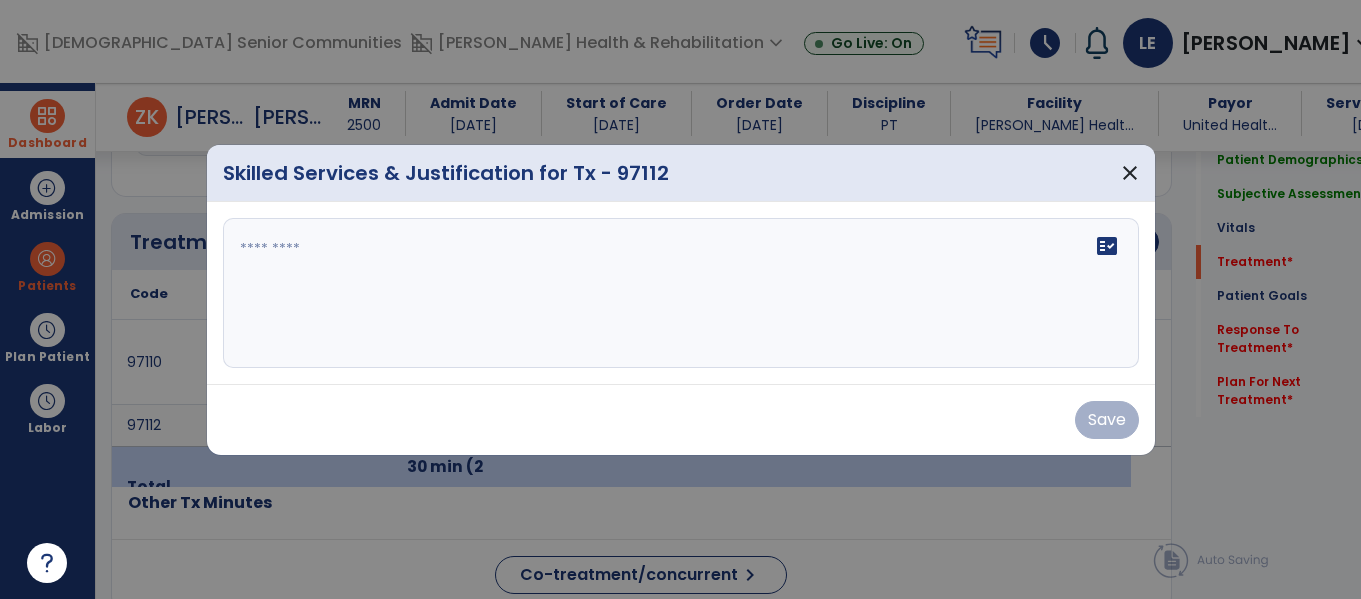 click on "fact_check" at bounding box center [681, 293] 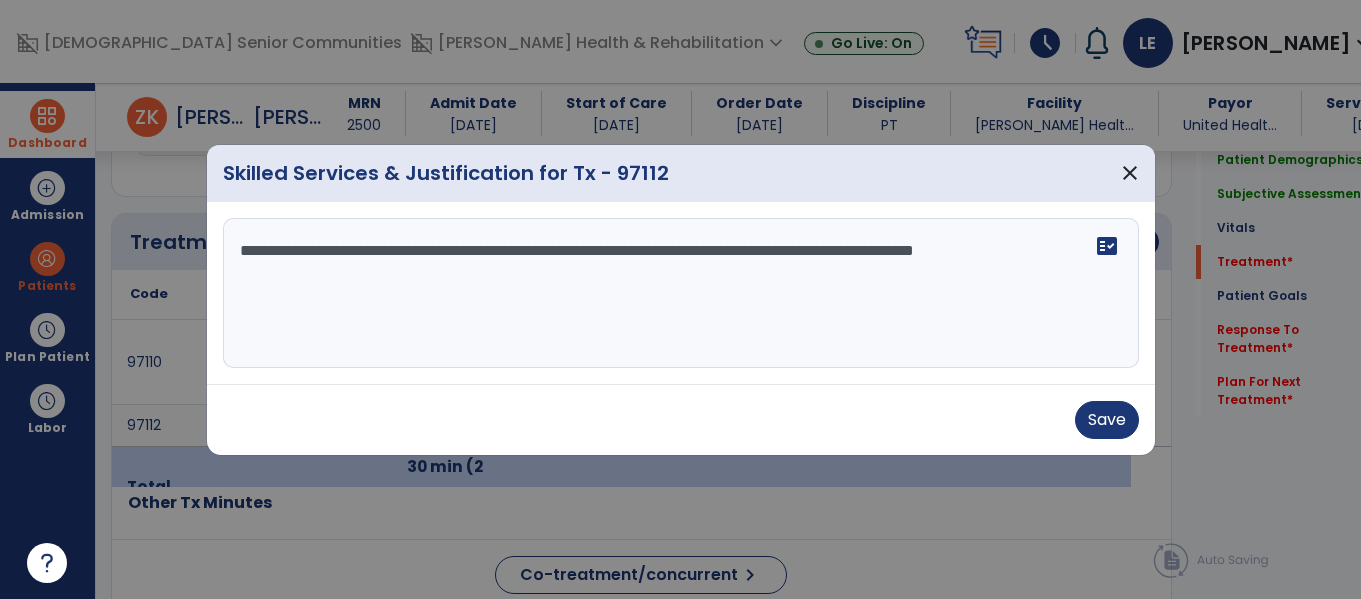 type on "**********" 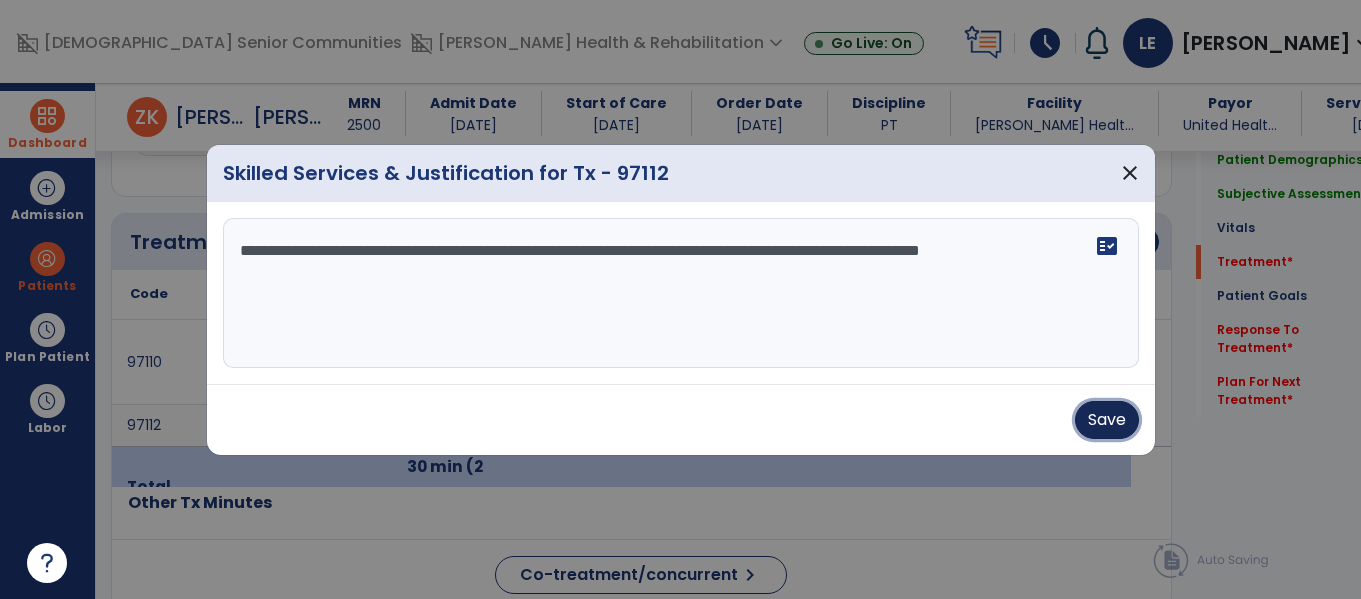 click on "Save" at bounding box center (1107, 420) 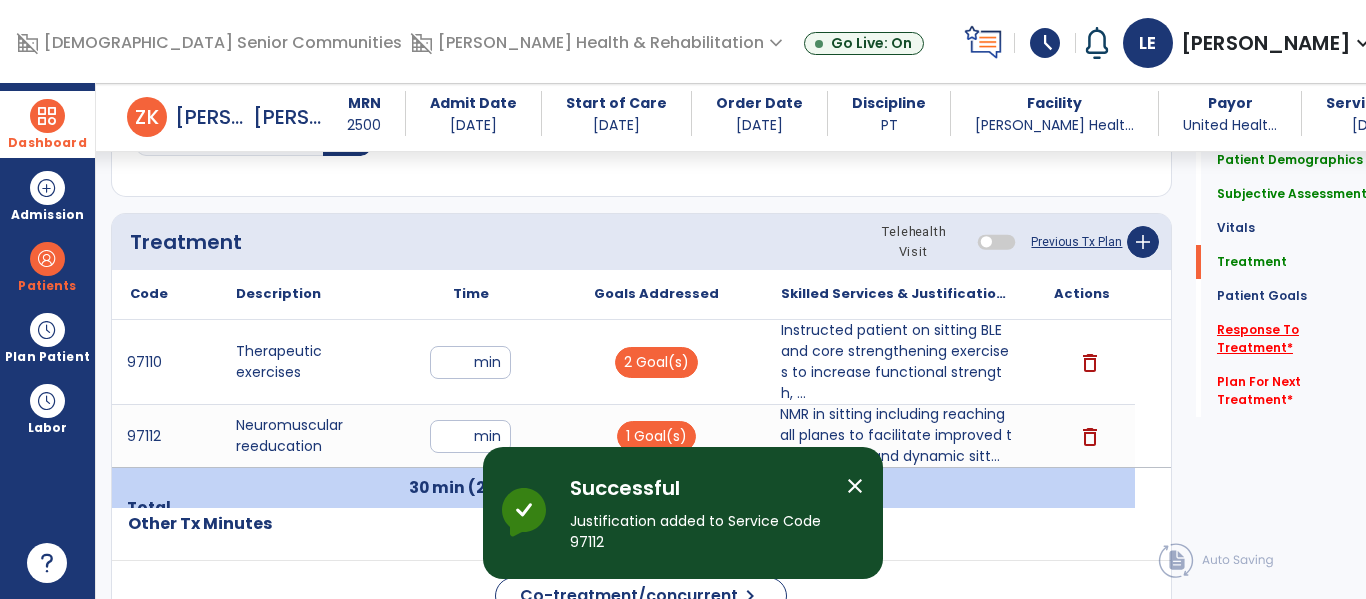click on "Response To Treatment   *" 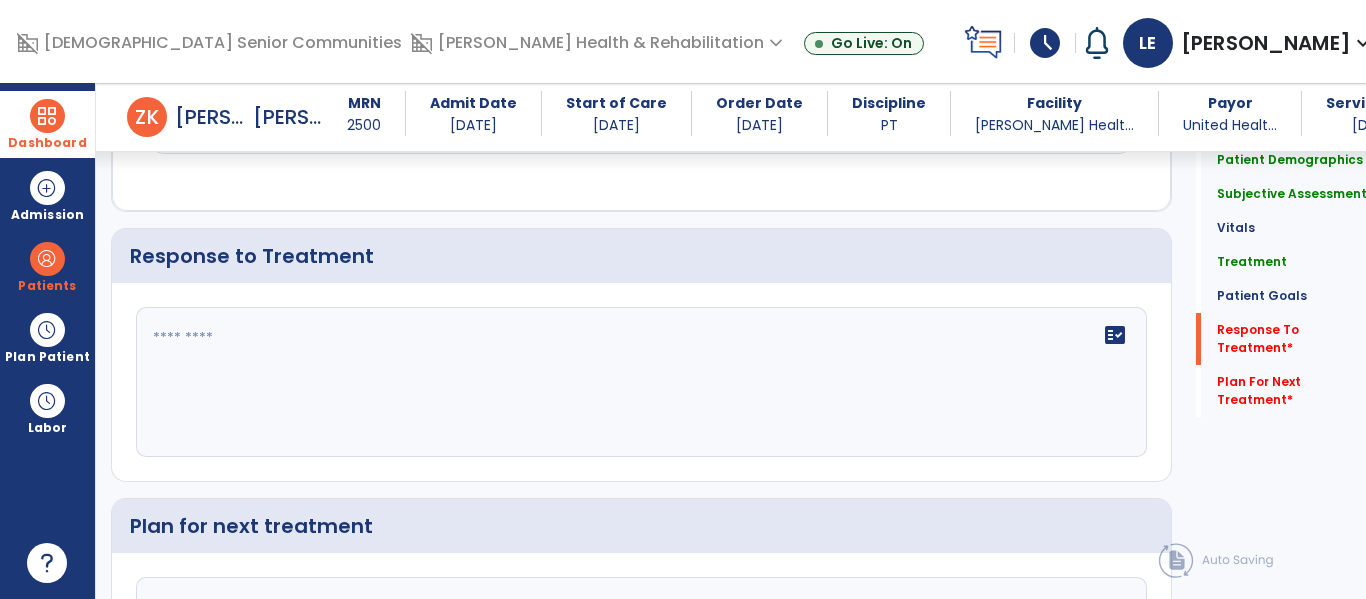 scroll, scrollTop: 2854, scrollLeft: 0, axis: vertical 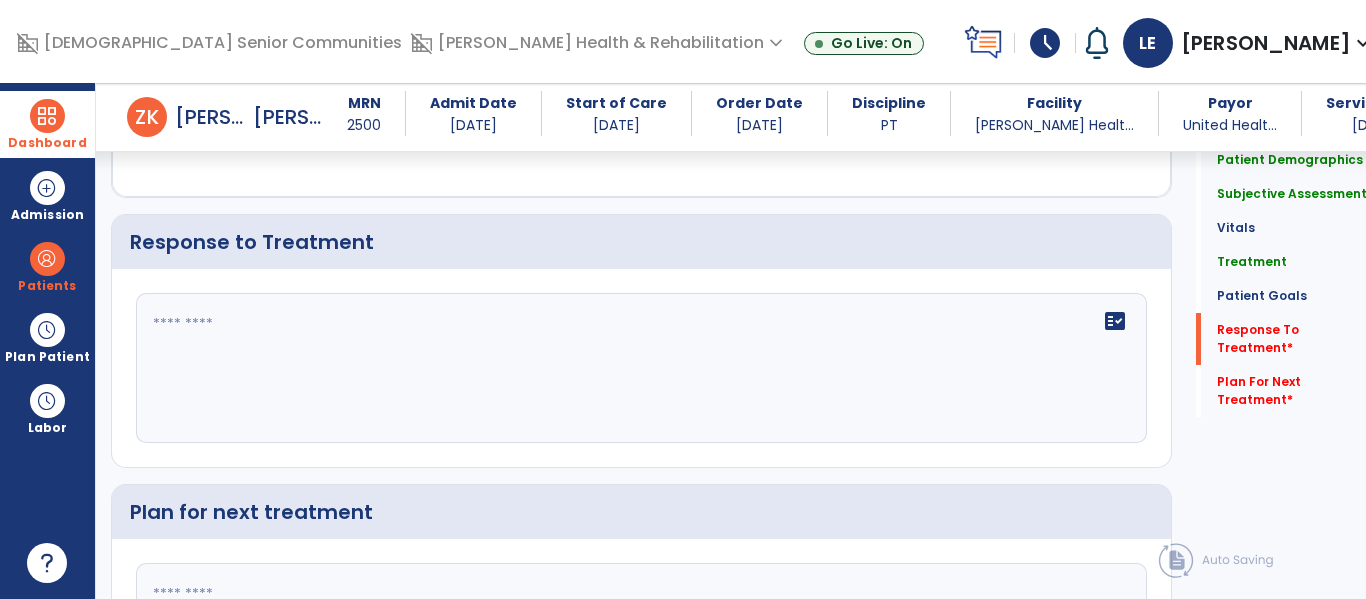 click 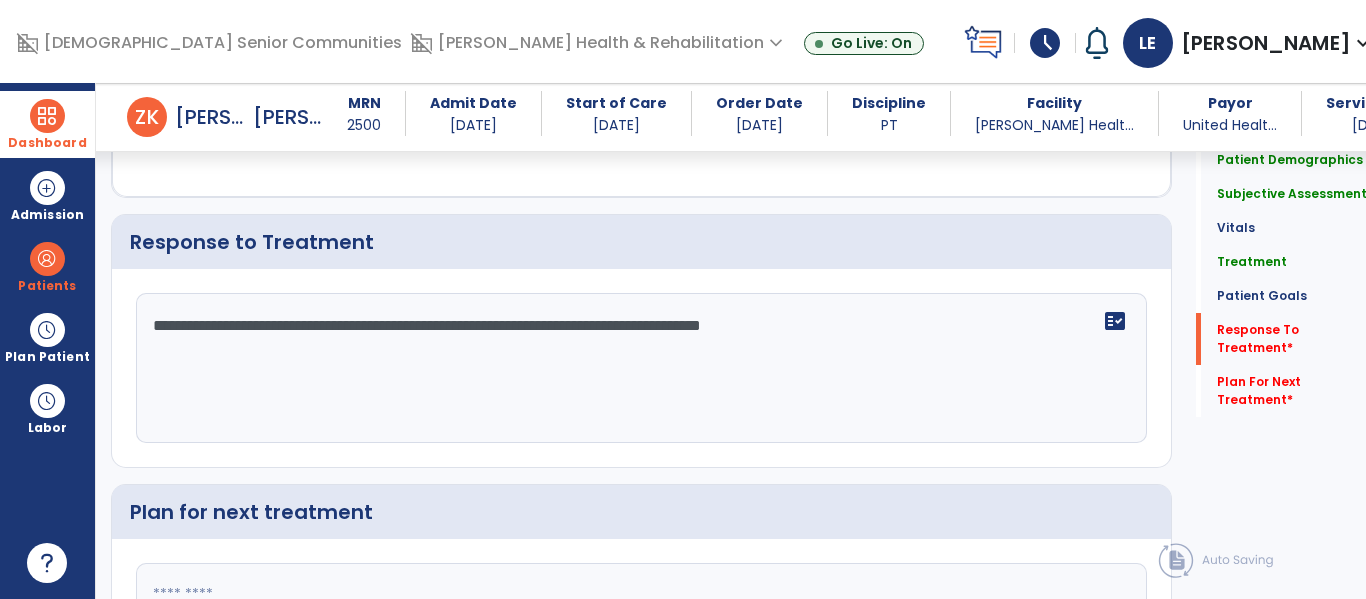 scroll, scrollTop: 3059, scrollLeft: 0, axis: vertical 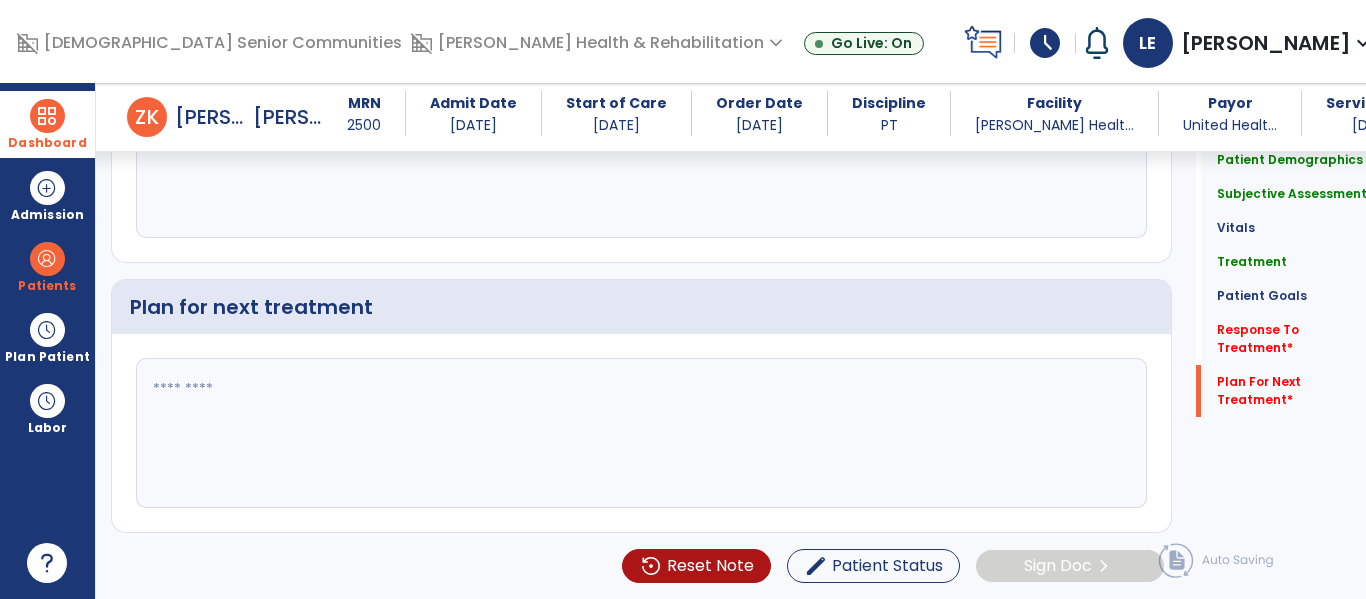 type on "**********" 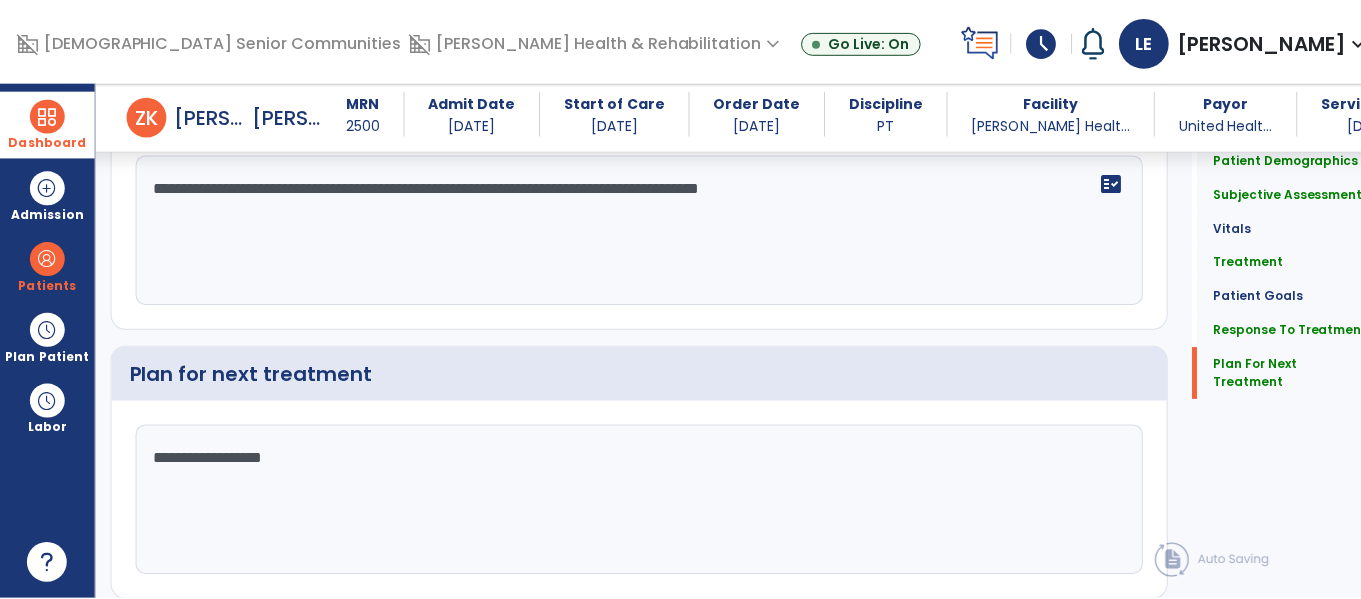 scroll, scrollTop: 3059, scrollLeft: 0, axis: vertical 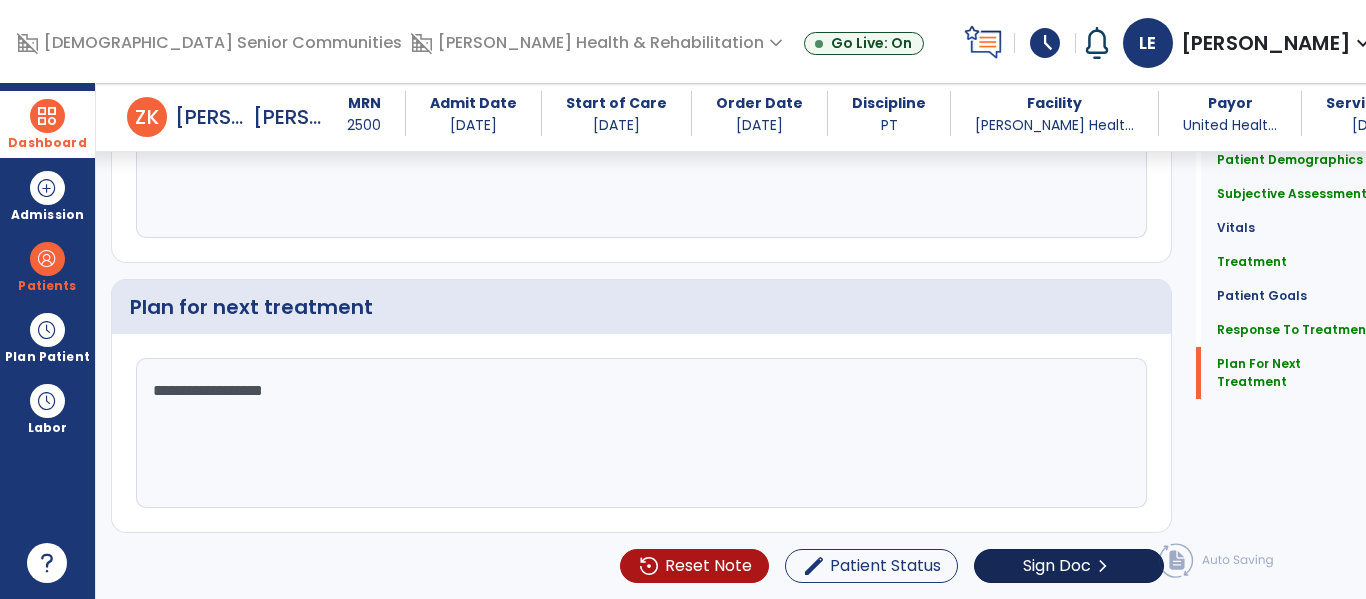 type on "**********" 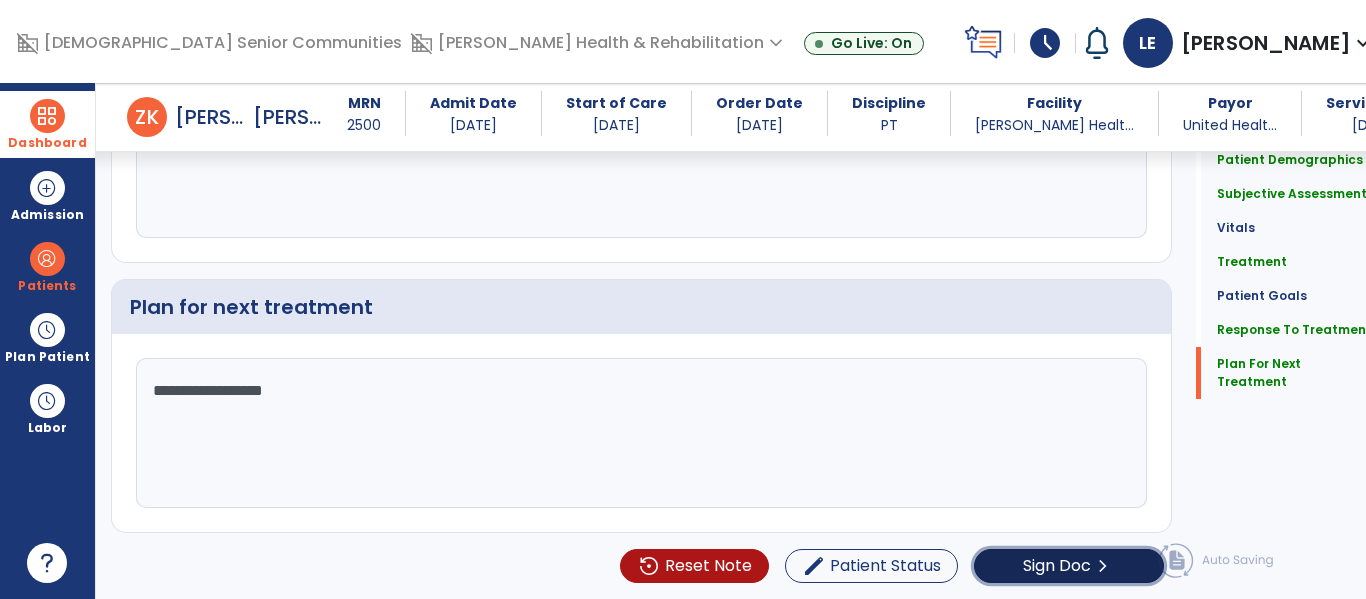 click on "Sign Doc" 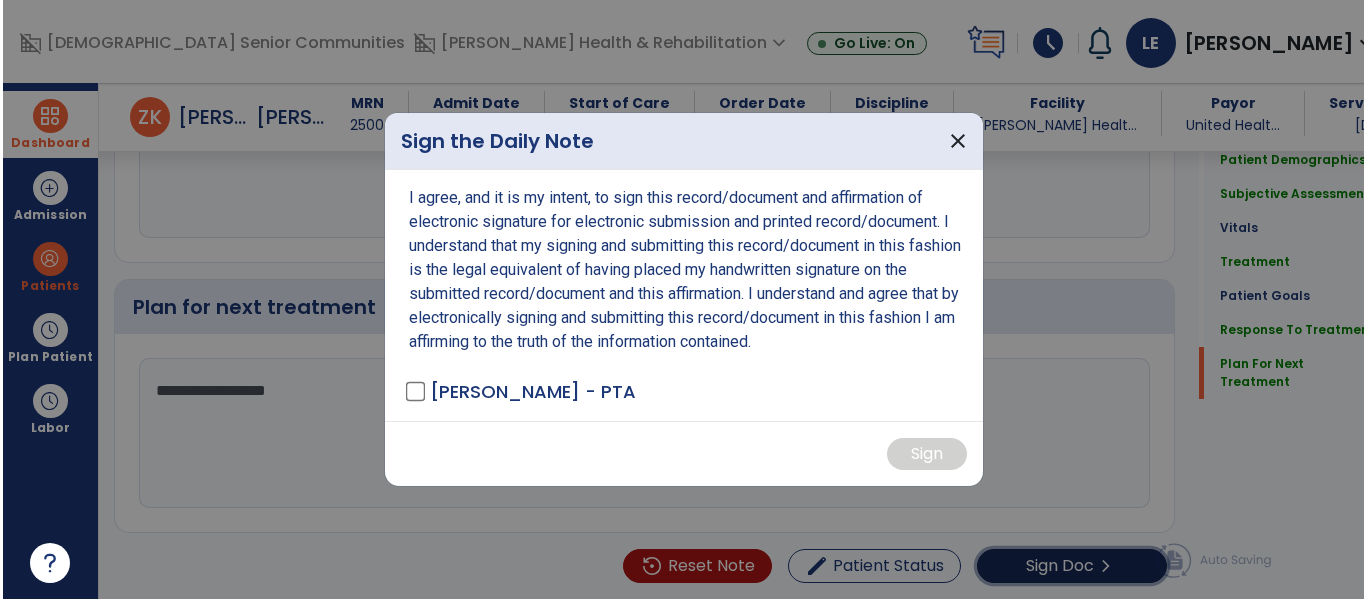 scroll, scrollTop: 3059, scrollLeft: 0, axis: vertical 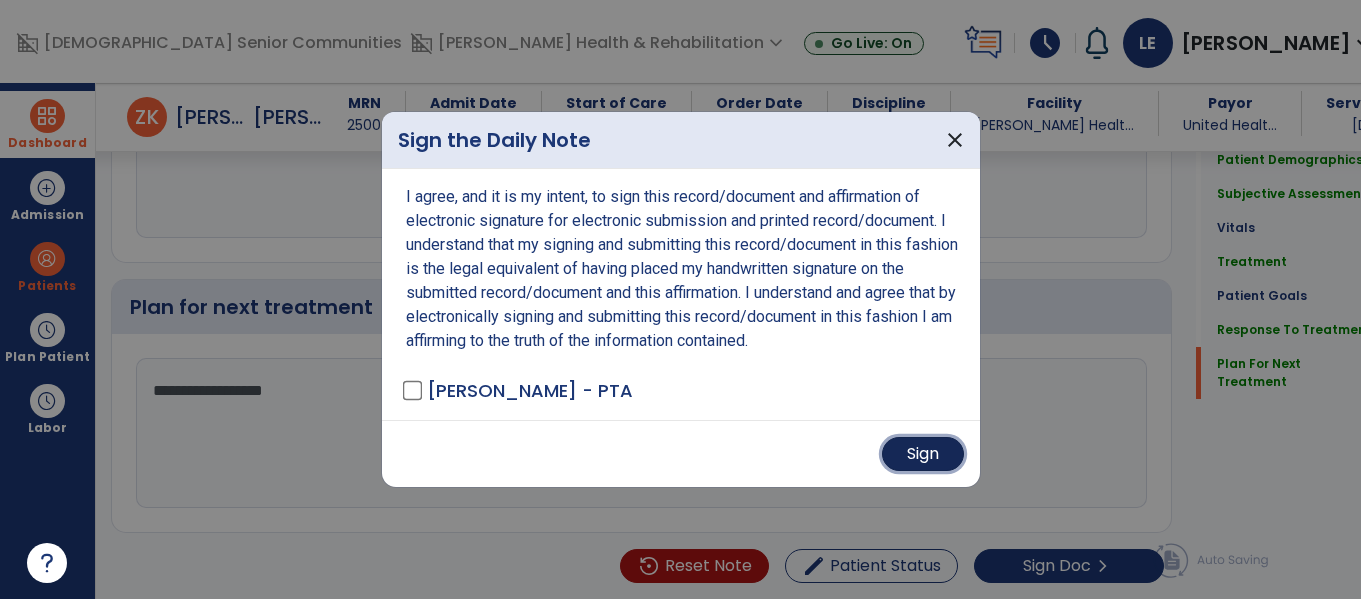 click on "Sign" at bounding box center (923, 454) 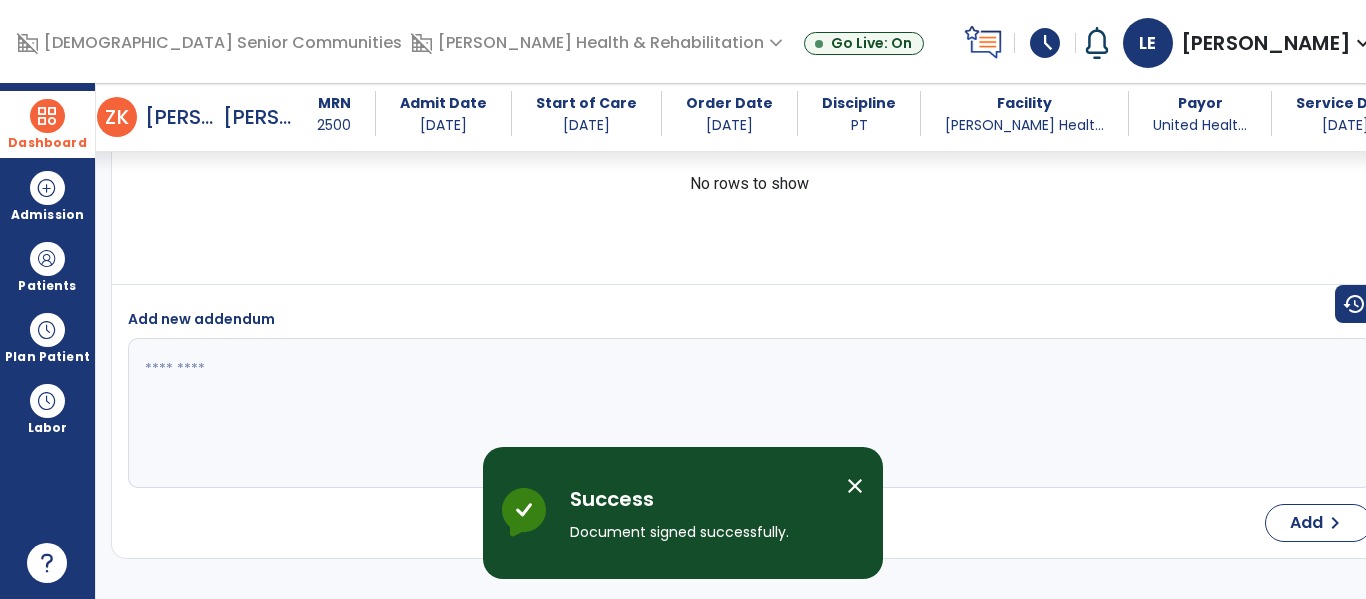 scroll, scrollTop: 3877, scrollLeft: 0, axis: vertical 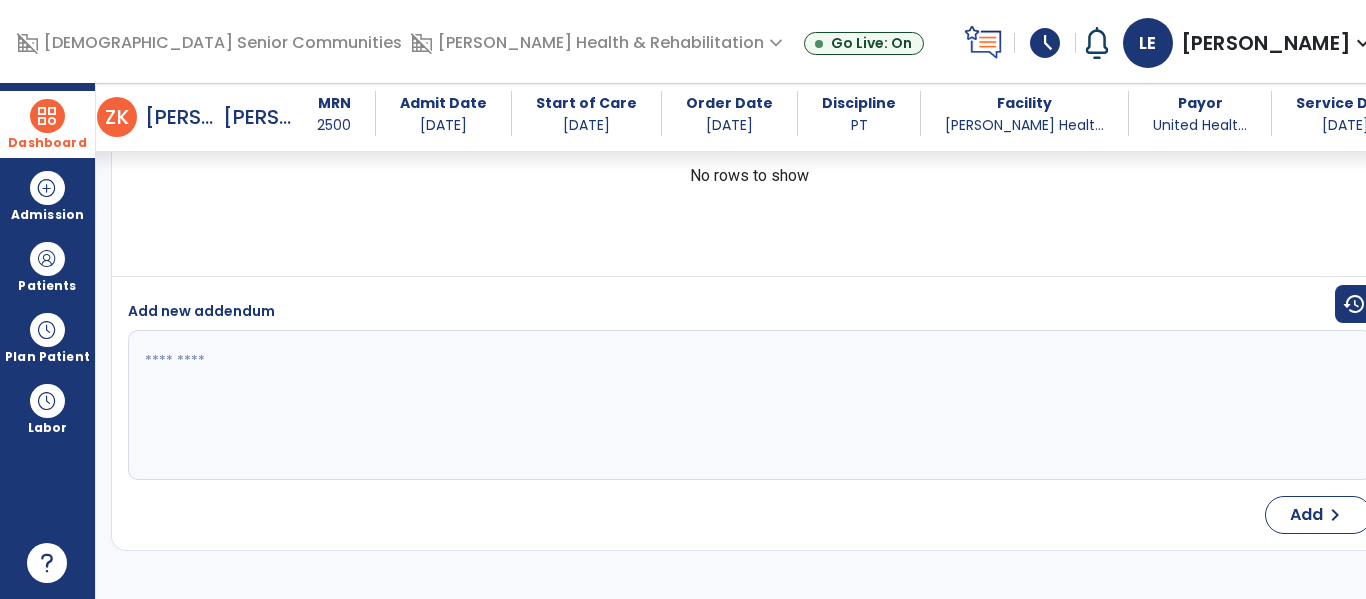 click at bounding box center [47, 116] 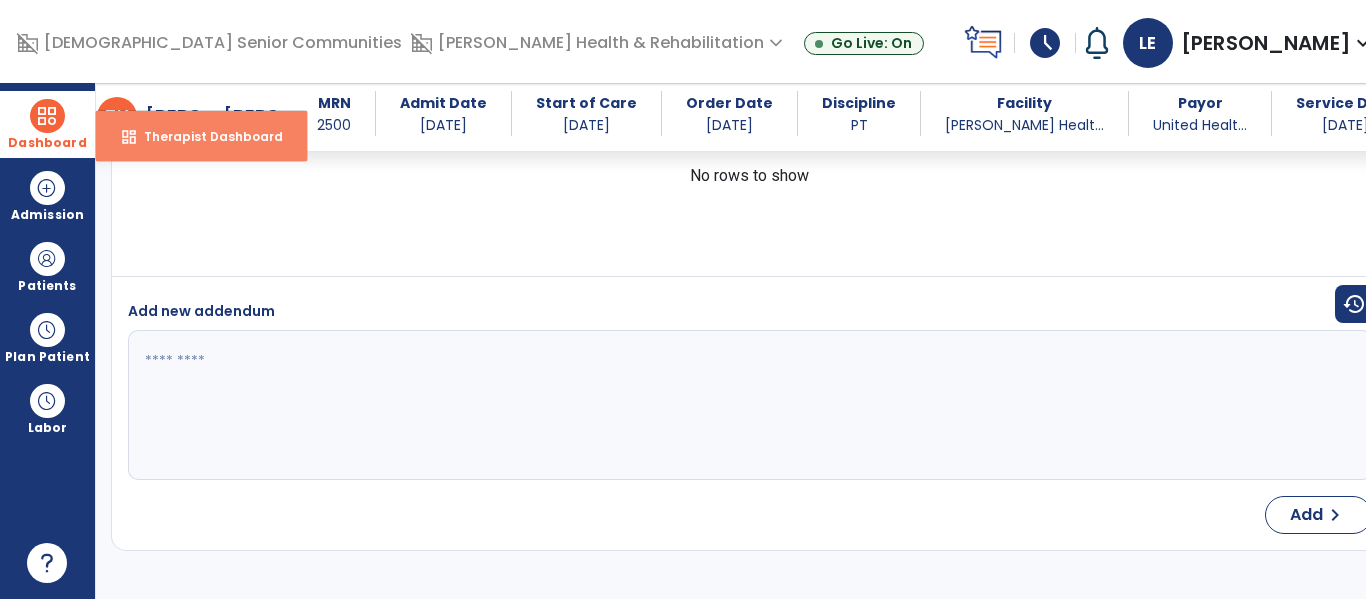 click on "dashboard" at bounding box center (129, 137) 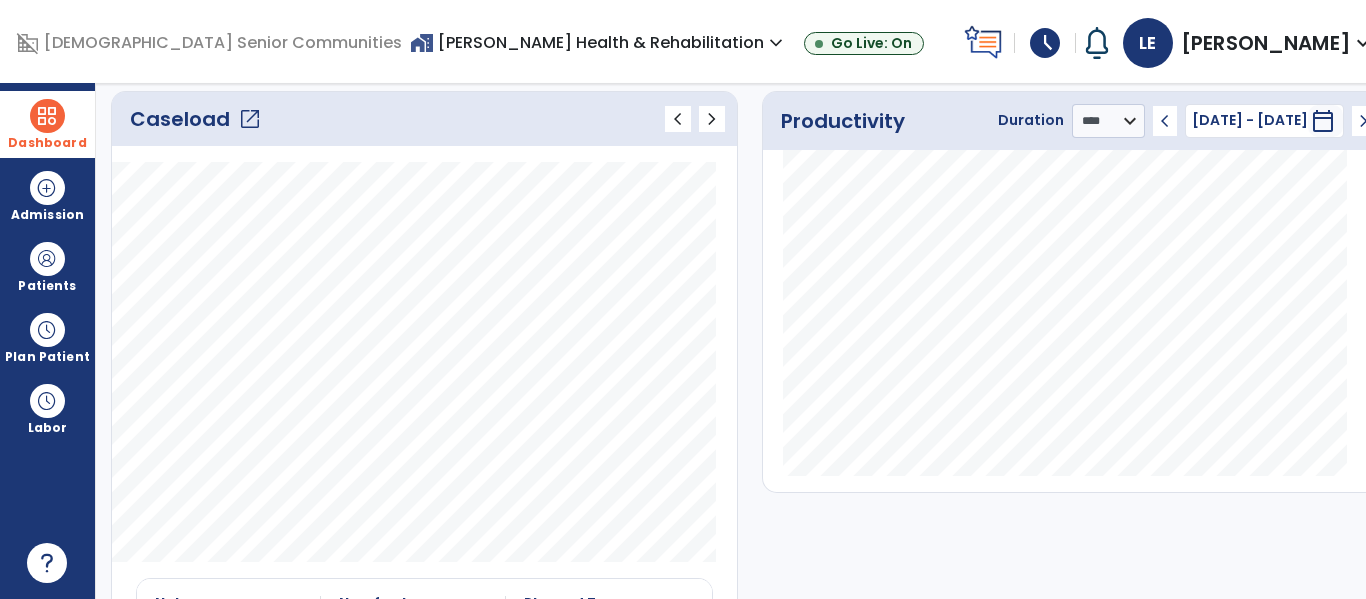 scroll, scrollTop: 0, scrollLeft: 0, axis: both 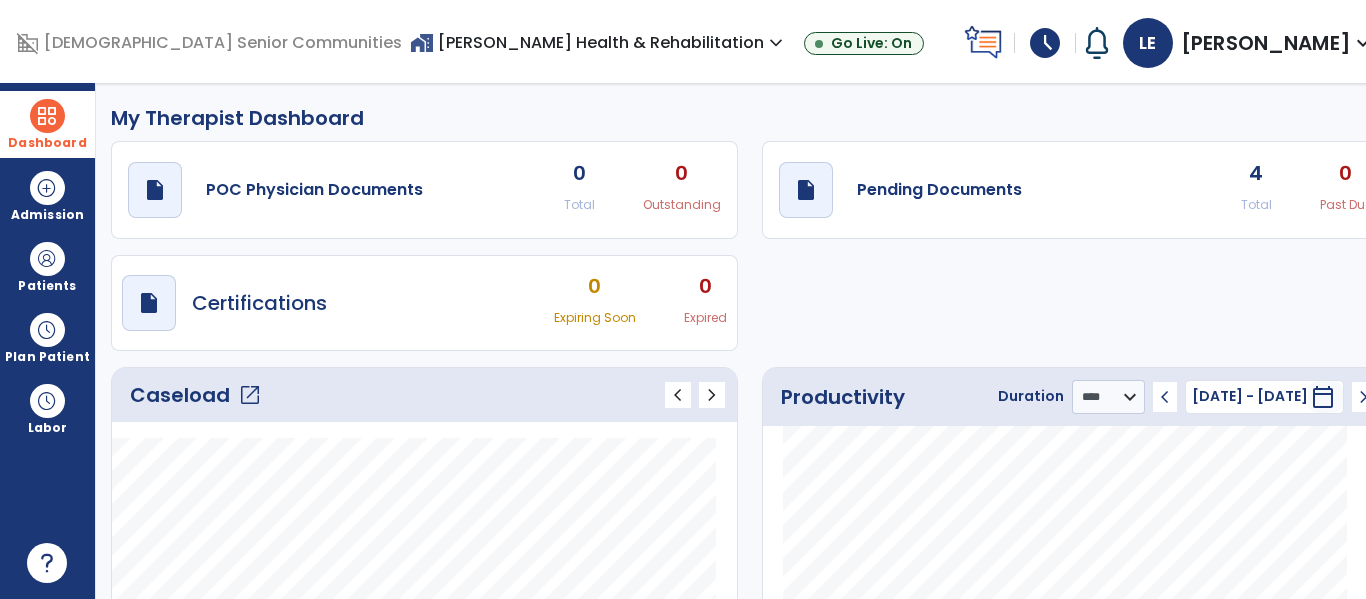 click on "open_in_new" 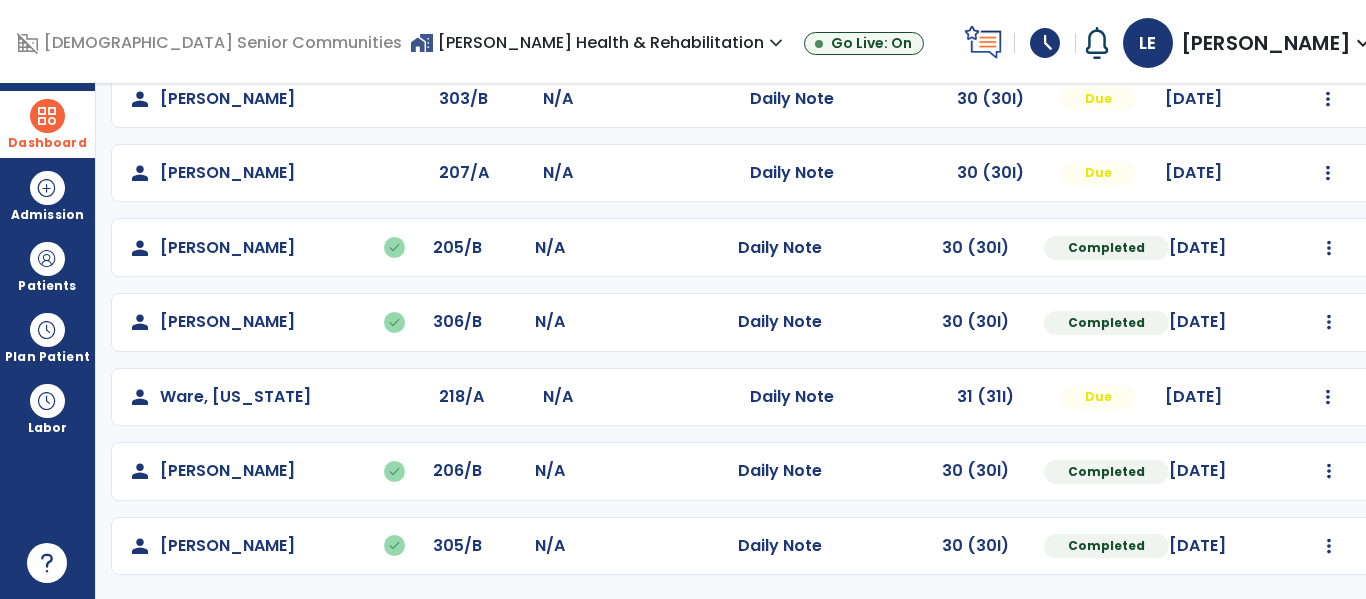 scroll, scrollTop: 0, scrollLeft: 0, axis: both 